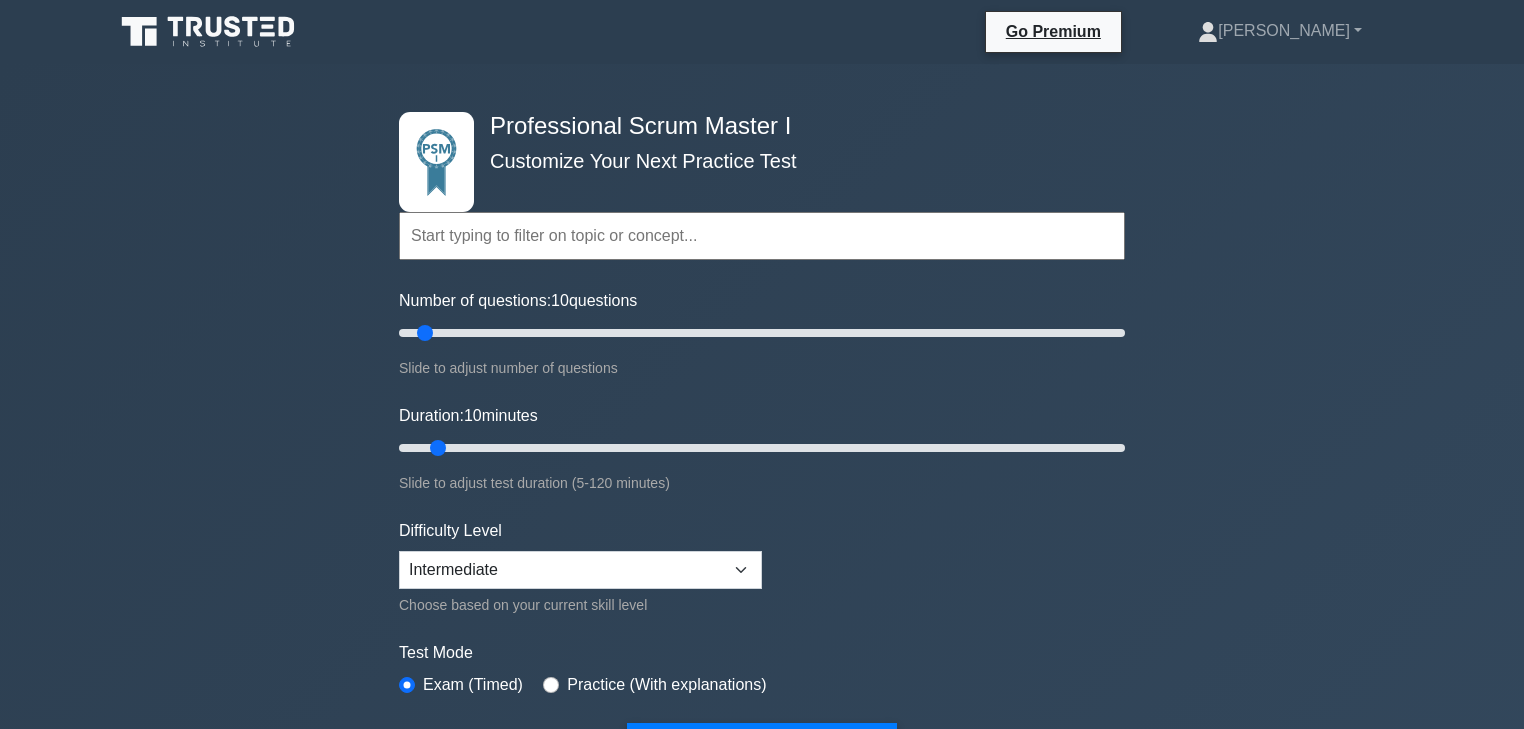 scroll, scrollTop: 0, scrollLeft: 0, axis: both 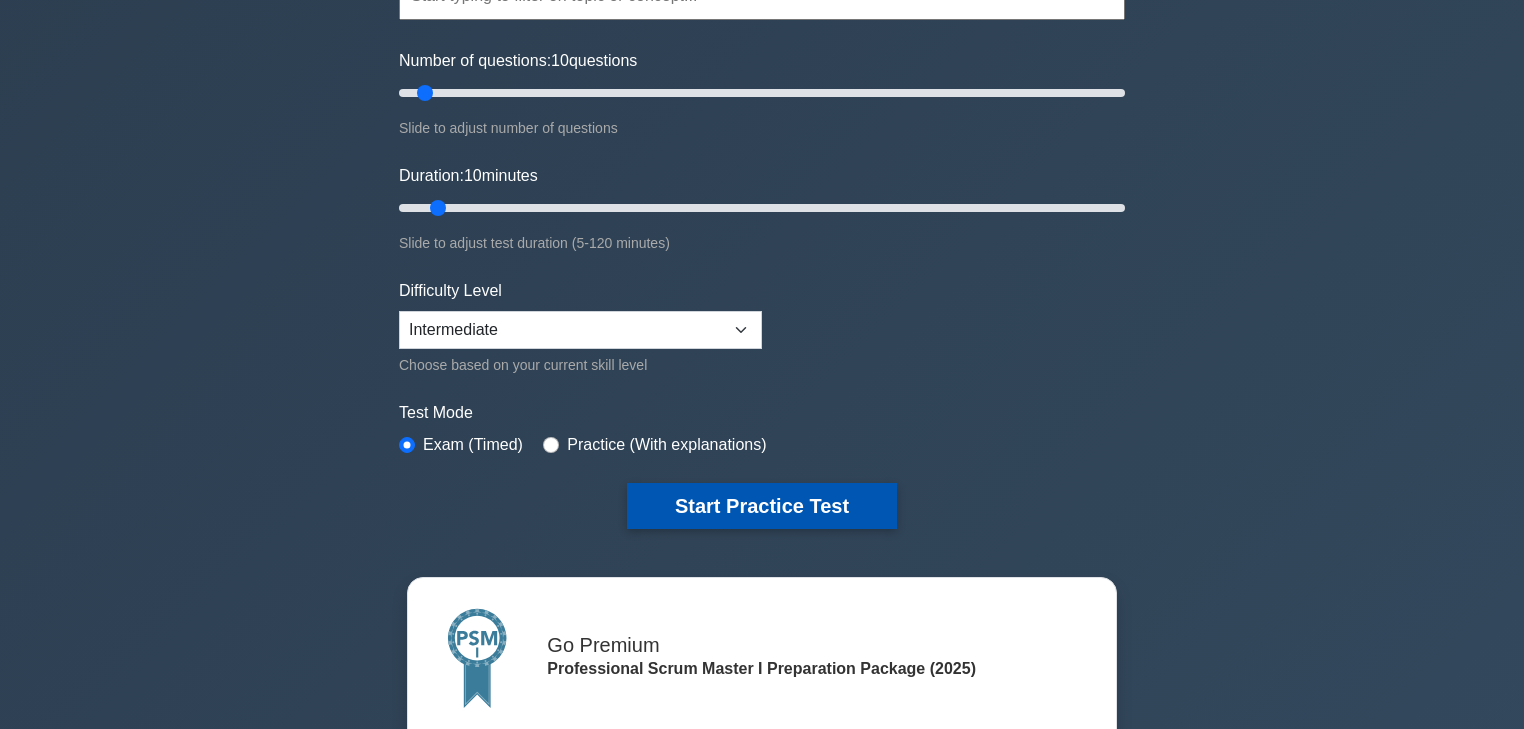 click on "Start Practice Test" at bounding box center (762, 506) 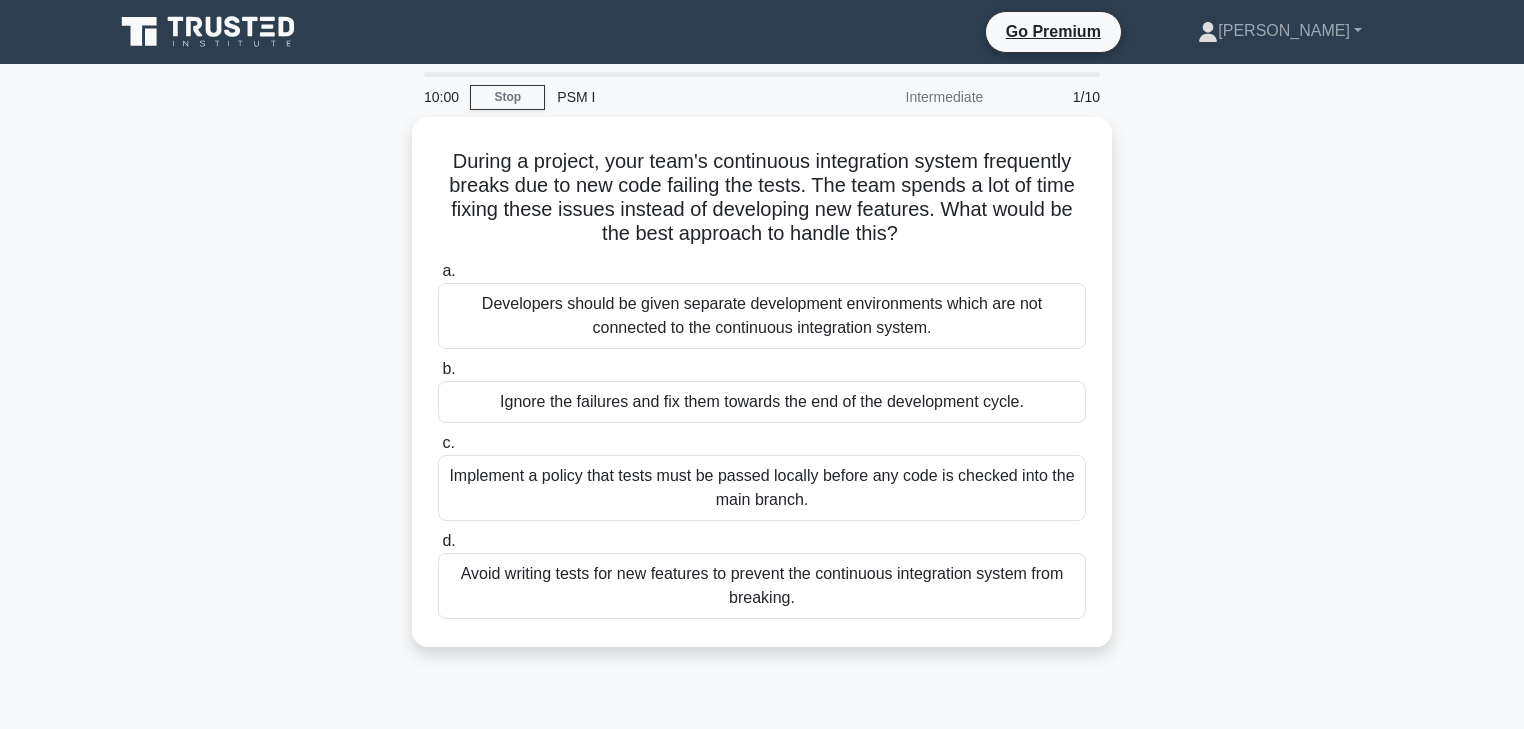 scroll, scrollTop: 0, scrollLeft: 0, axis: both 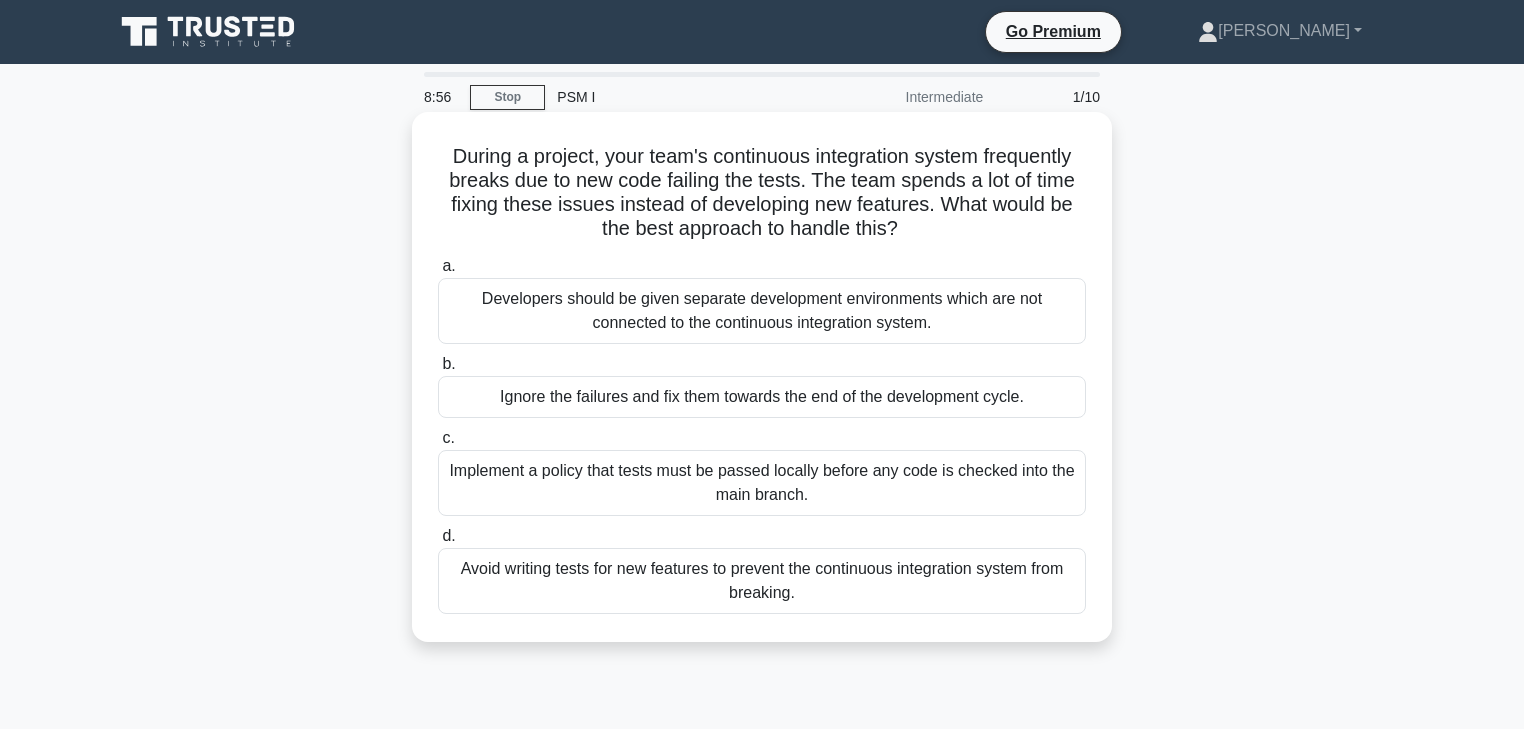 click on "Implement a policy that tests must be passed locally before any code is checked into the main branch." at bounding box center [762, 483] 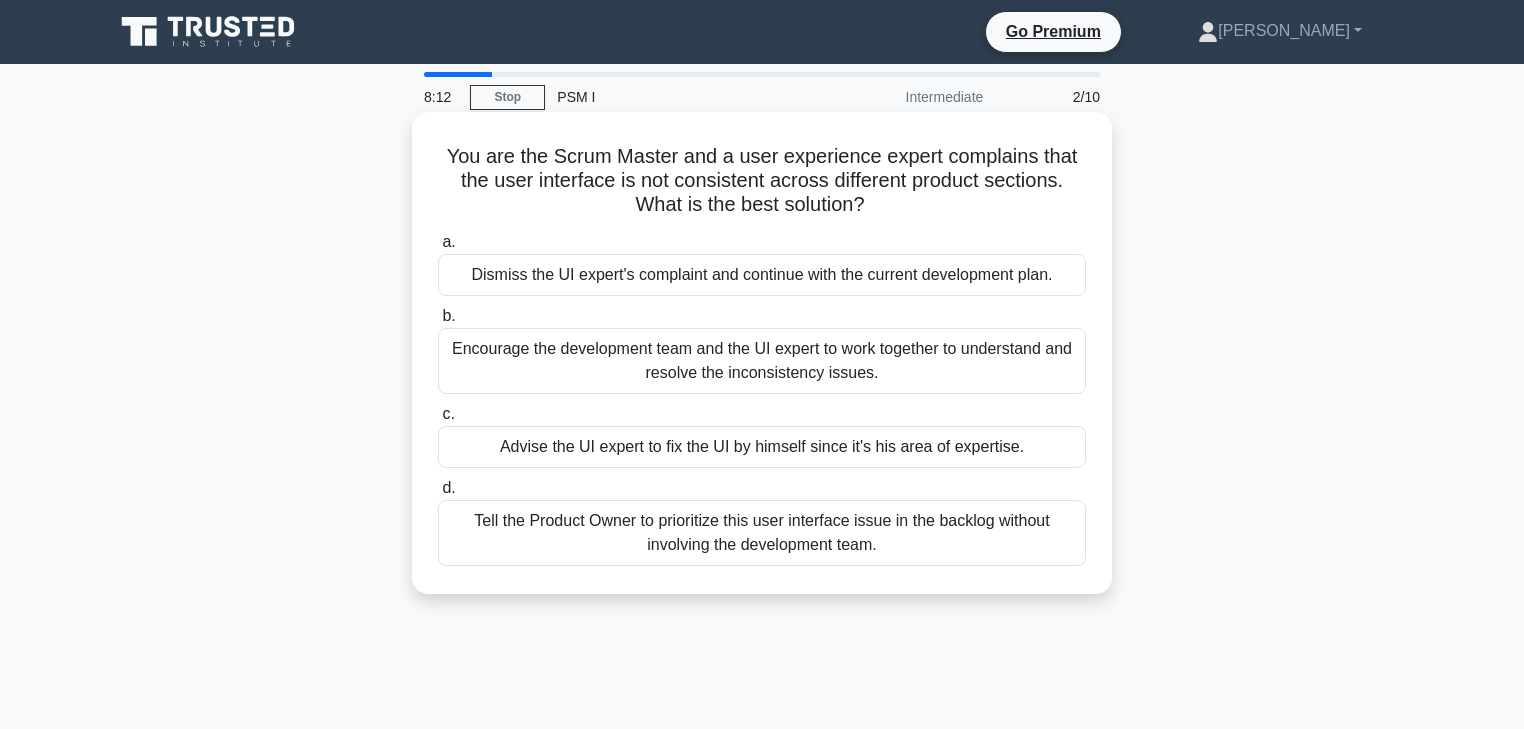 click on "d." at bounding box center [448, 487] 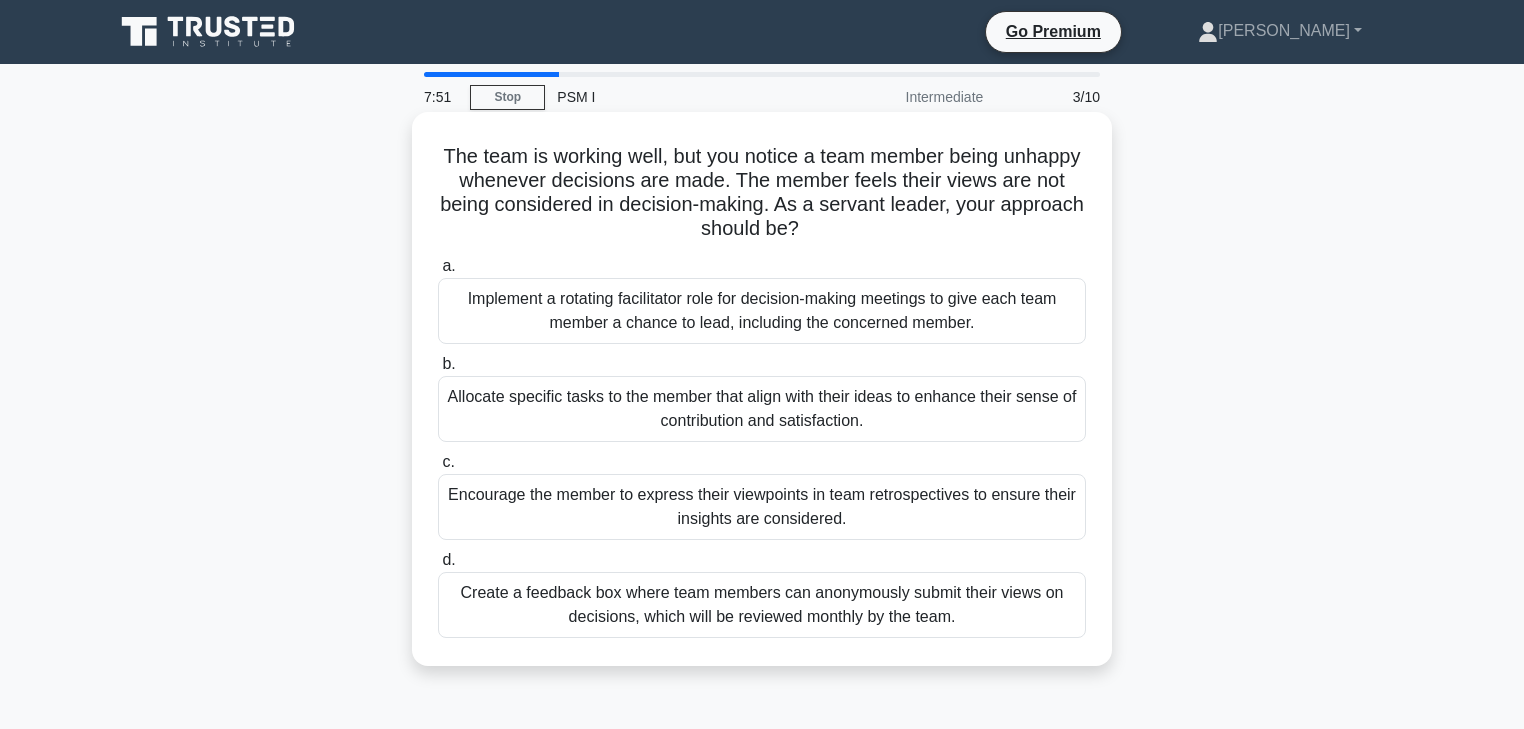 click on "c." at bounding box center (448, 461) 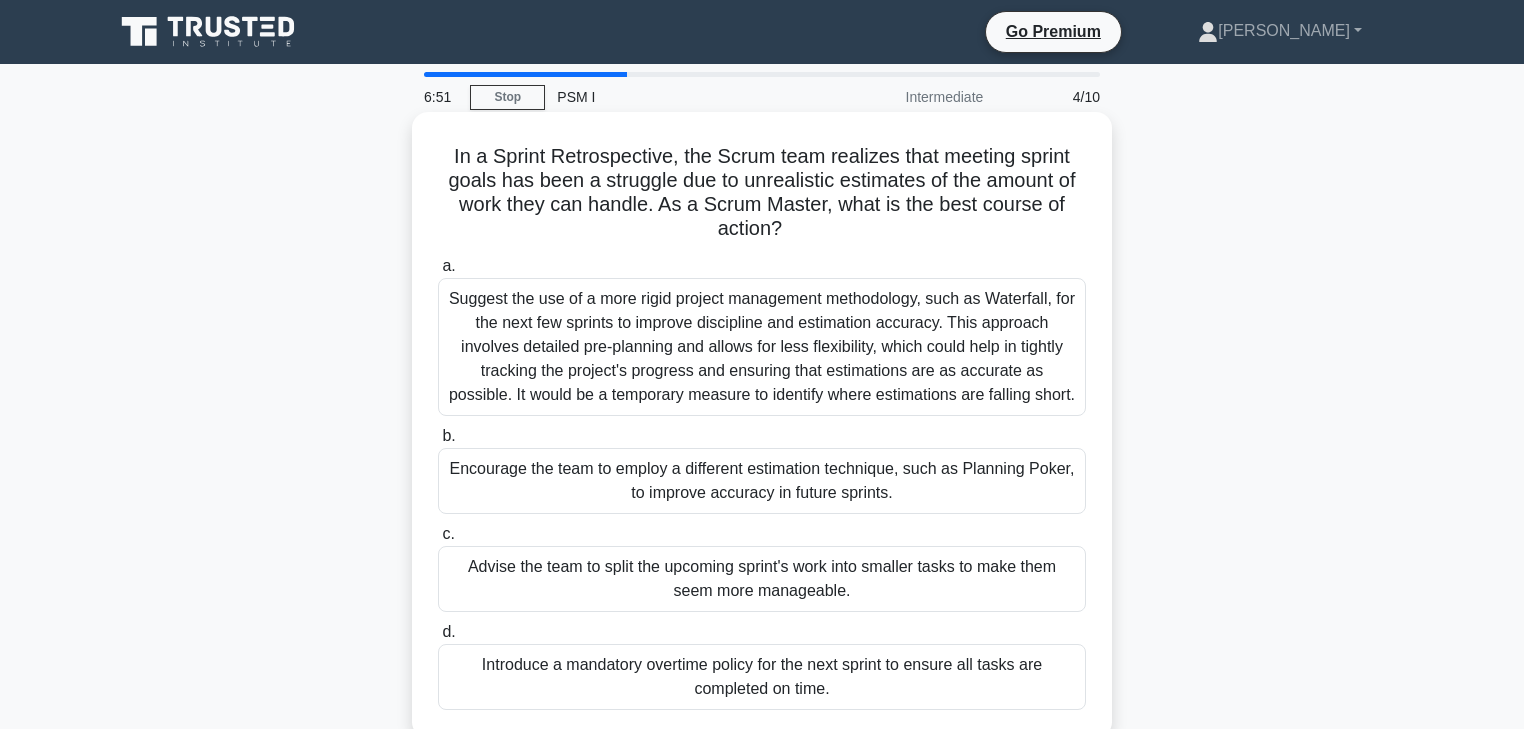 click on "b." at bounding box center [448, 435] 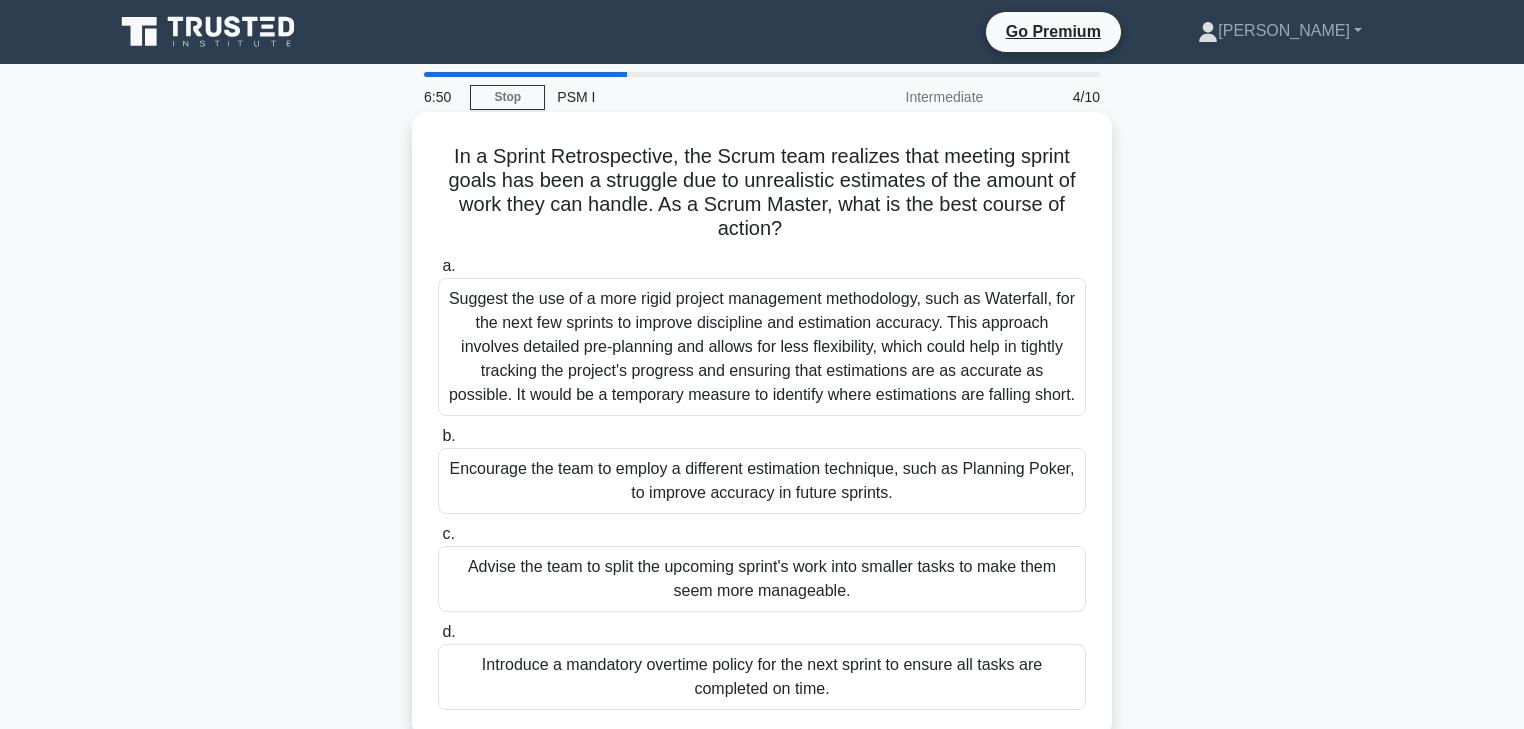 click on "Encourage the team to employ a different estimation technique, such as Planning Poker, to improve accuracy in future sprints." at bounding box center (762, 481) 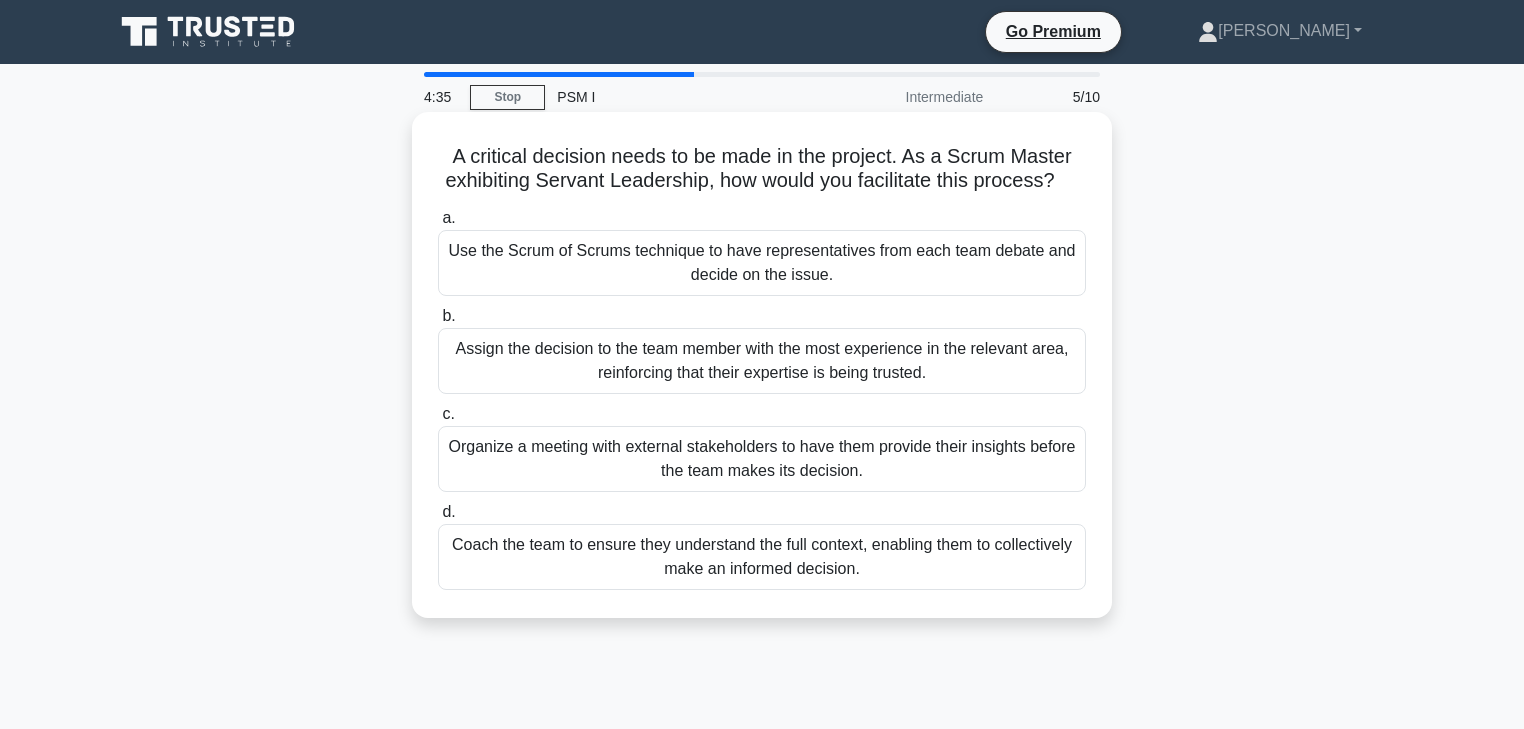 click on "d." at bounding box center [448, 511] 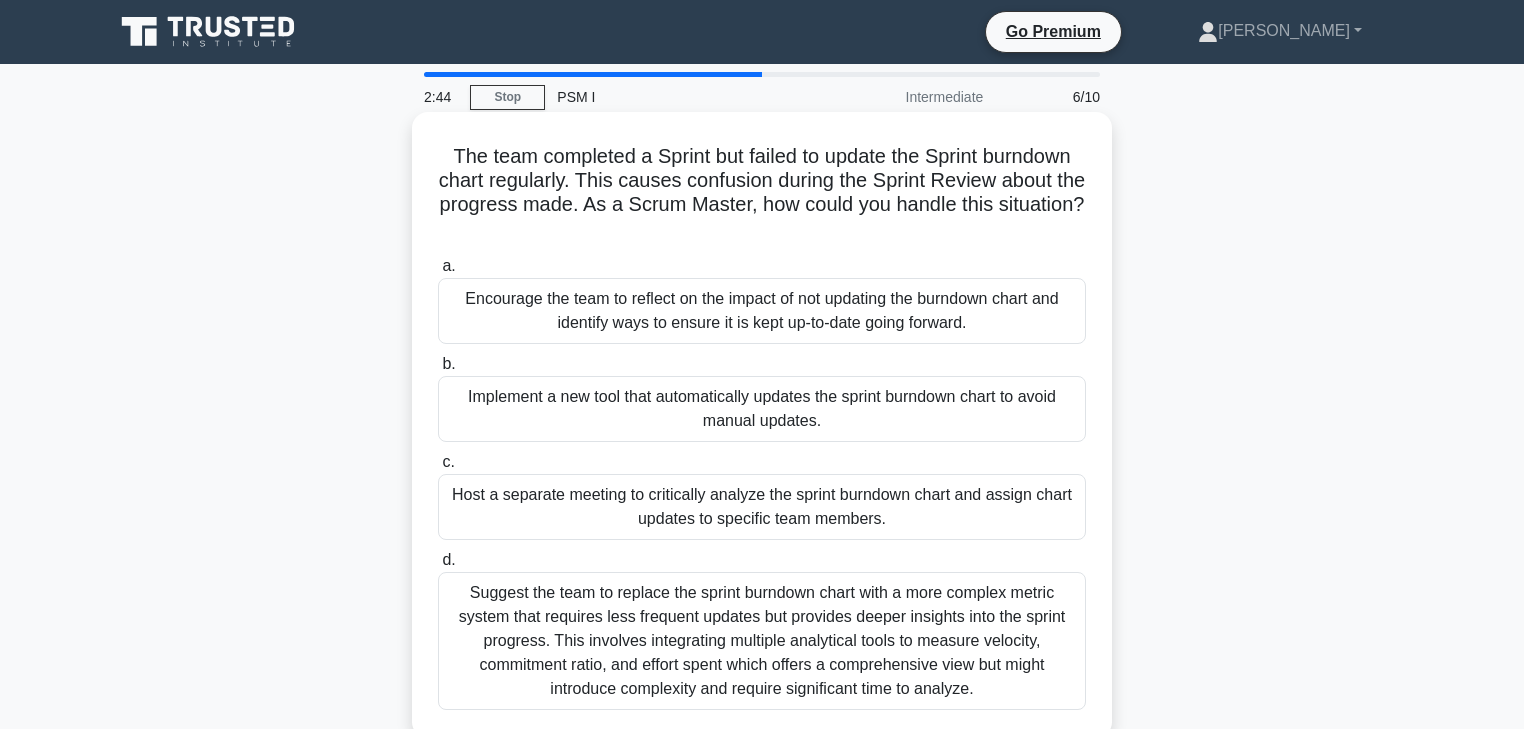 click on "a." at bounding box center (448, 265) 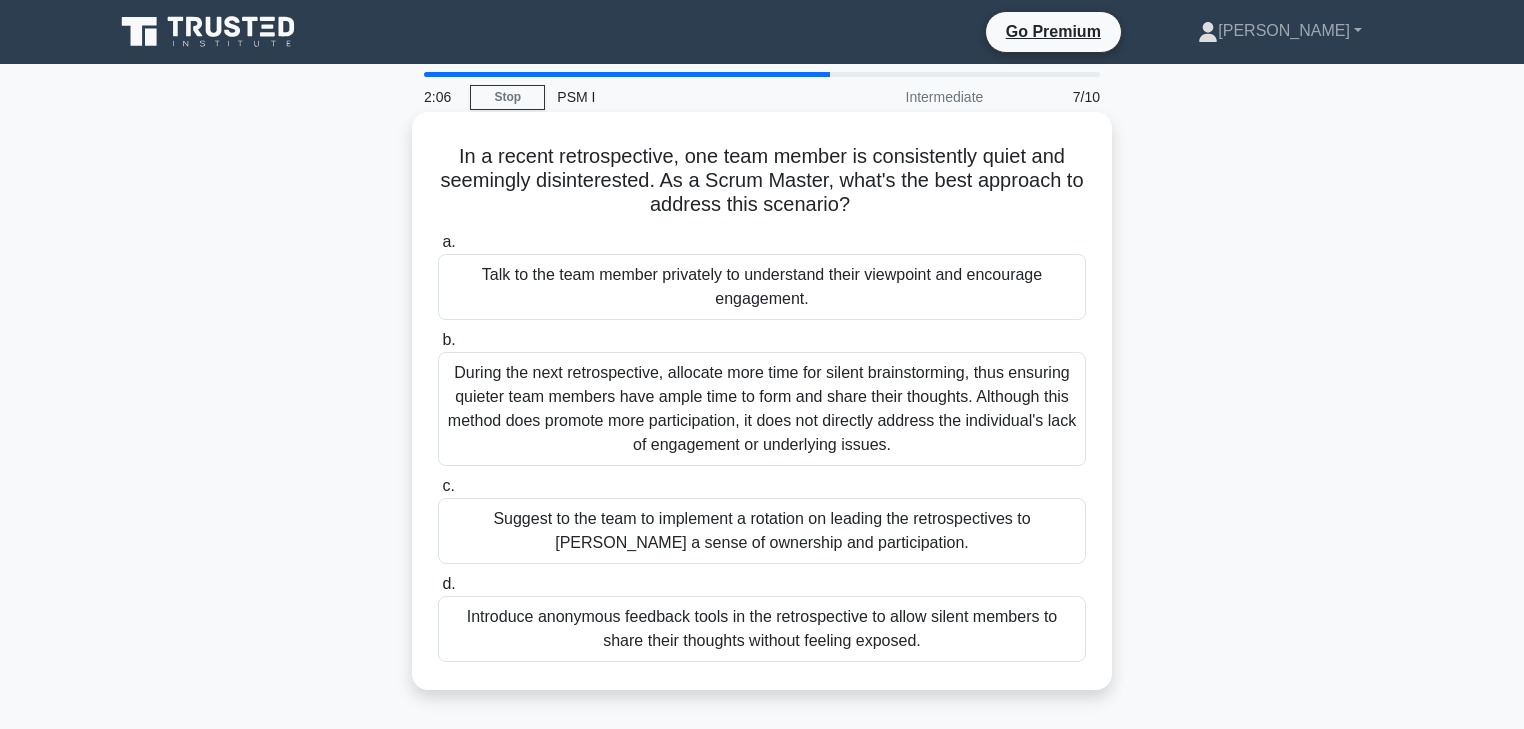 click on "c." at bounding box center (448, 485) 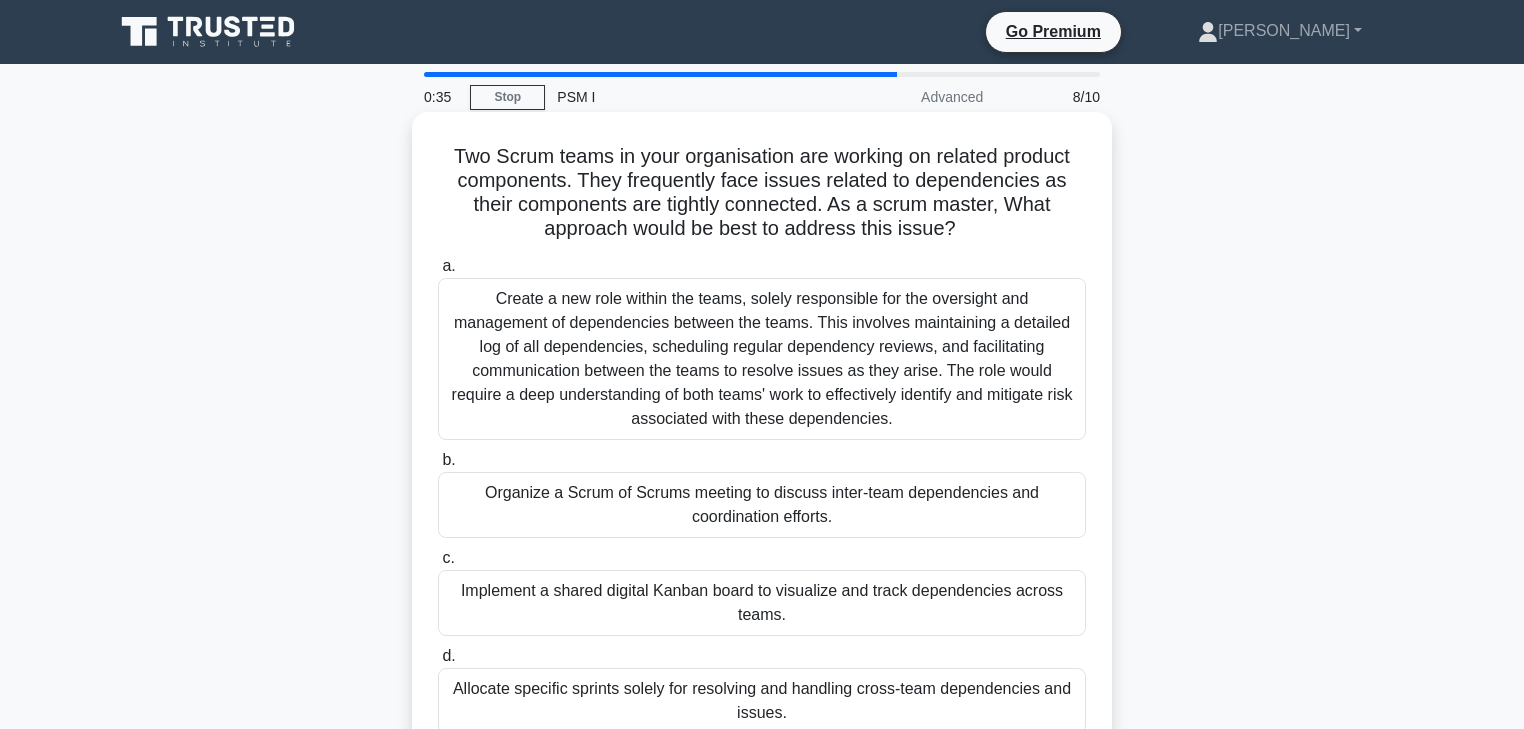 click on "b." at bounding box center (448, 459) 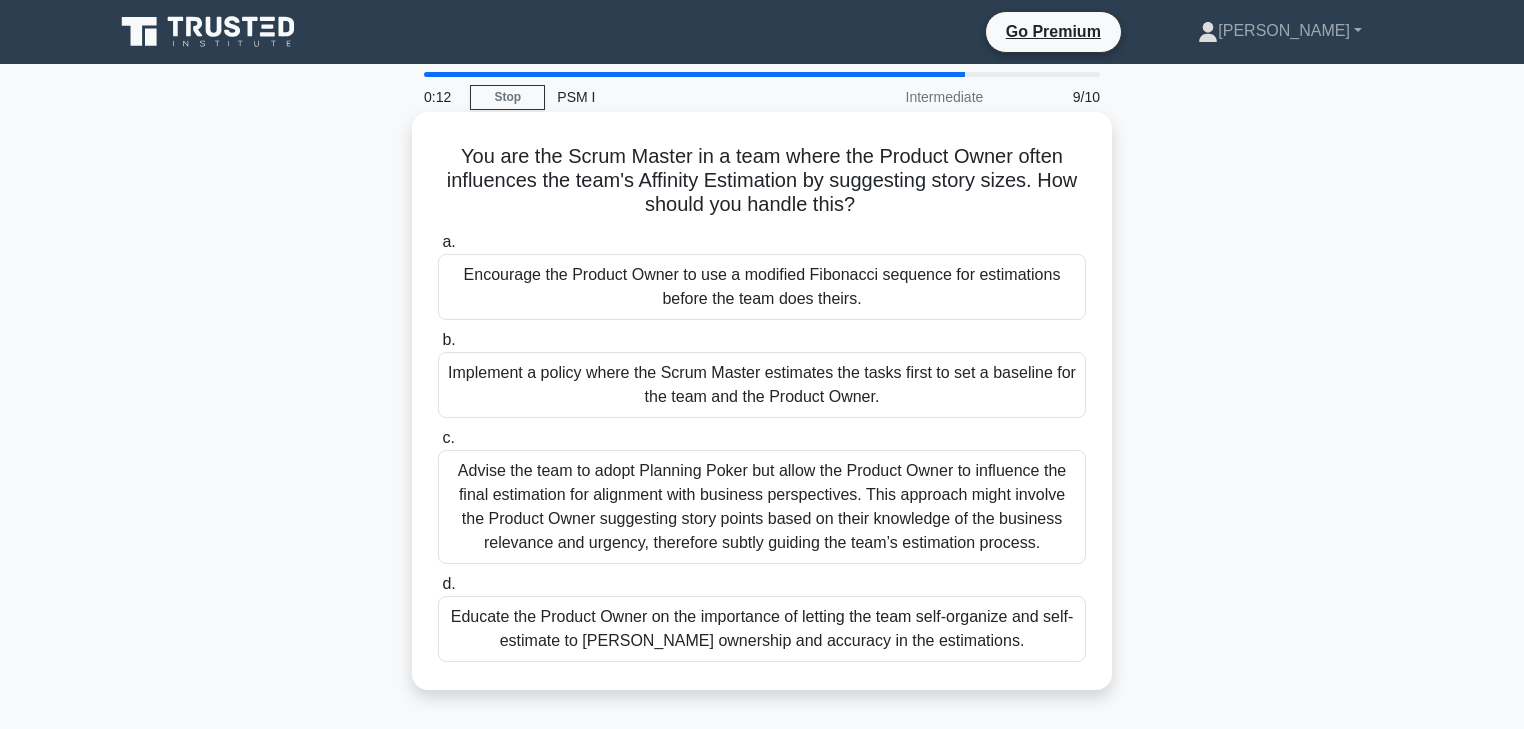 click on "d." at bounding box center [448, 583] 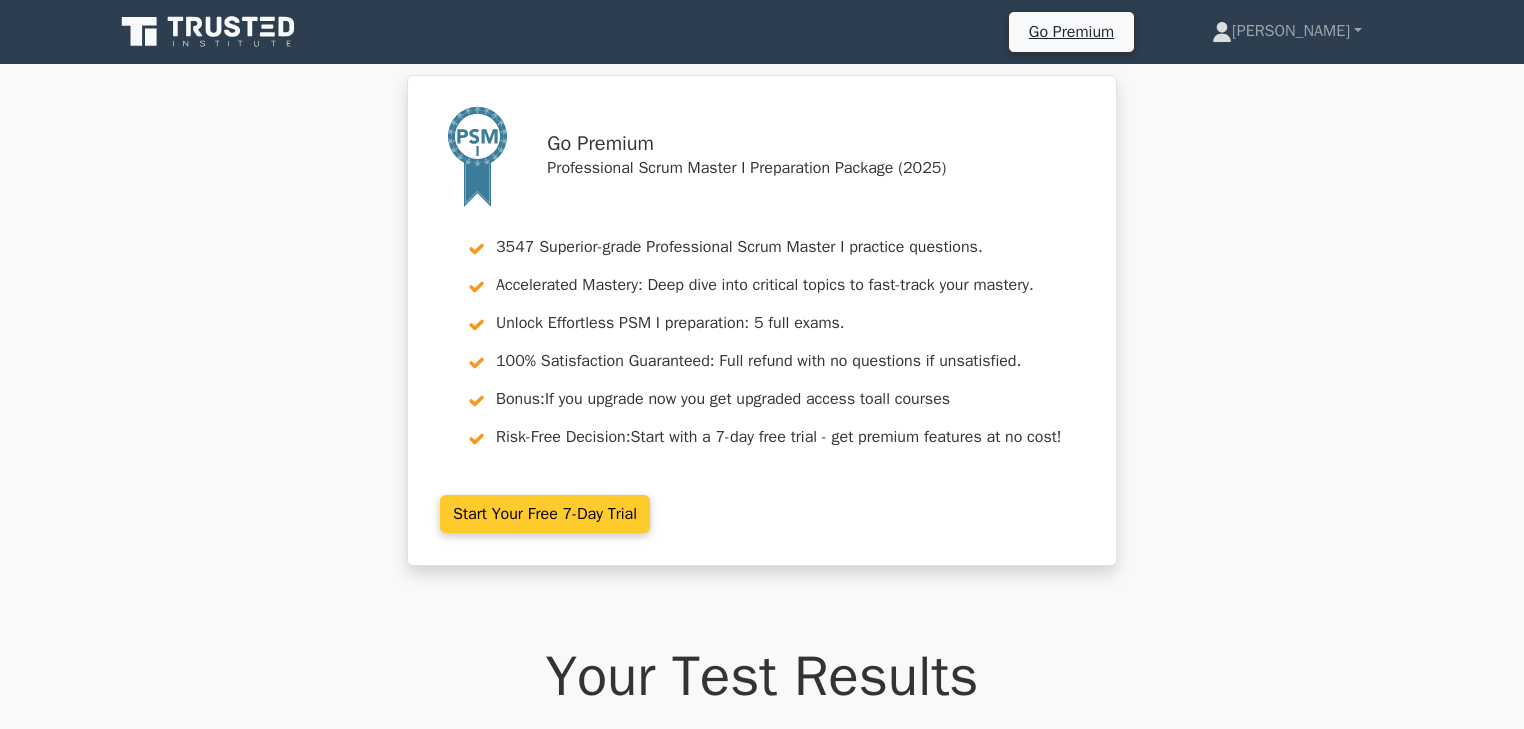 scroll, scrollTop: 0, scrollLeft: 0, axis: both 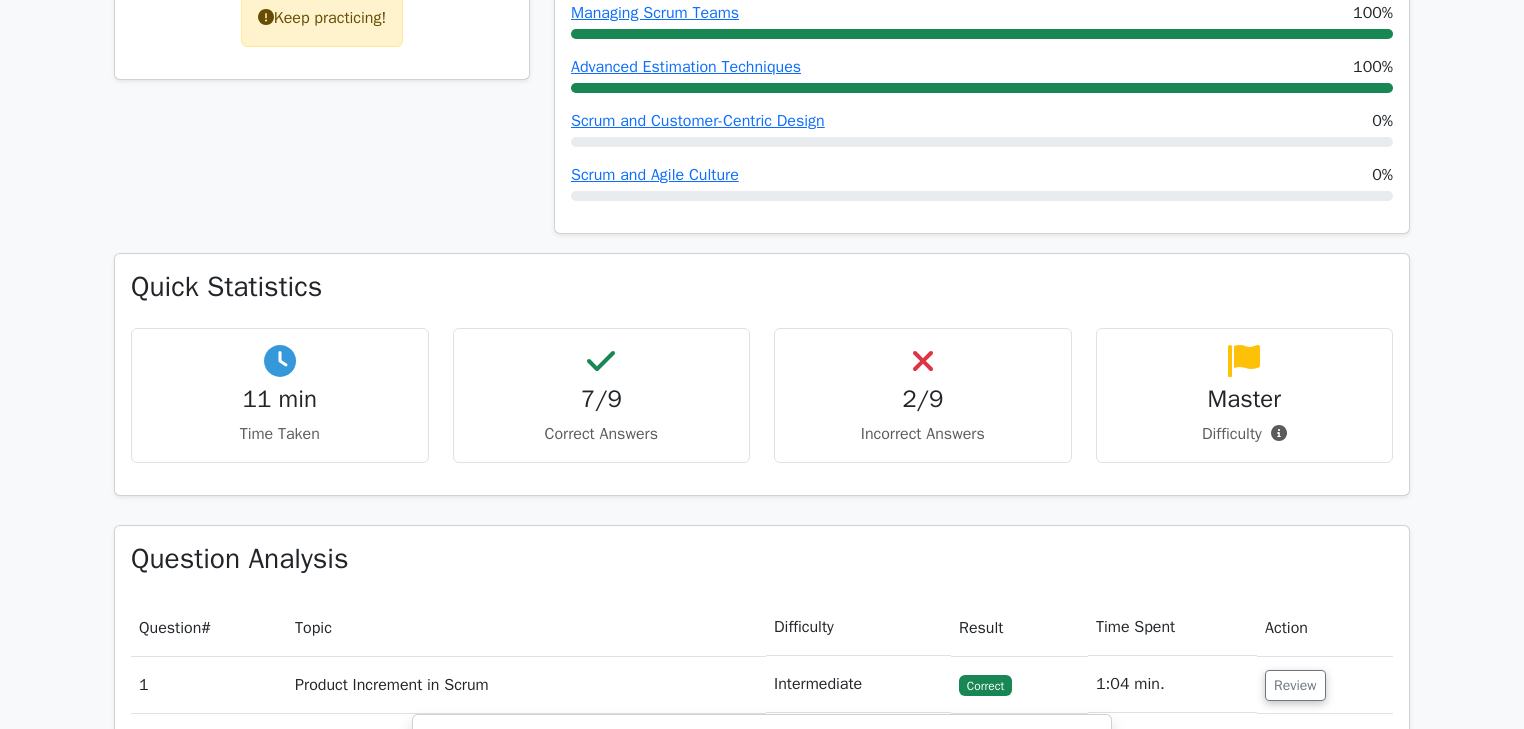 click on "2/9" at bounding box center (923, 399) 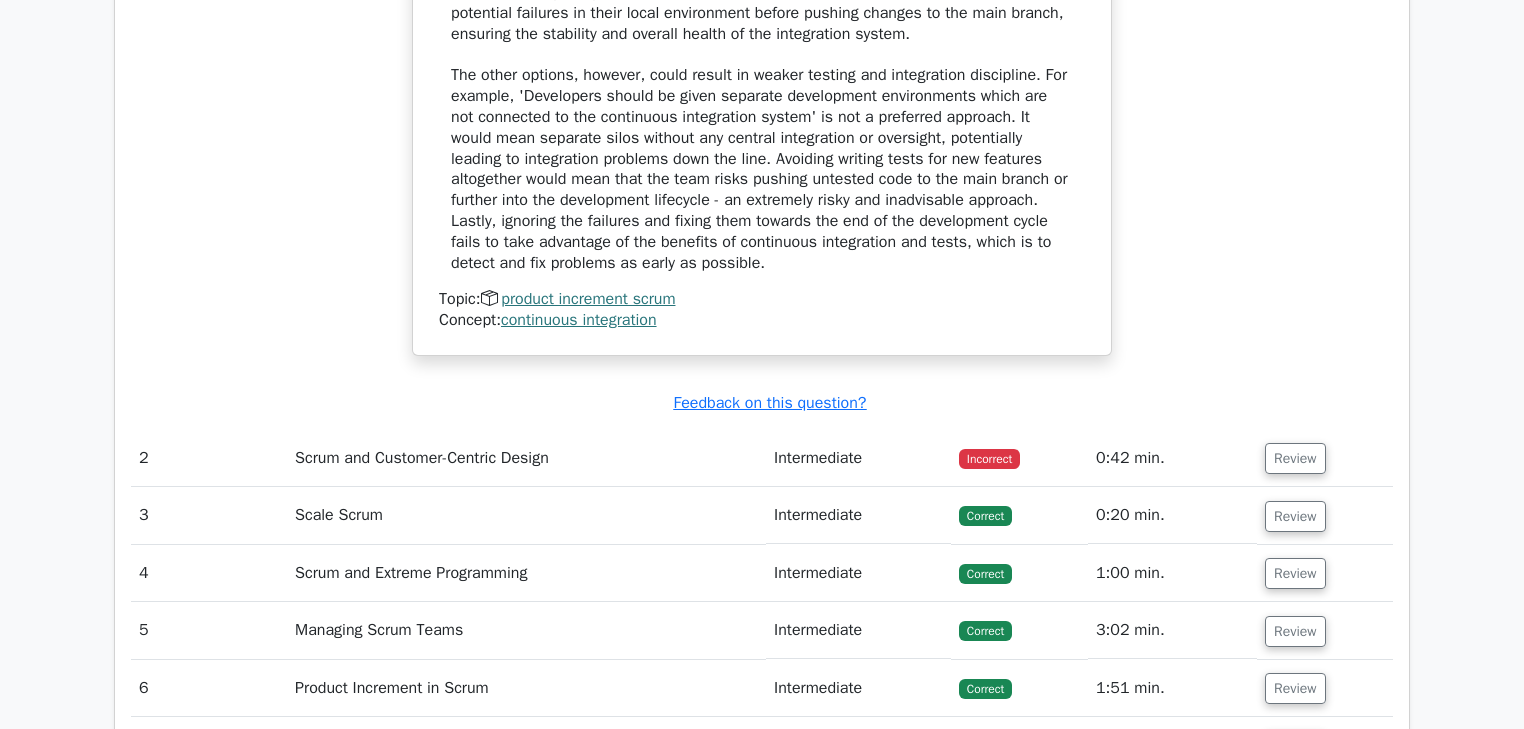 scroll, scrollTop: 2480, scrollLeft: 0, axis: vertical 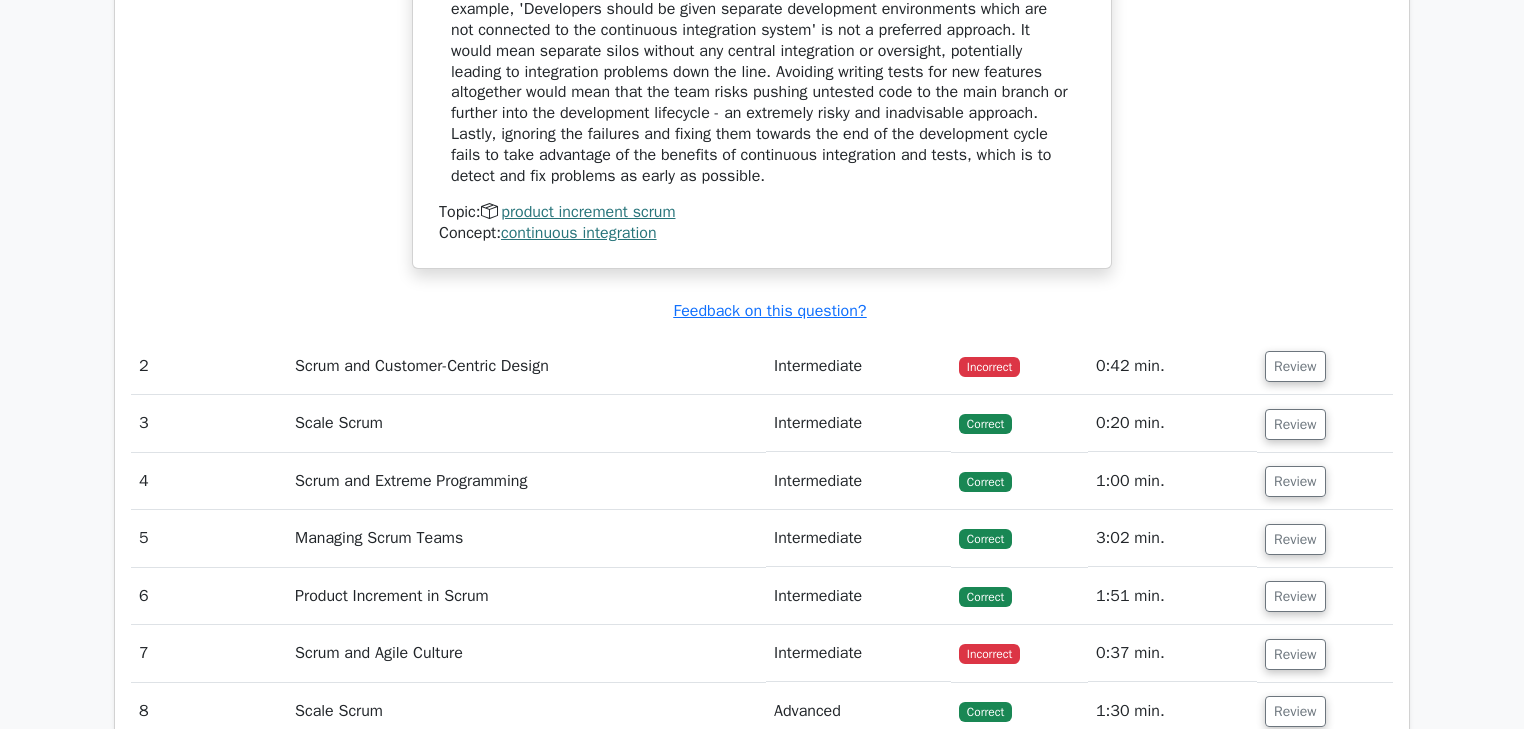 click on "Incorrect" at bounding box center (989, 367) 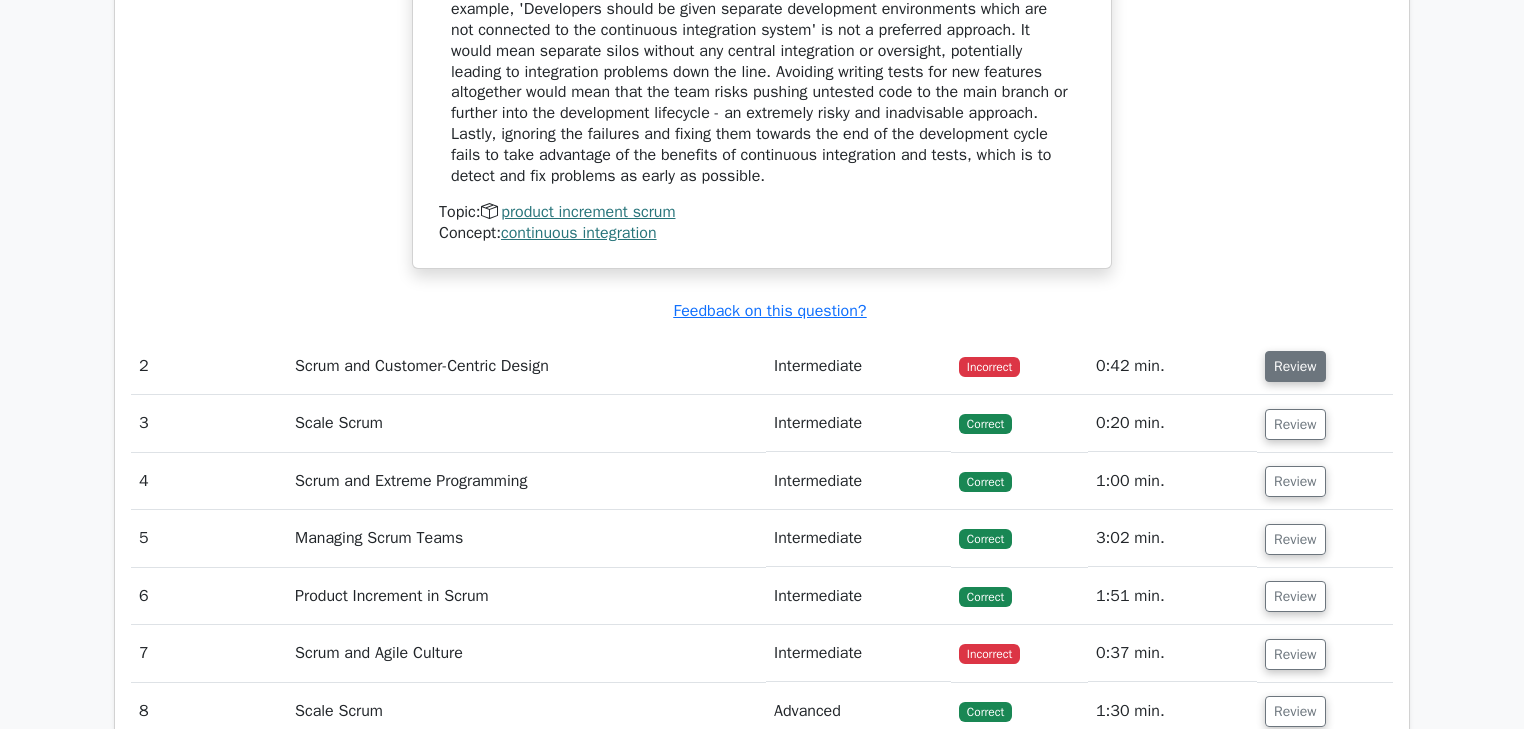 click on "Review" at bounding box center [1295, 366] 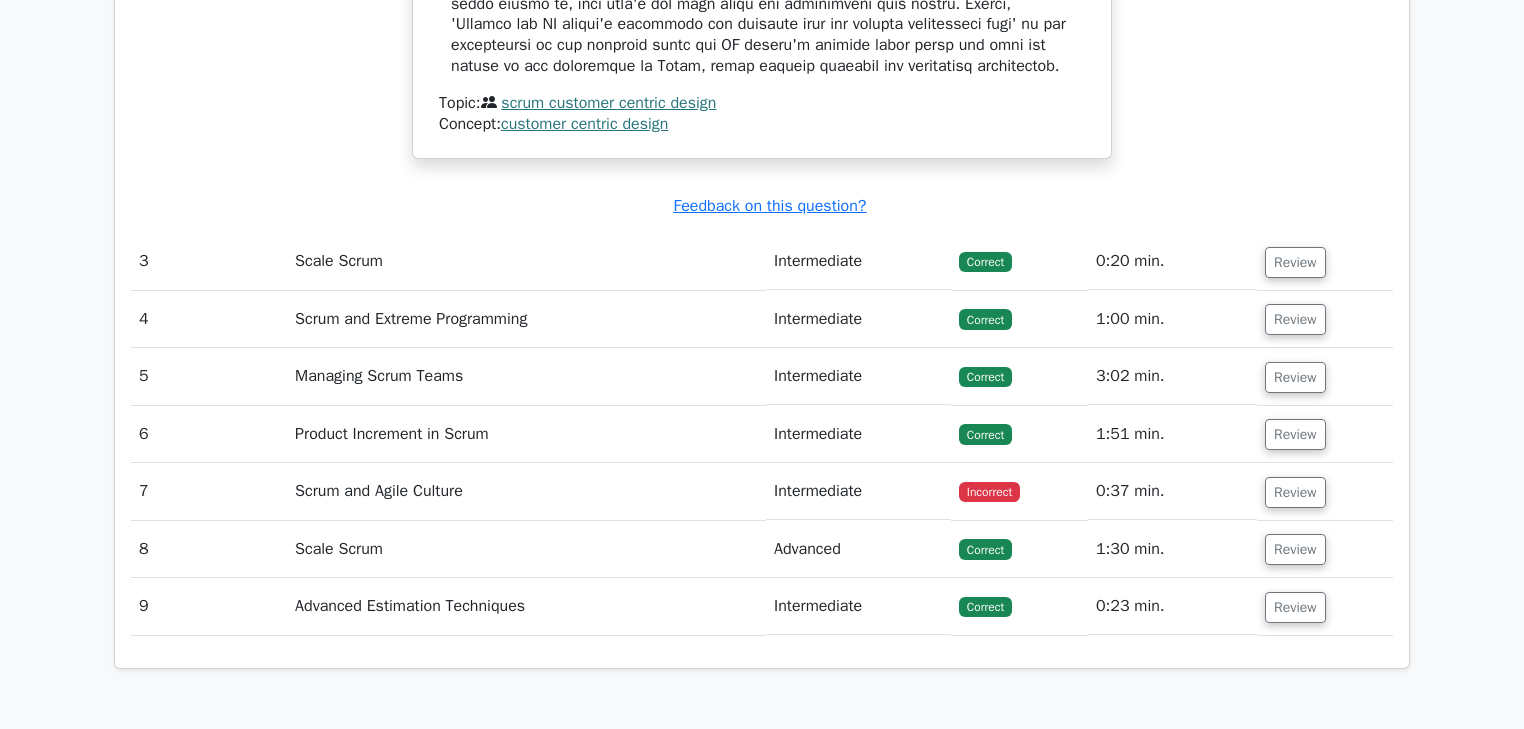 scroll, scrollTop: 3760, scrollLeft: 0, axis: vertical 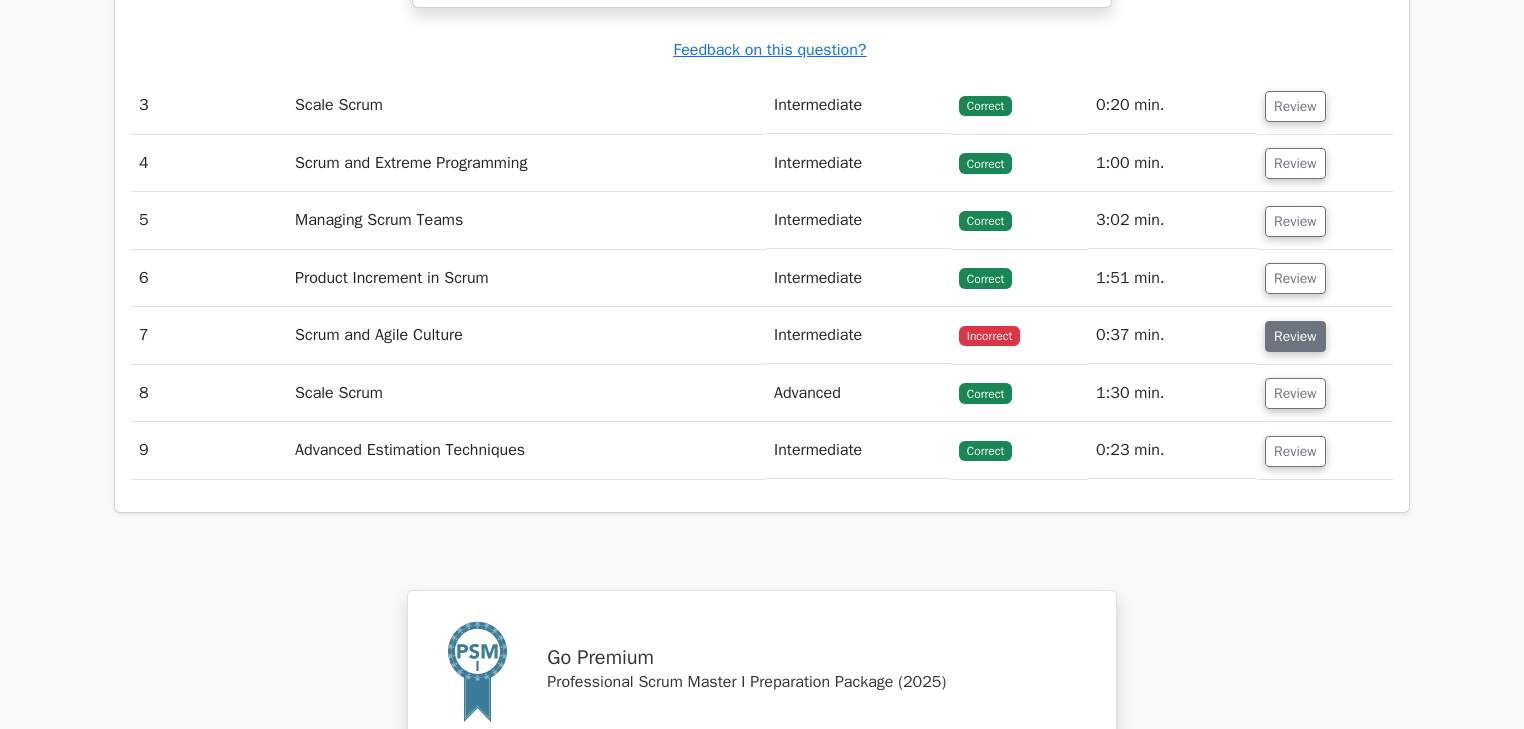 click on "Review" at bounding box center [1295, 336] 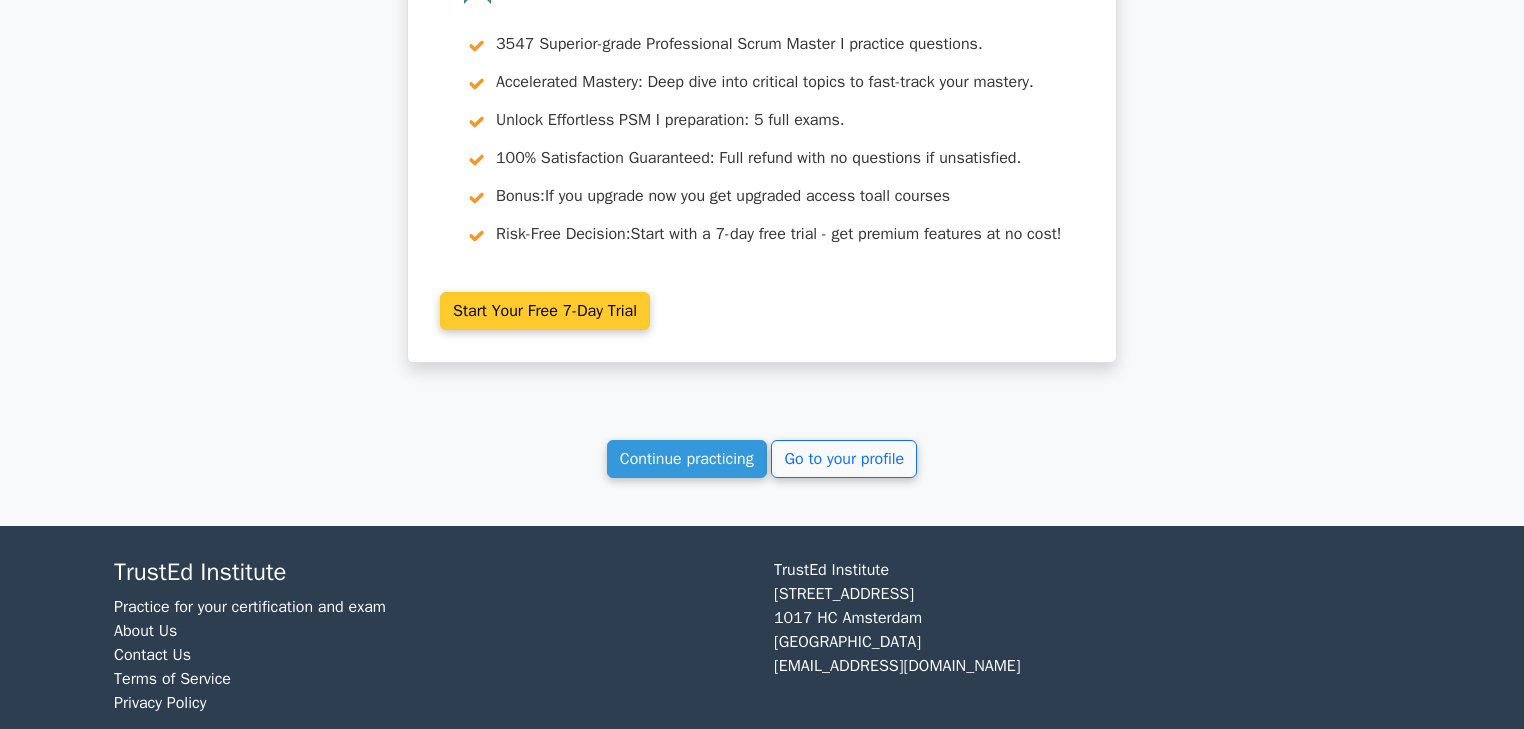 scroll, scrollTop: 5440, scrollLeft: 0, axis: vertical 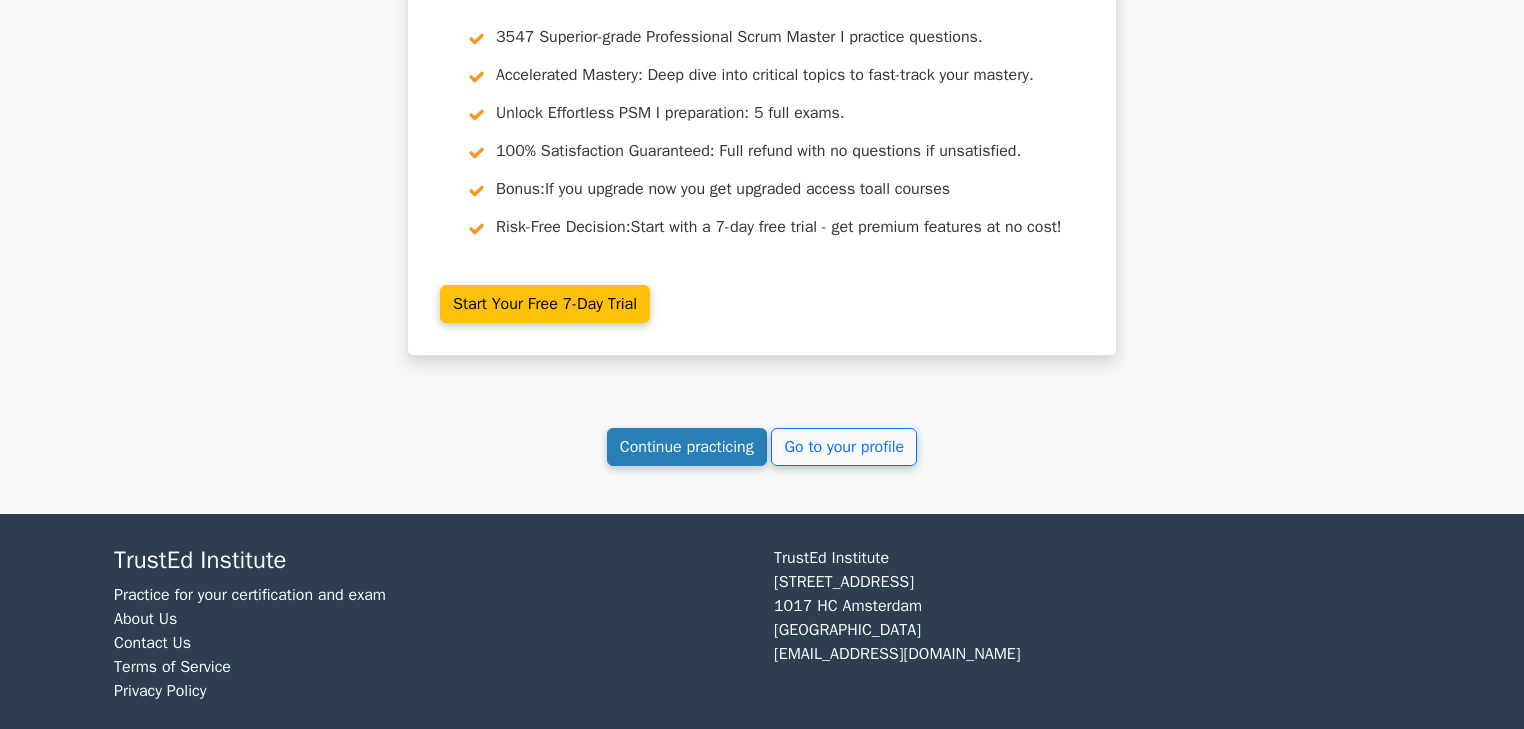 click on "Continue practicing" at bounding box center [687, 447] 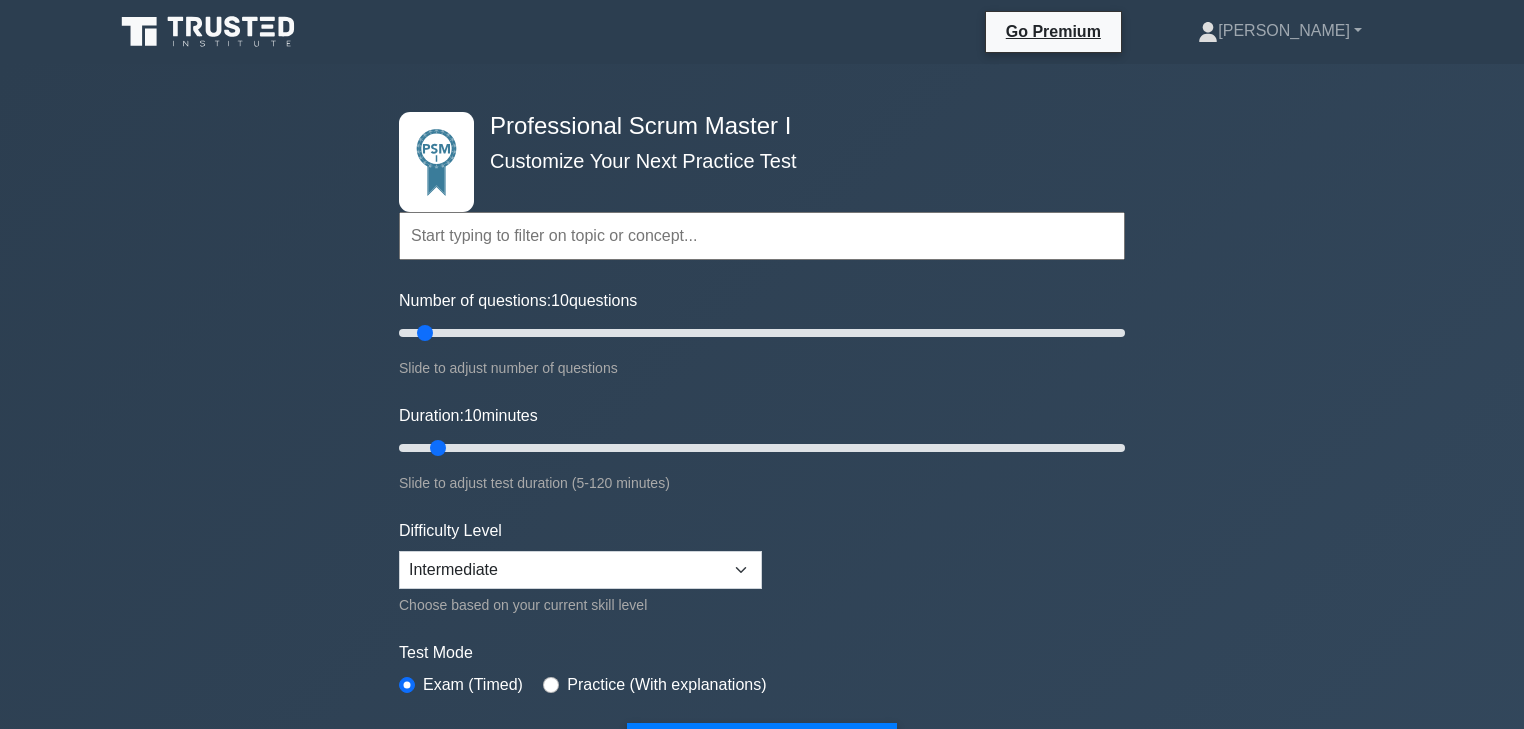 scroll, scrollTop: 0, scrollLeft: 0, axis: both 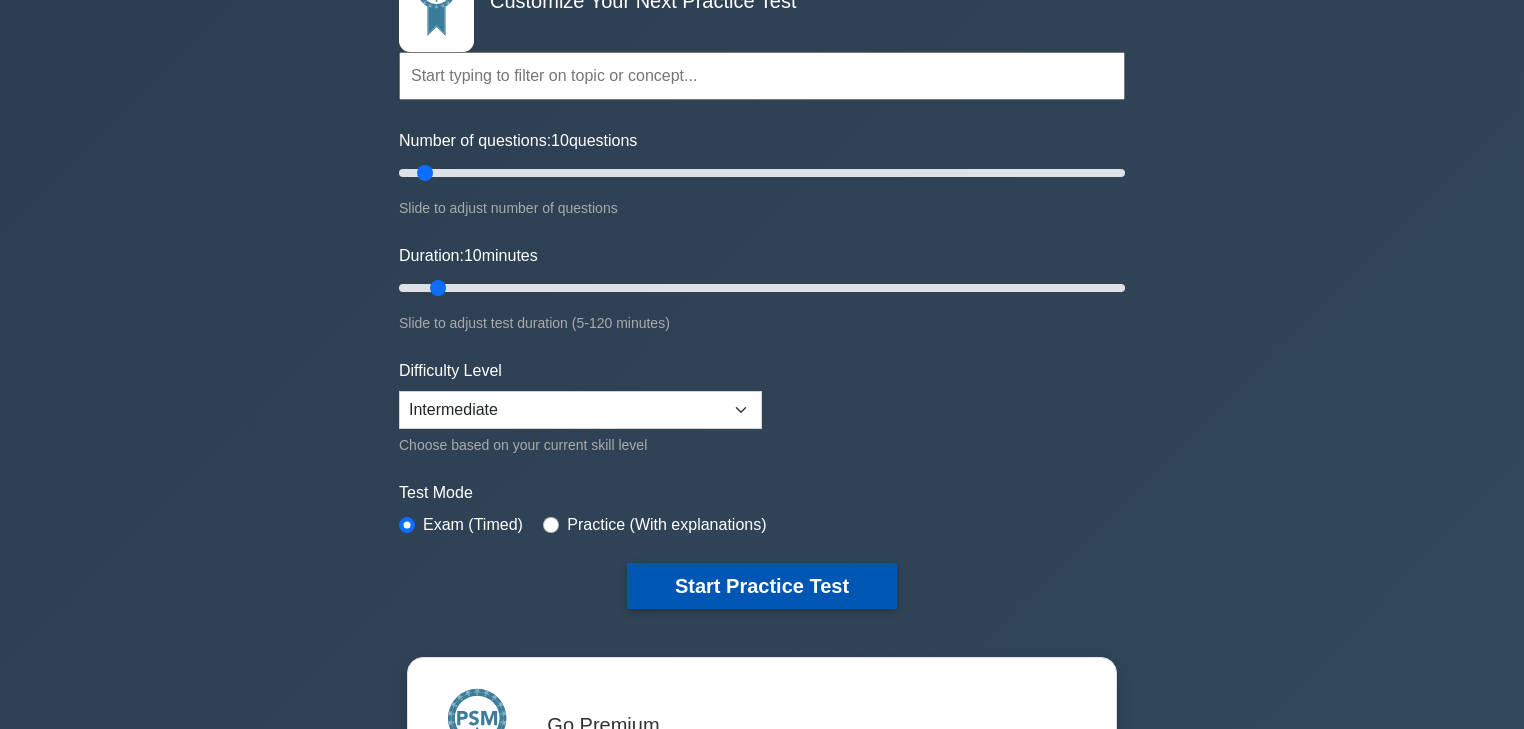 click on "Start Practice Test" at bounding box center (762, 586) 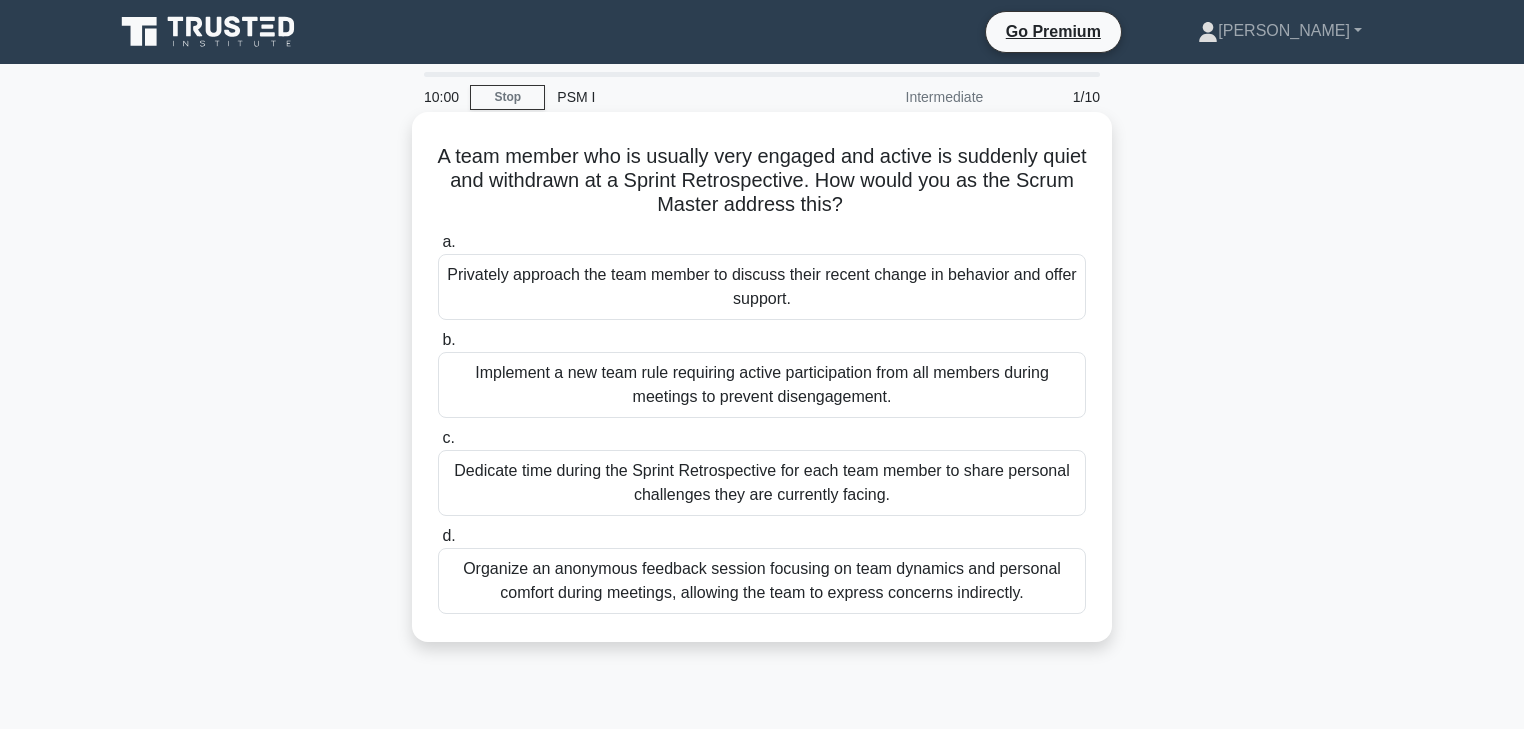 scroll, scrollTop: 0, scrollLeft: 0, axis: both 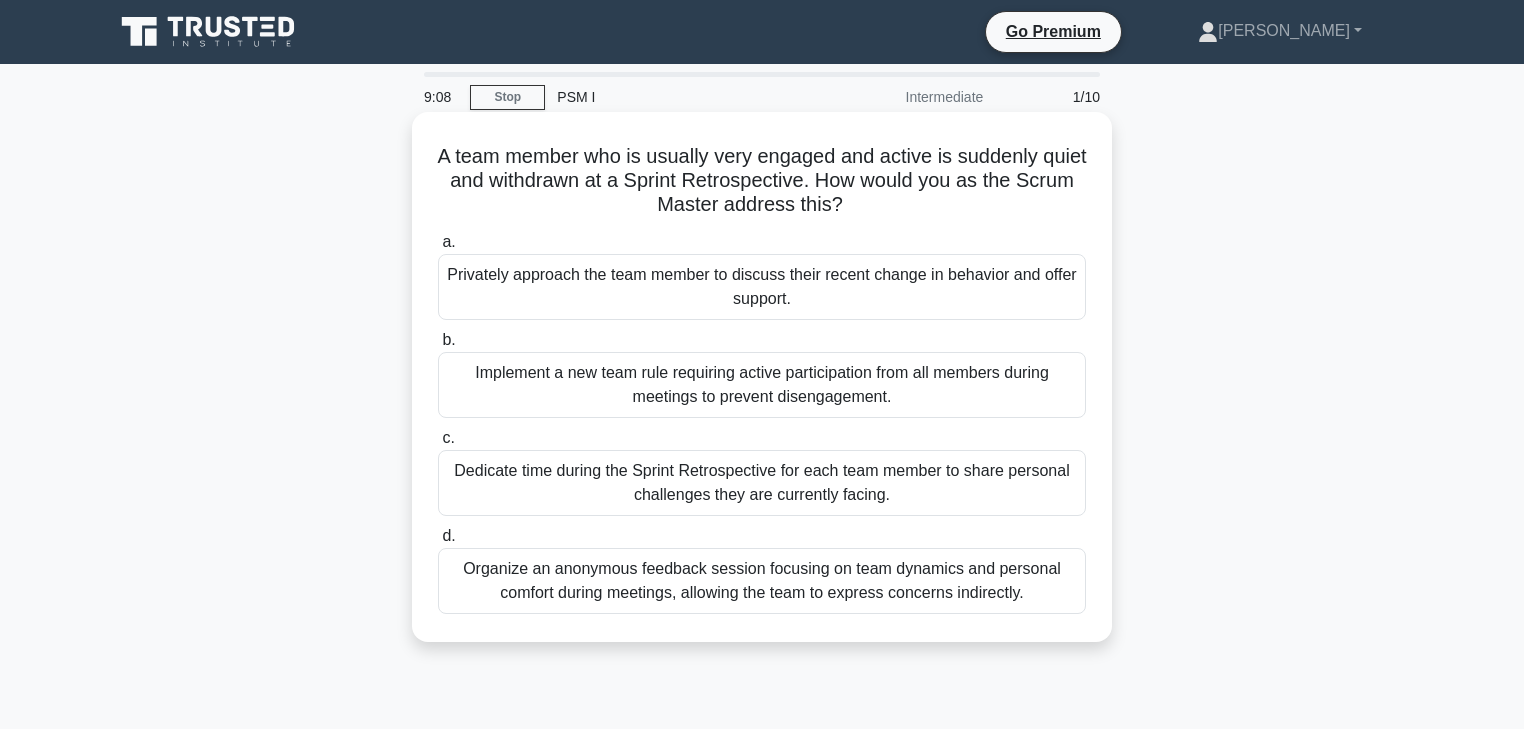 click on "c." at bounding box center [448, 437] 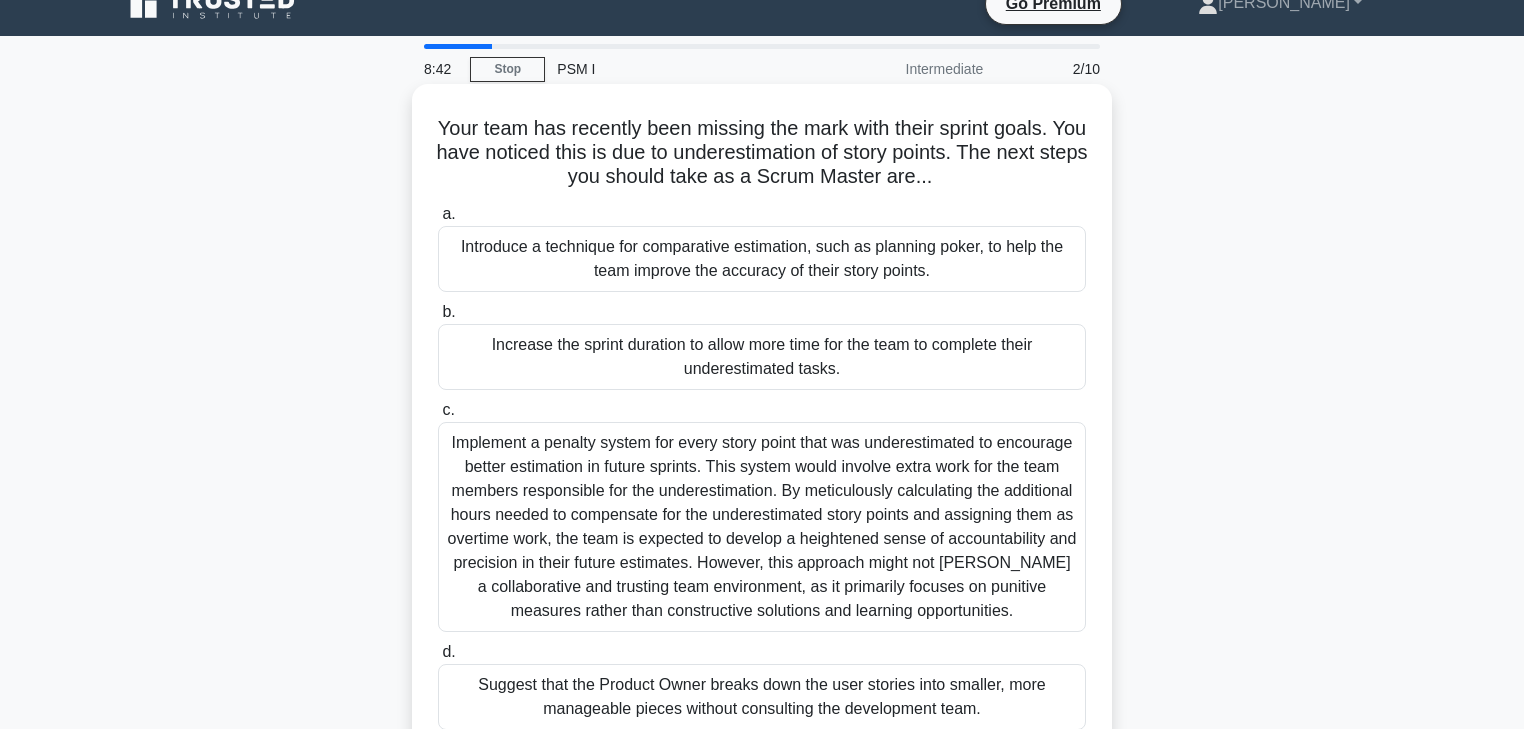 scroll, scrollTop: 0, scrollLeft: 0, axis: both 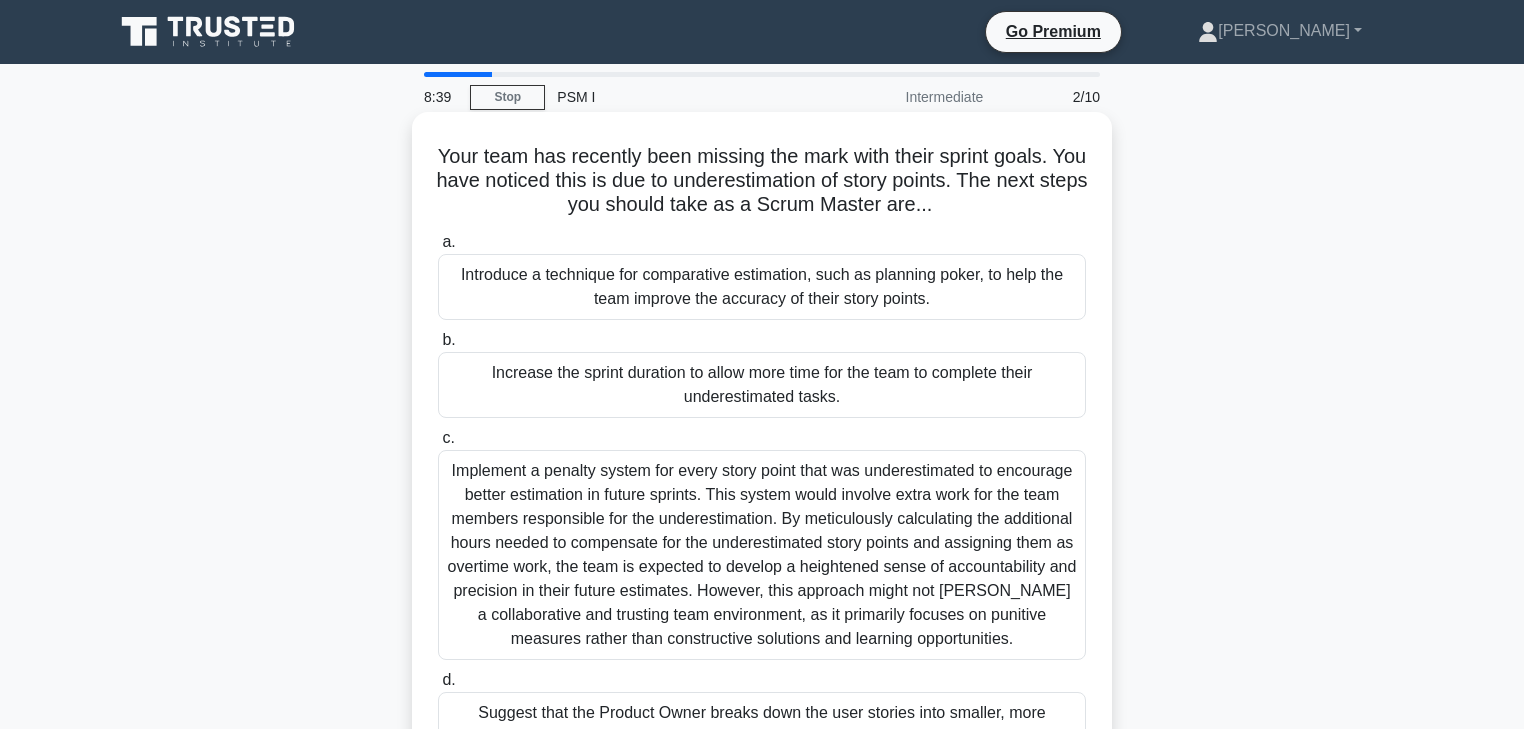 click on "a." at bounding box center [448, 241] 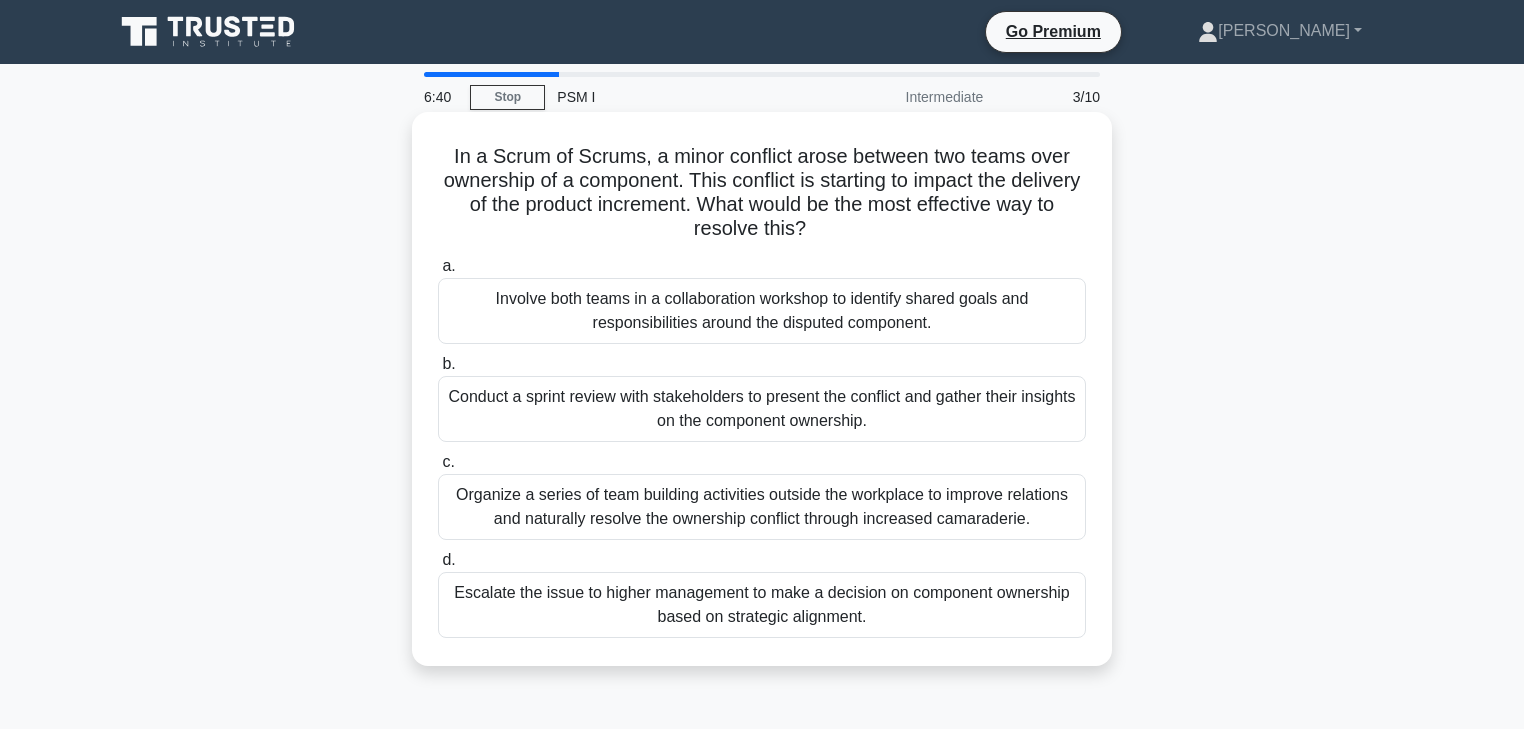 click on "a." at bounding box center (448, 265) 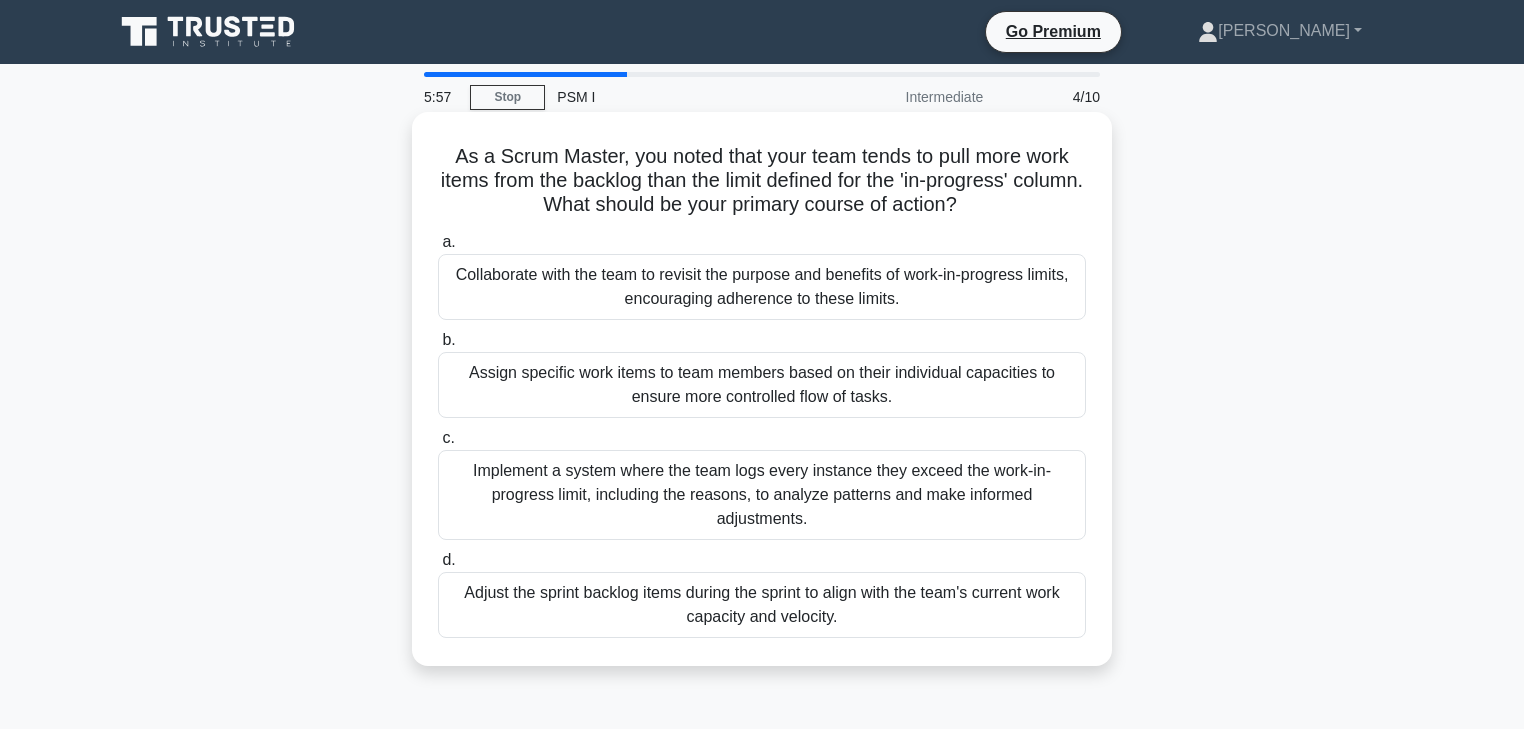 click on "d." at bounding box center [448, 559] 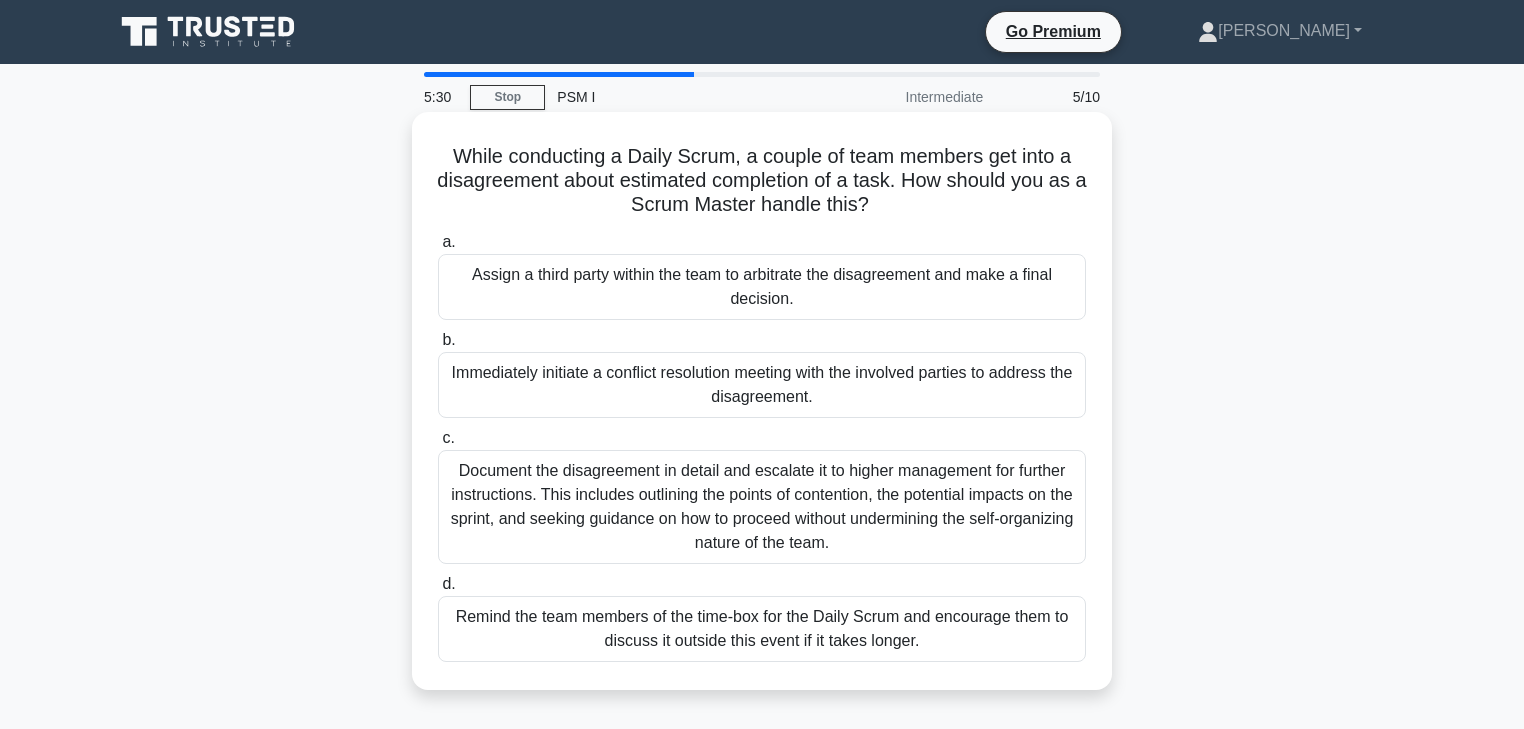 click on "d." at bounding box center [448, 583] 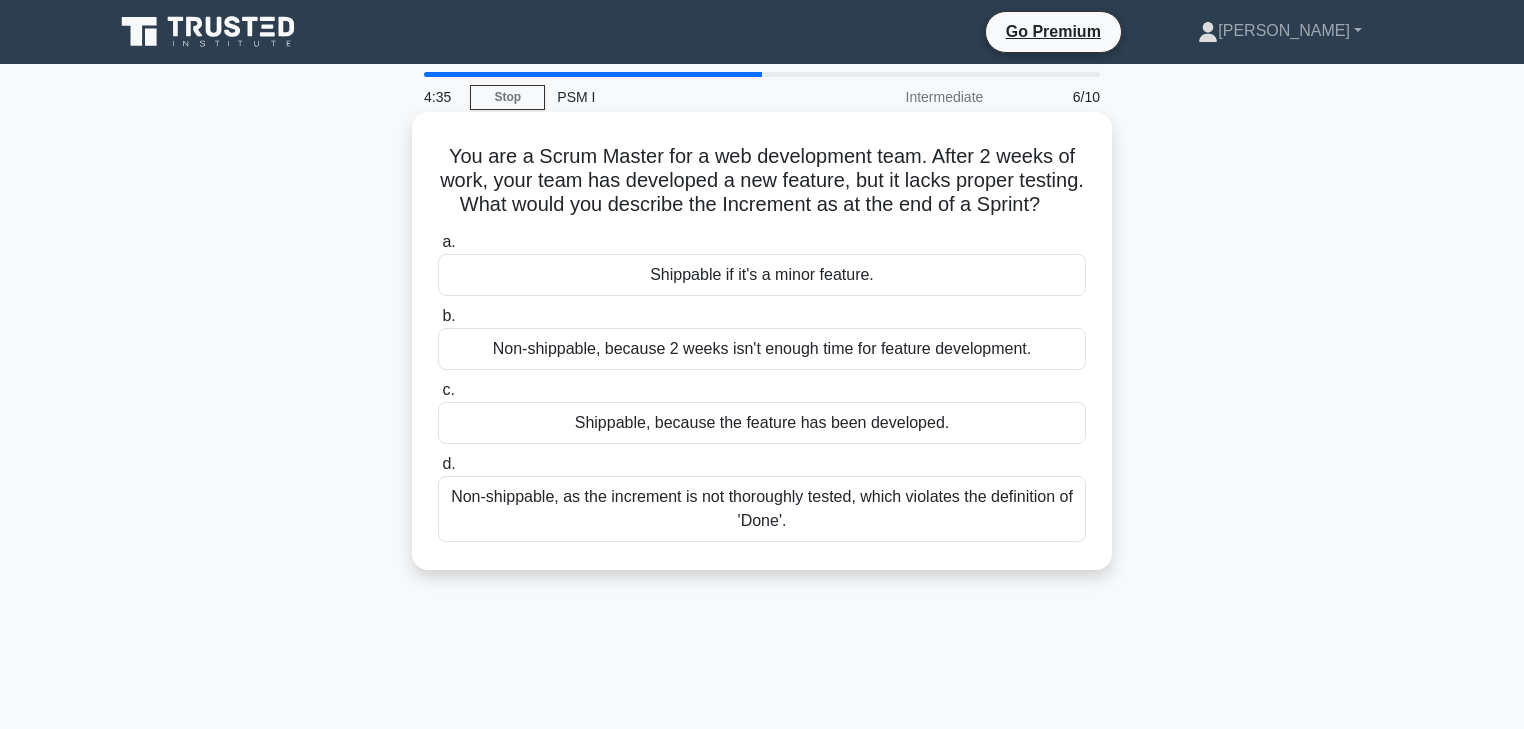 click on "d." at bounding box center [448, 463] 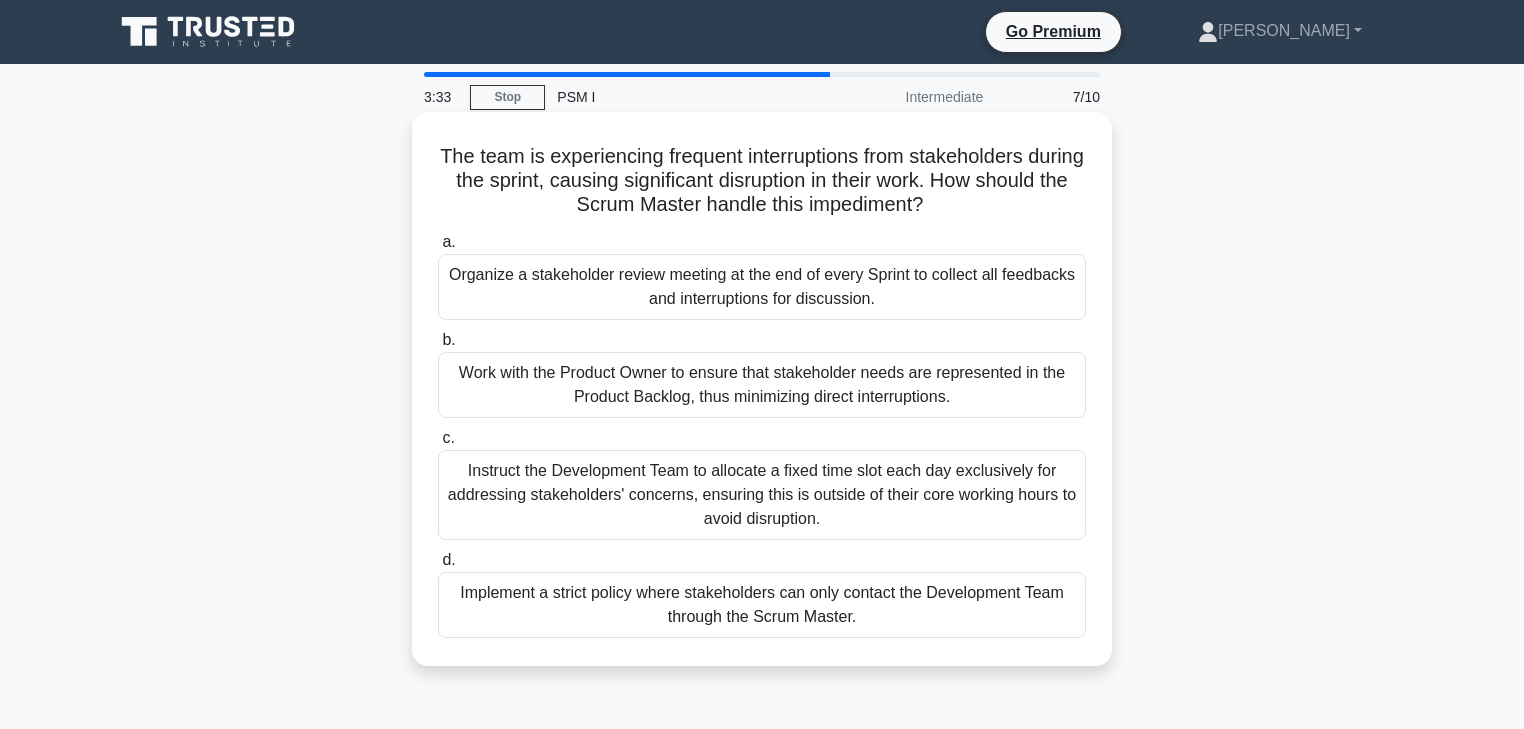 click on "b." at bounding box center (448, 339) 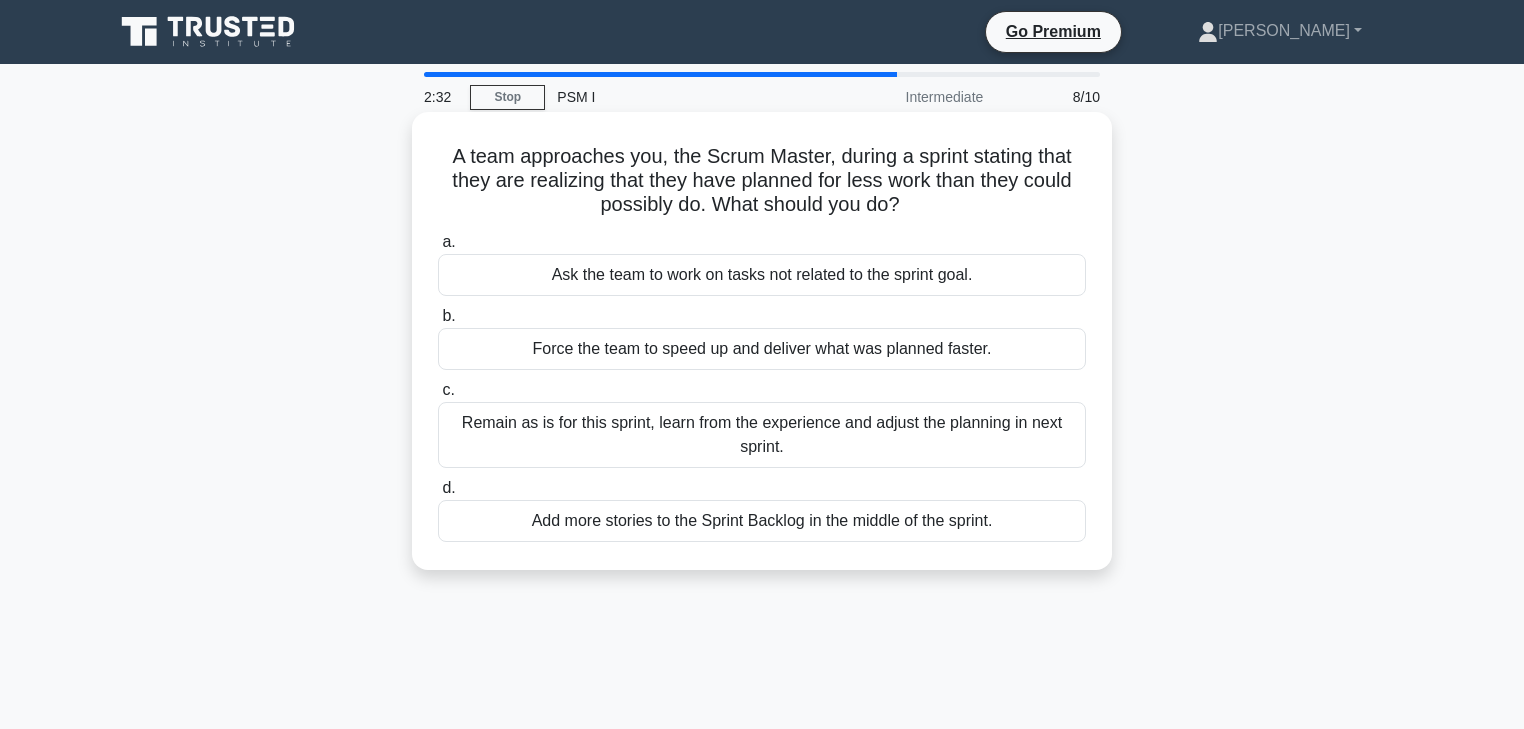 click on "c." at bounding box center [448, 389] 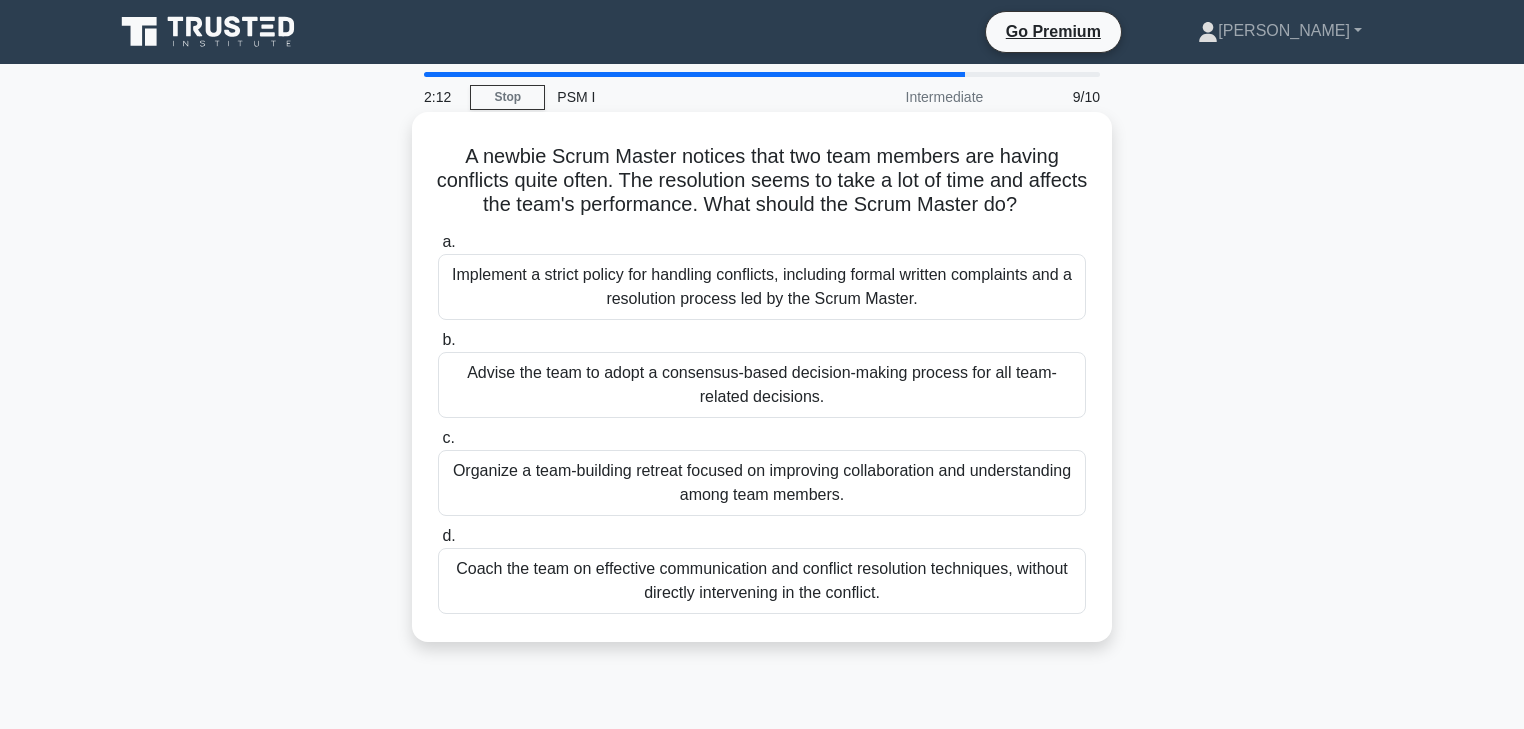 click on "d." at bounding box center (448, 535) 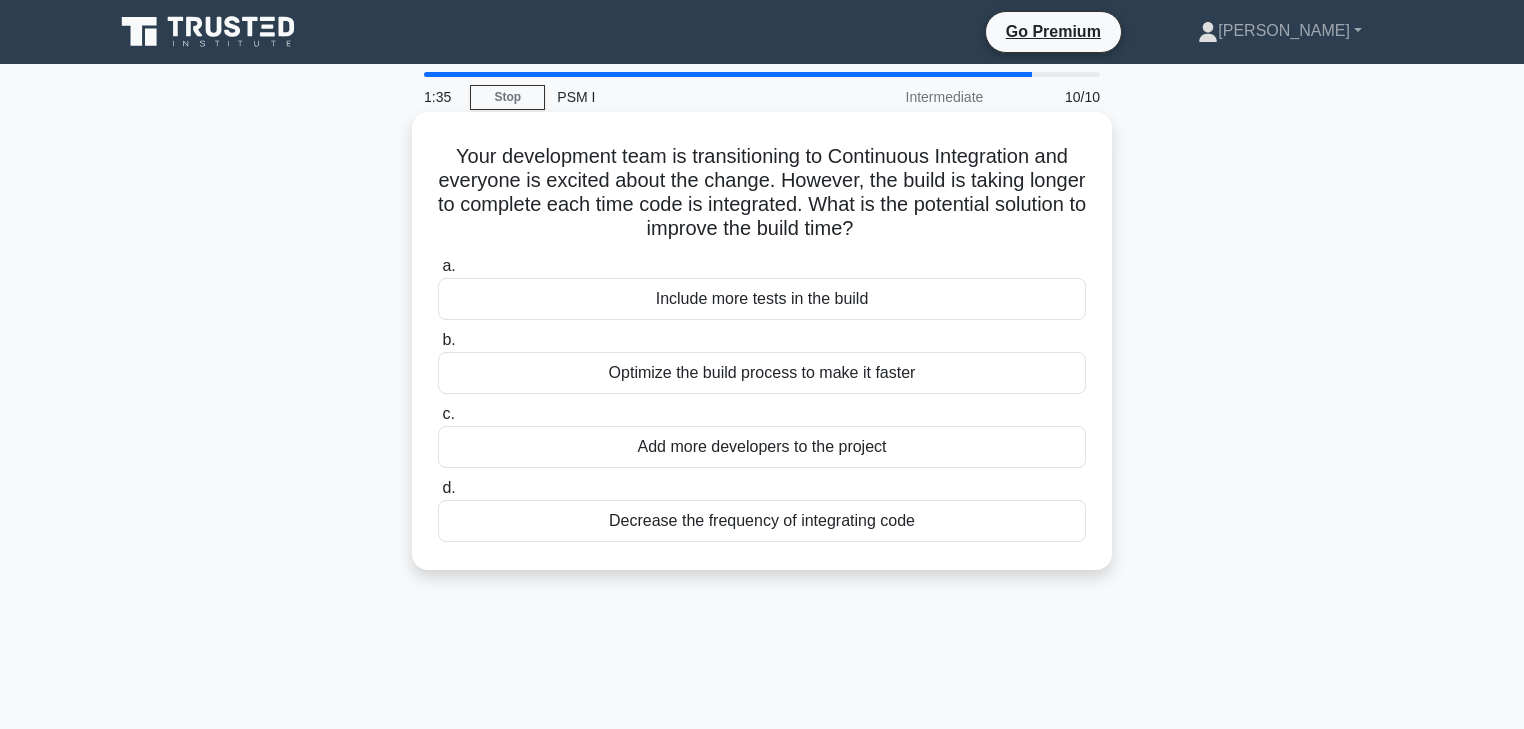 click on "b." at bounding box center (448, 339) 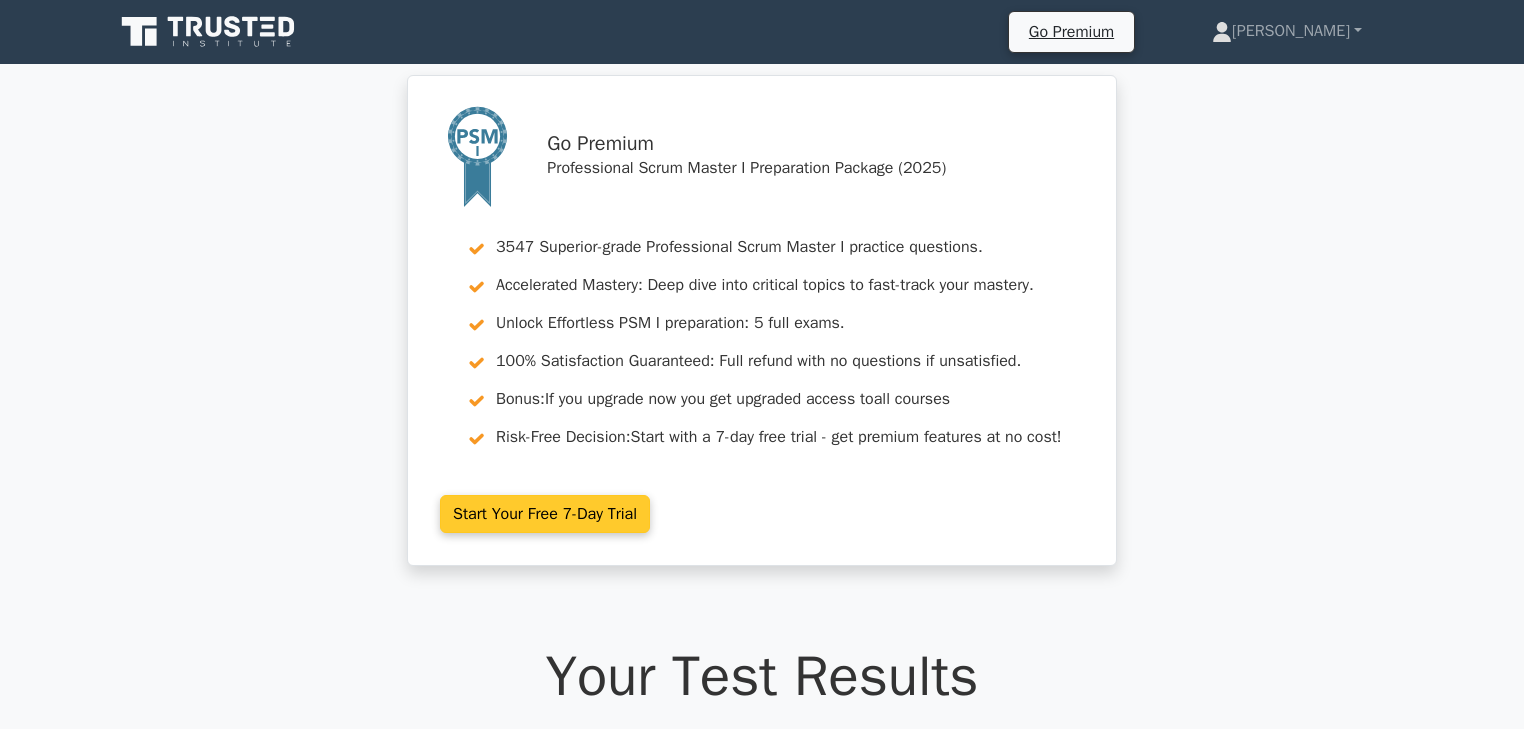 scroll, scrollTop: 0, scrollLeft: 0, axis: both 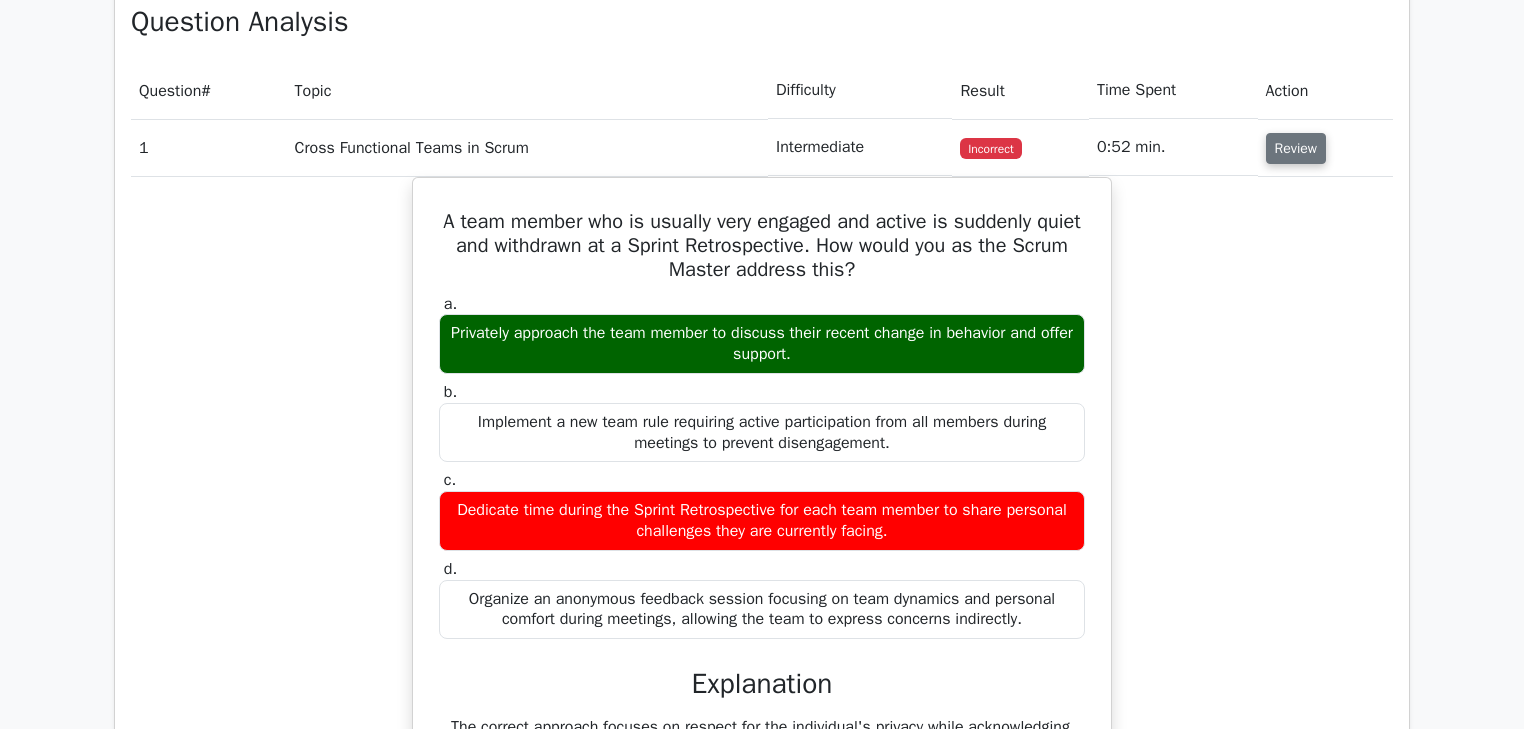 click on "Review" at bounding box center (1296, 148) 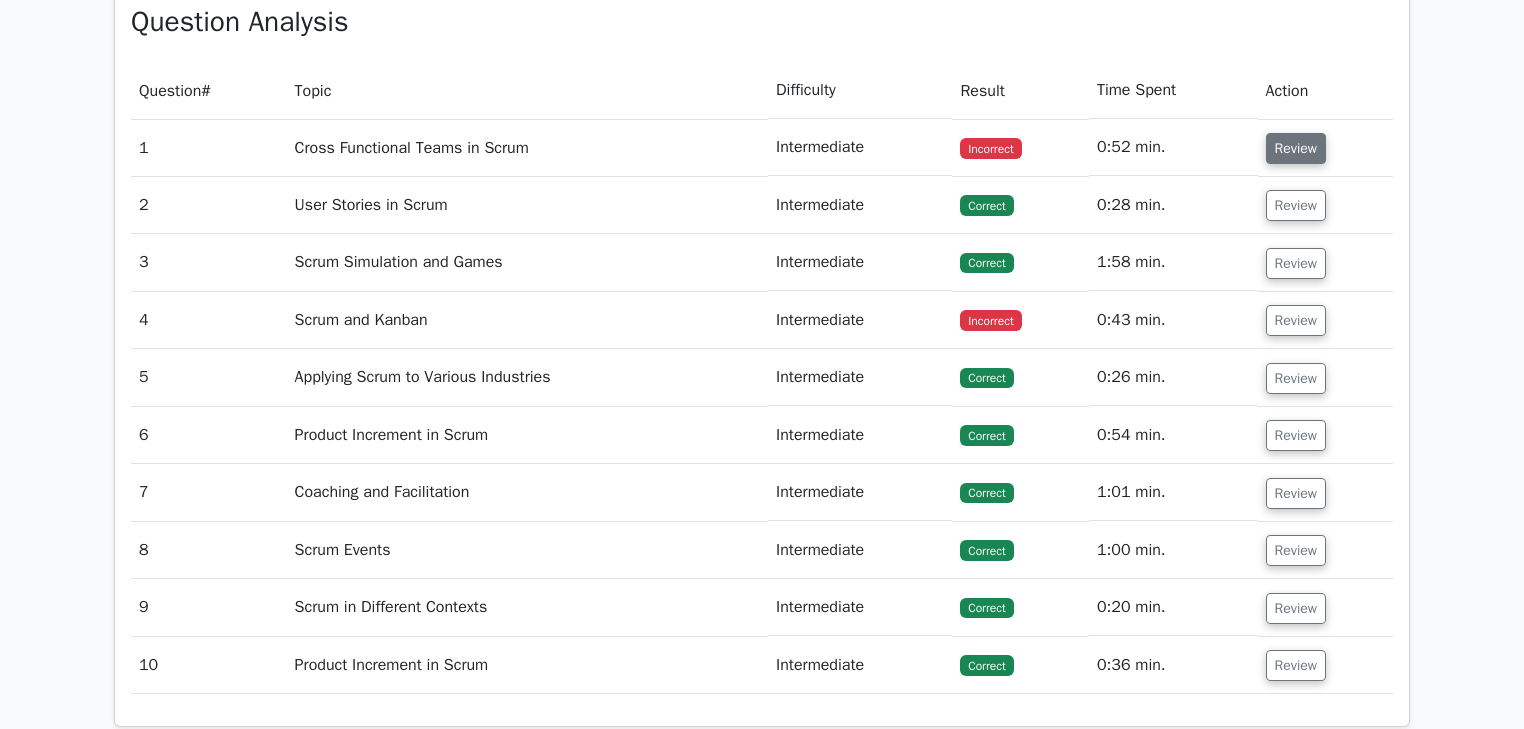 click on "Review" at bounding box center (1296, 148) 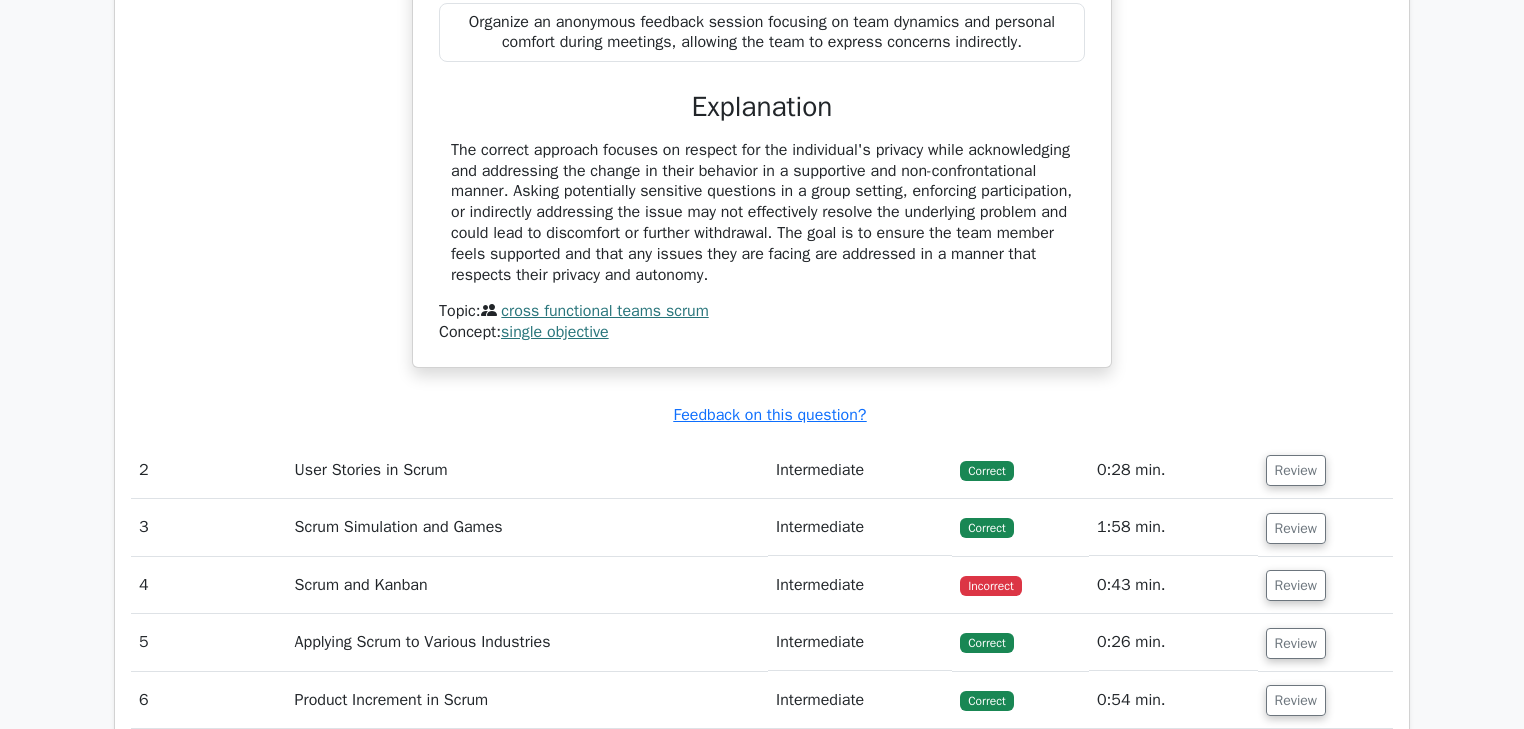 scroll, scrollTop: 2400, scrollLeft: 0, axis: vertical 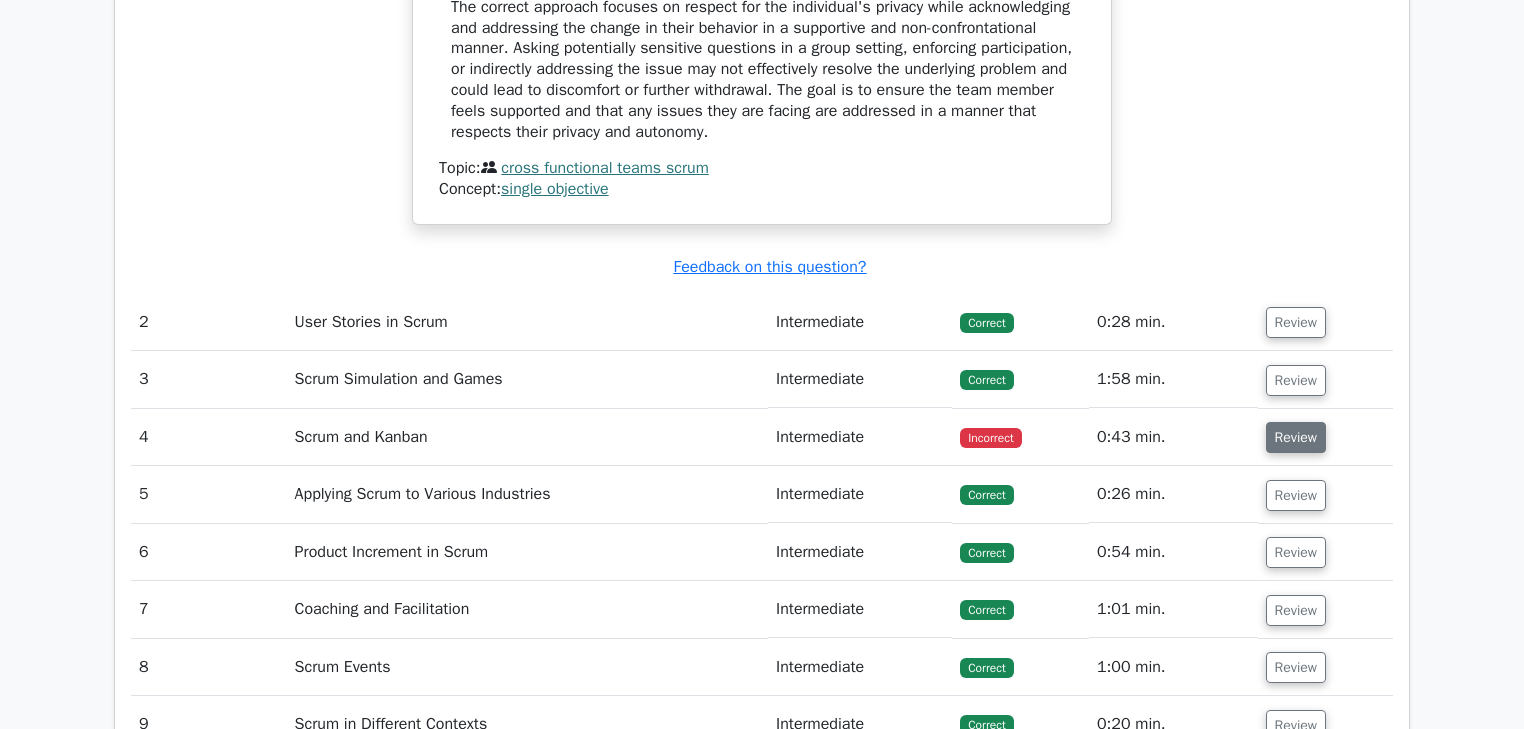 click on "Review" at bounding box center (1296, 437) 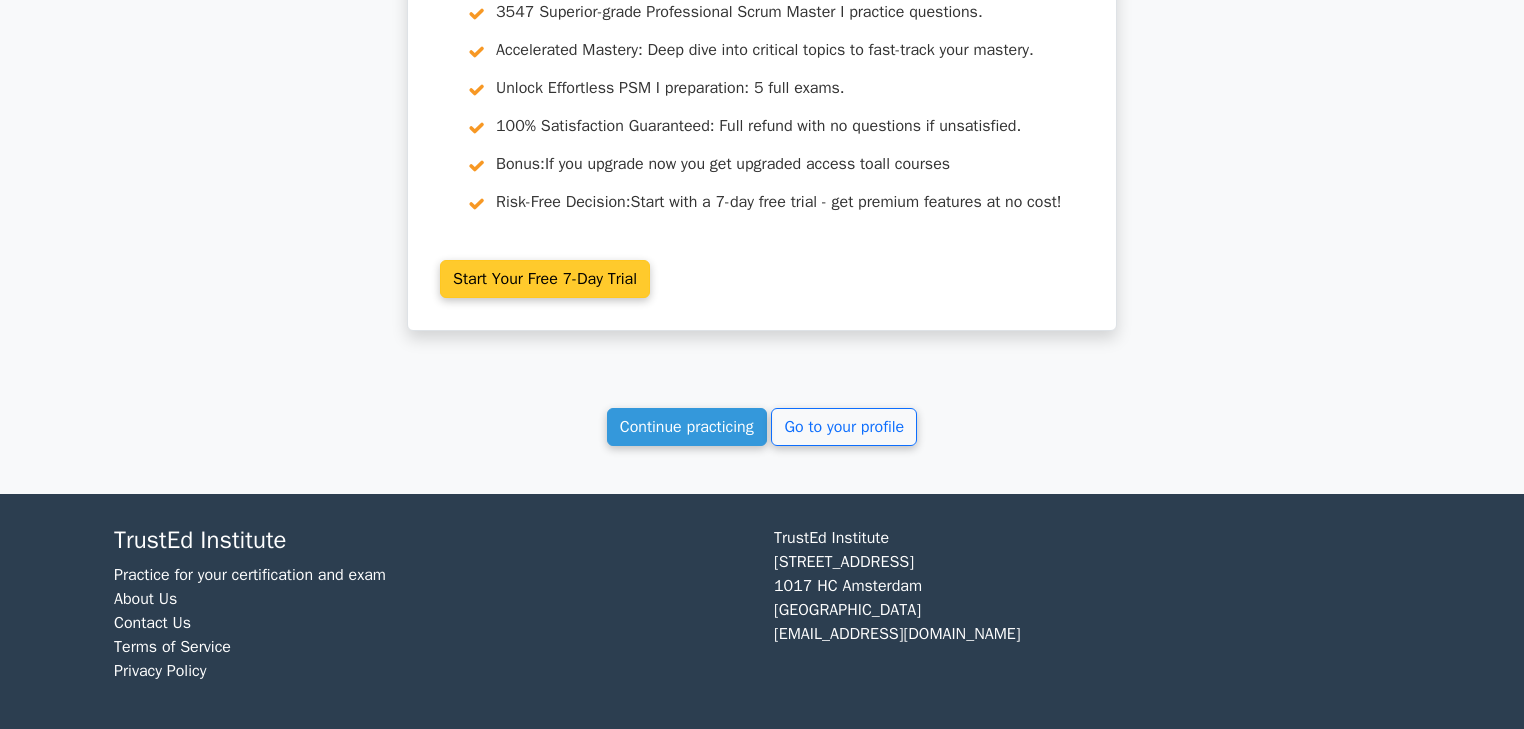 scroll, scrollTop: 4414, scrollLeft: 0, axis: vertical 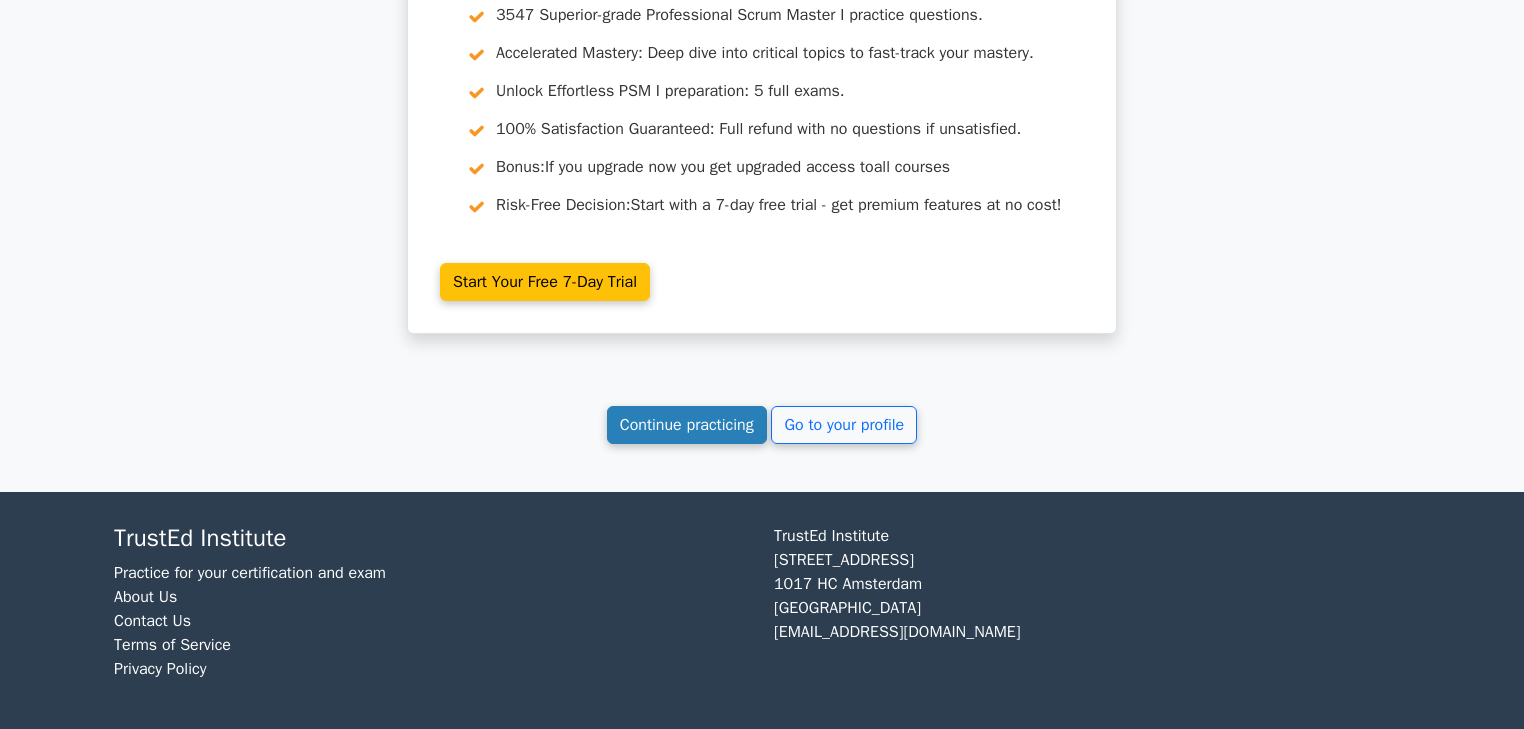 click on "Continue practicing" at bounding box center [687, 425] 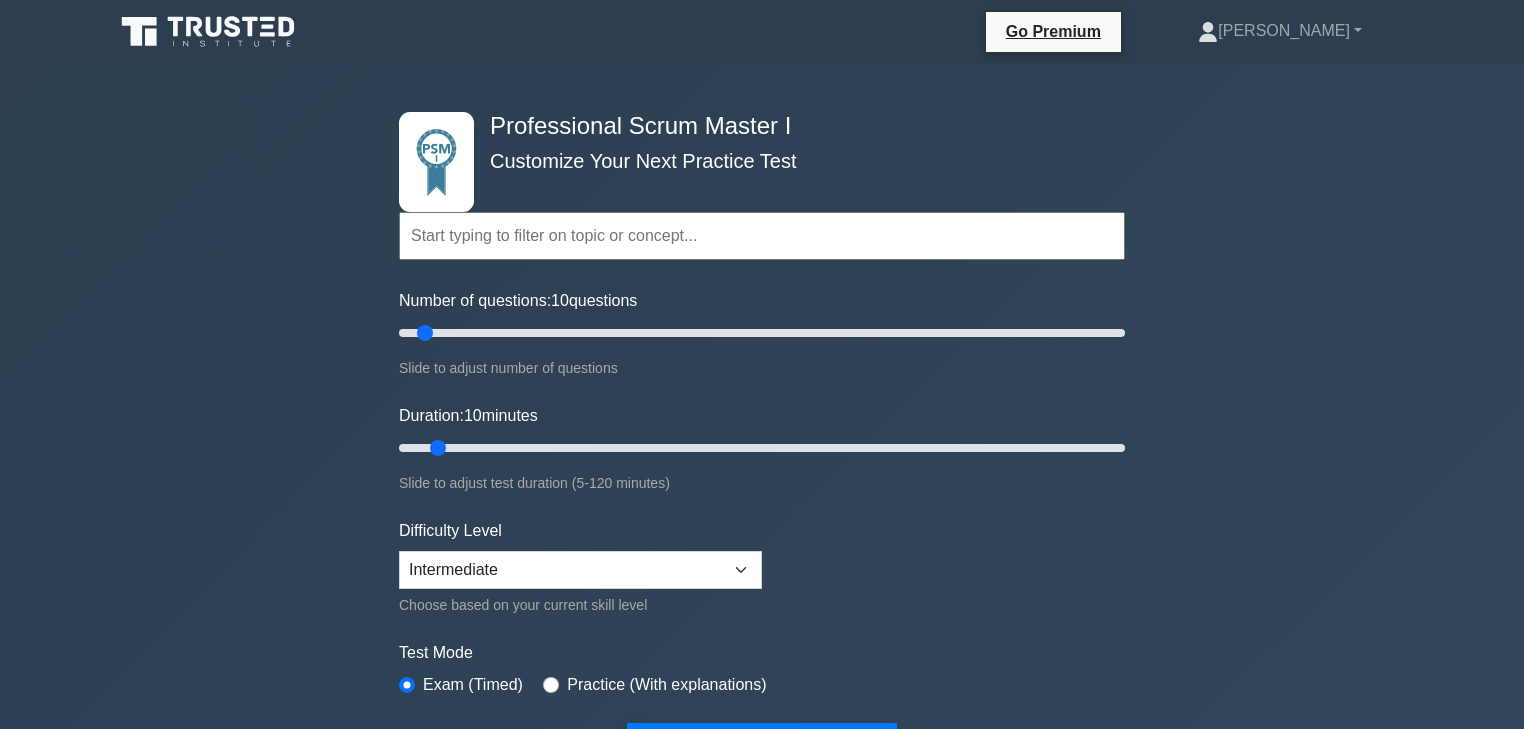 scroll, scrollTop: 0, scrollLeft: 0, axis: both 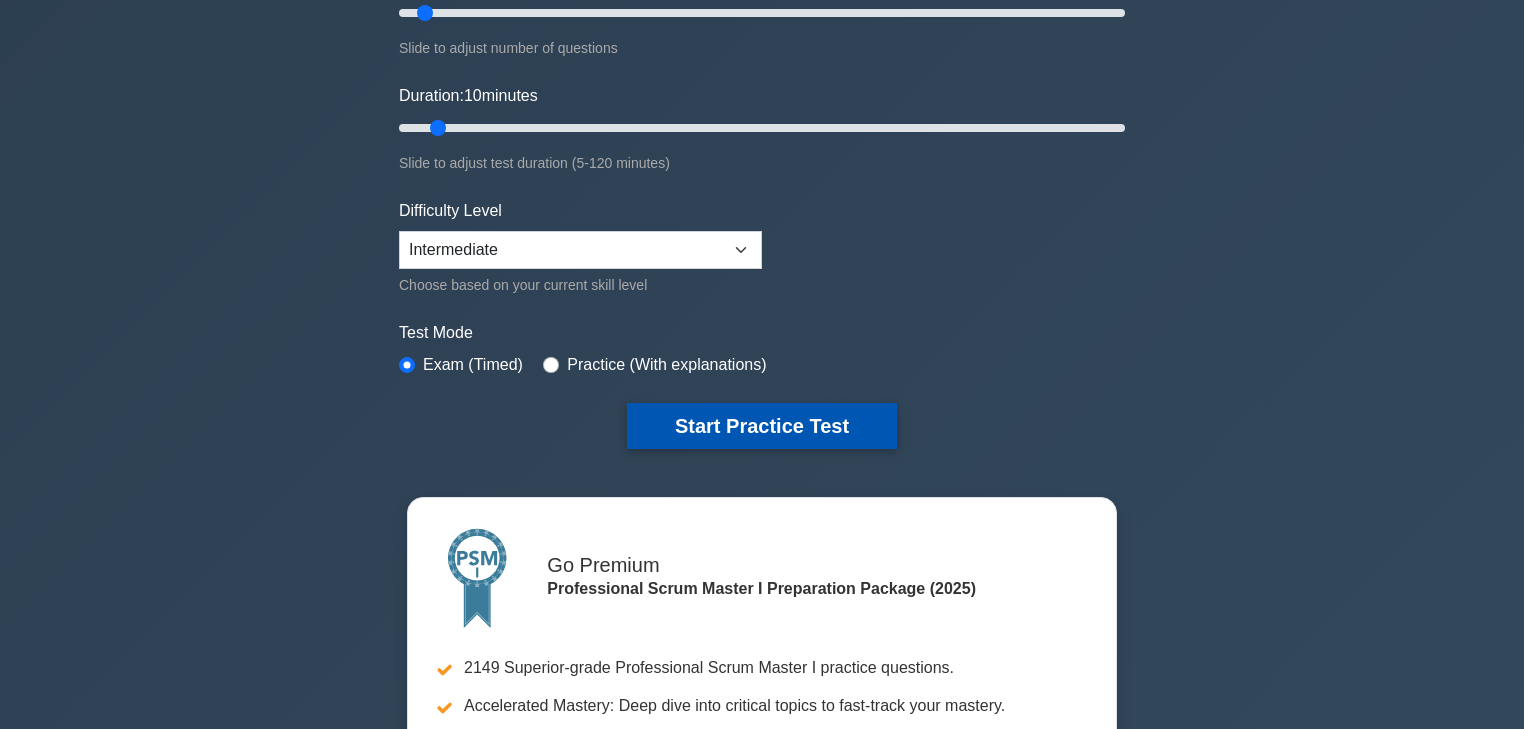 click on "Start Practice Test" at bounding box center (762, 426) 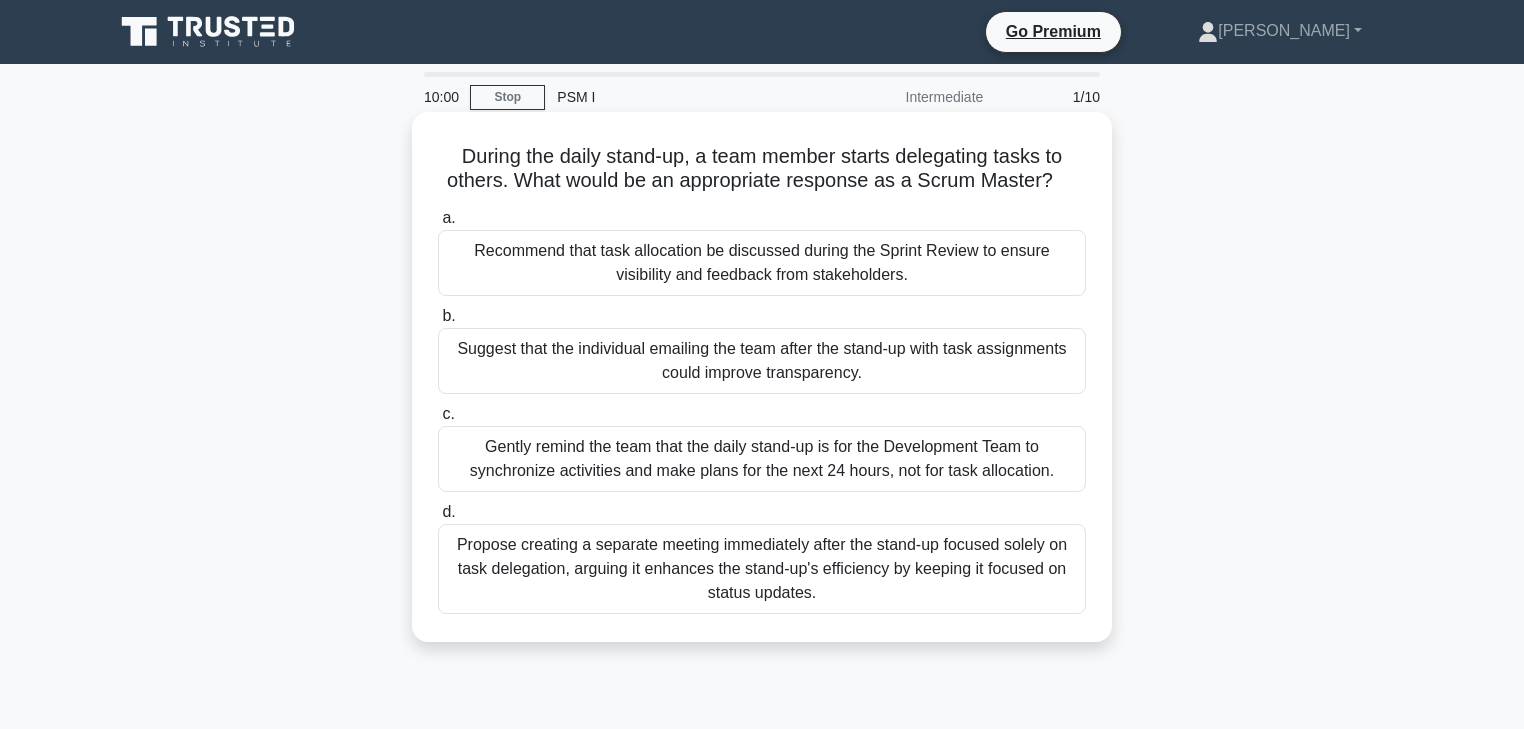 scroll, scrollTop: 0, scrollLeft: 0, axis: both 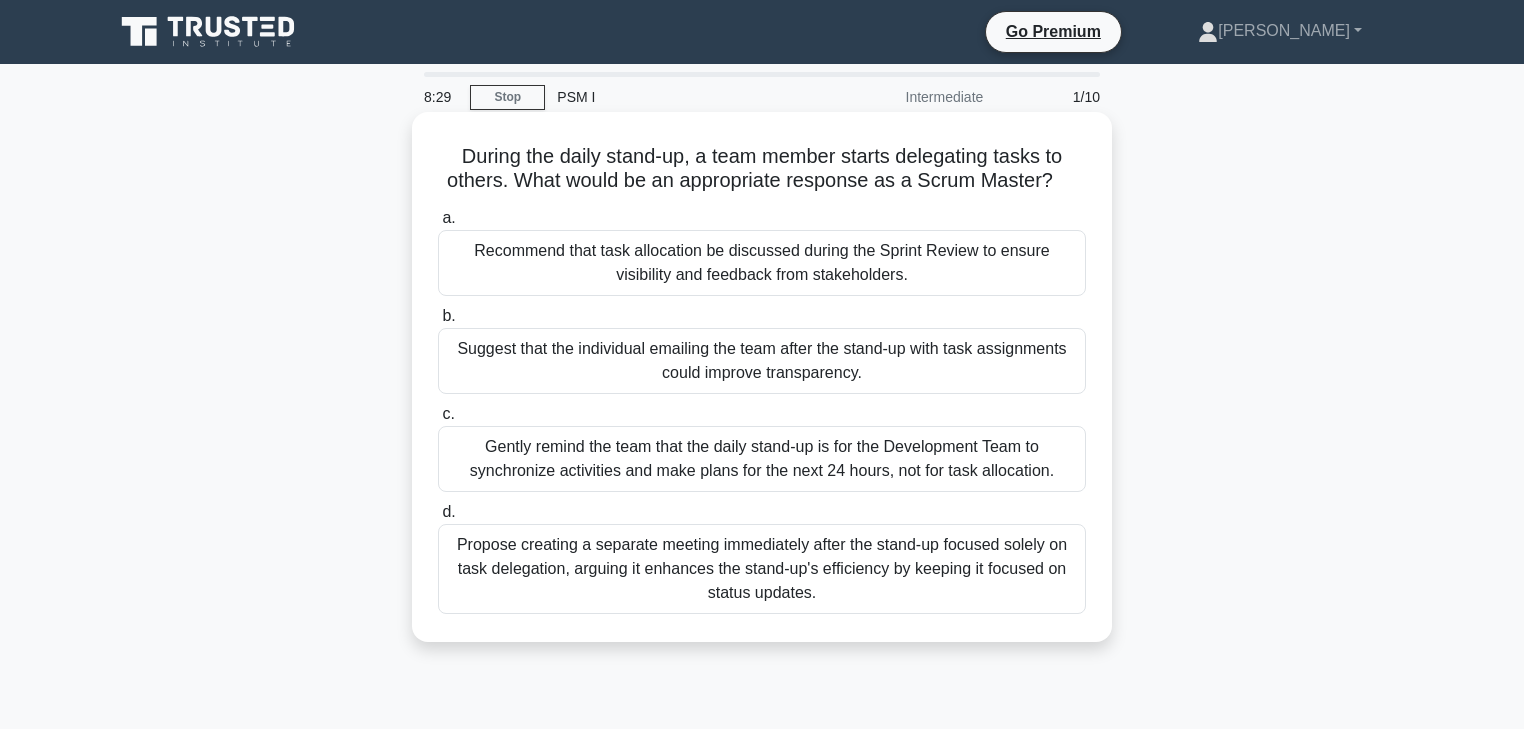 click on "a." at bounding box center [448, 217] 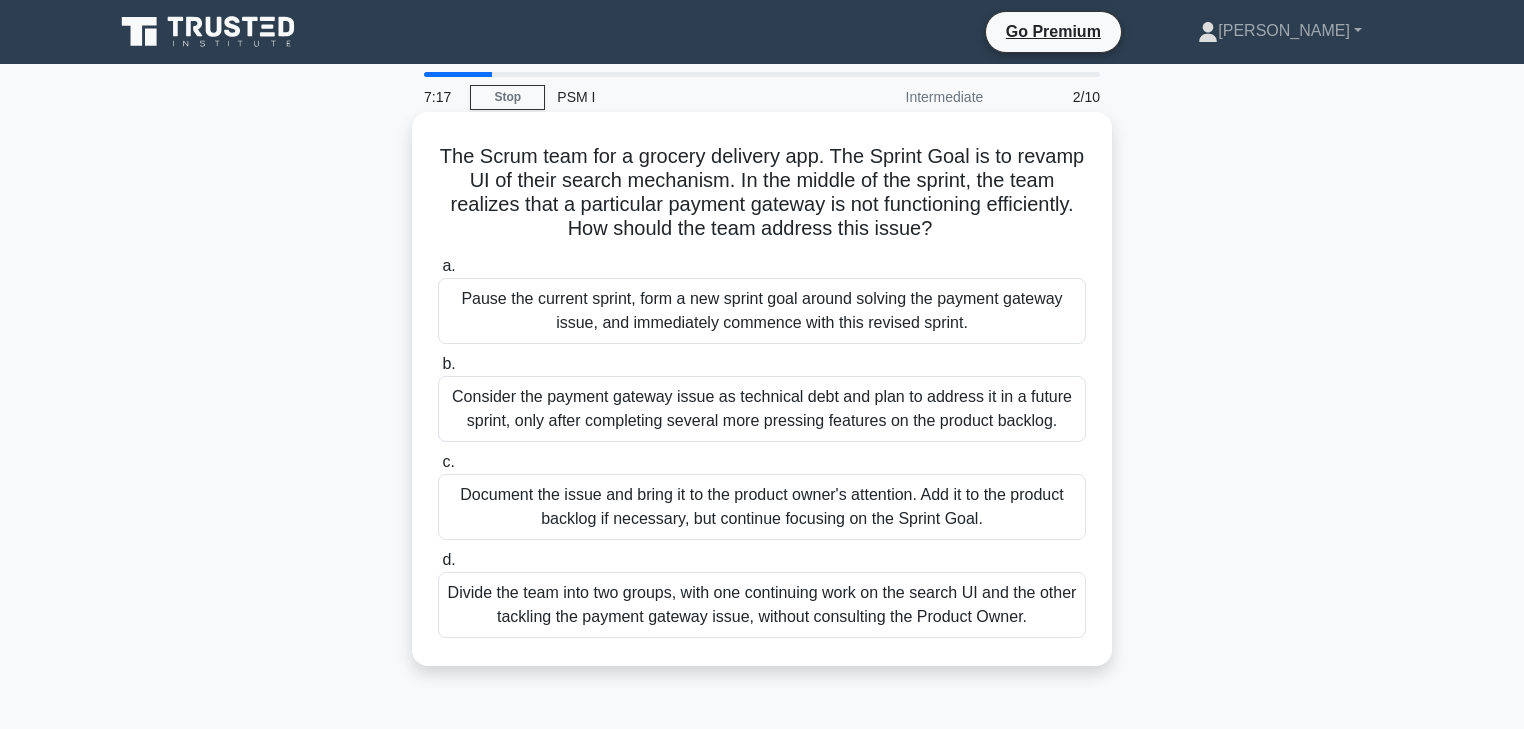 click on "c." at bounding box center (448, 461) 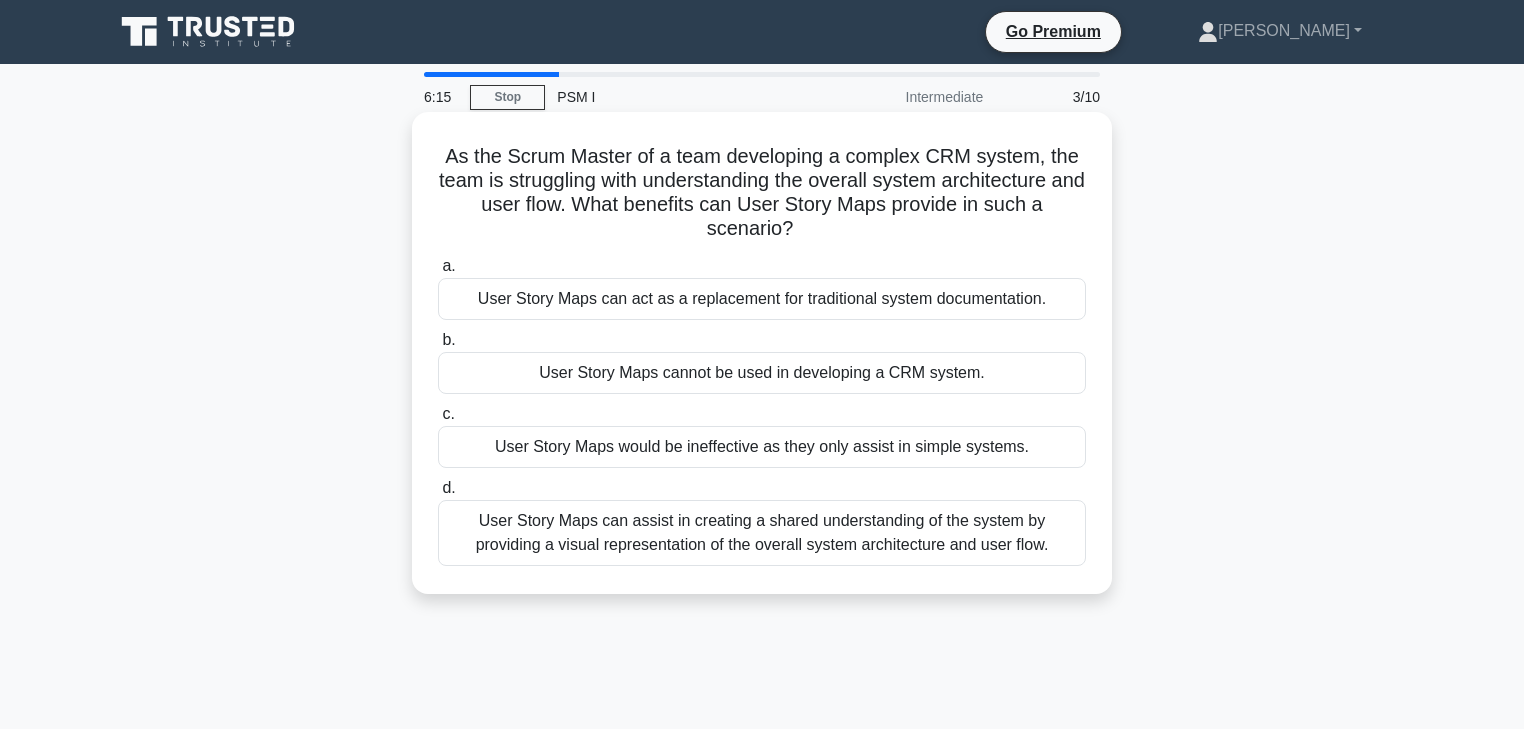 click on "d." at bounding box center (448, 487) 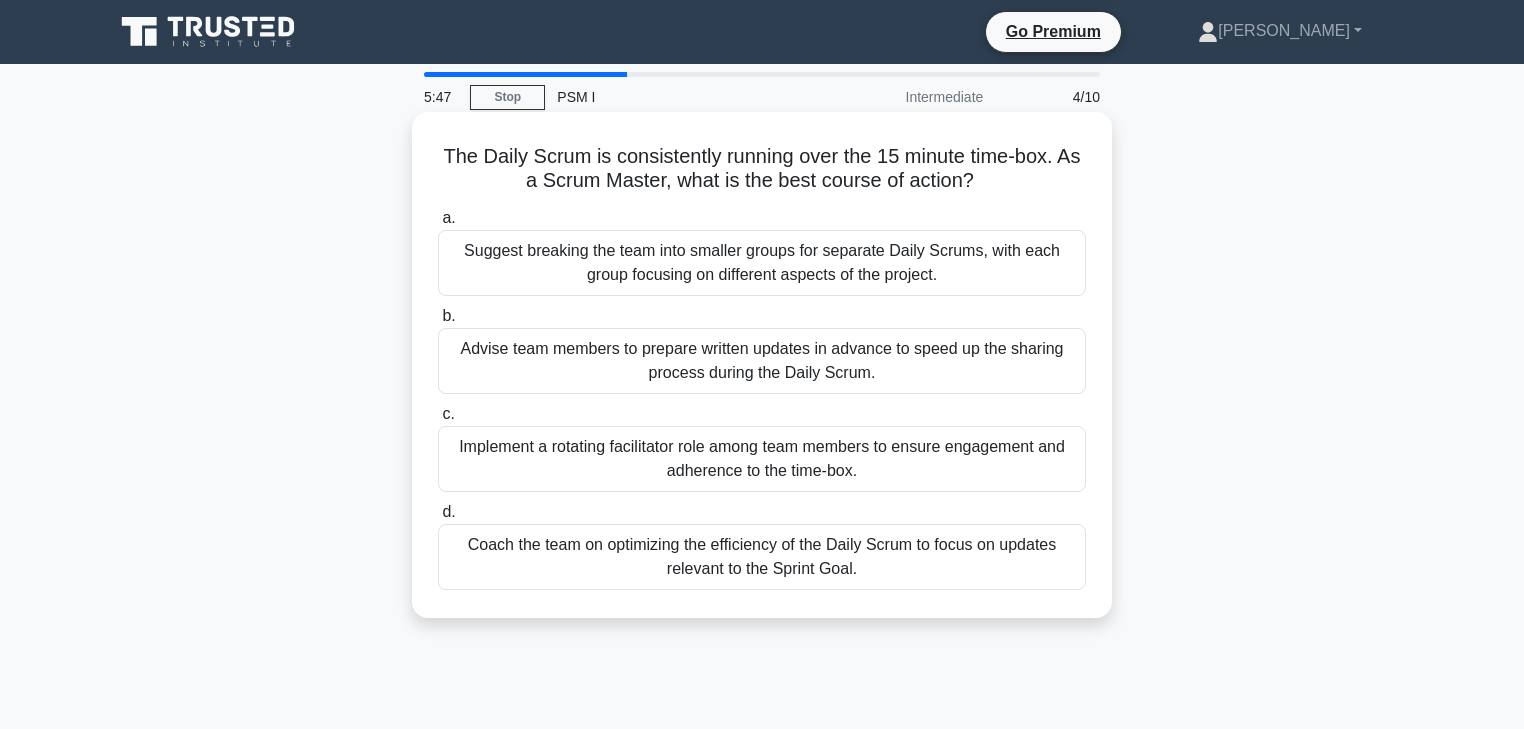 click on "d." at bounding box center (448, 511) 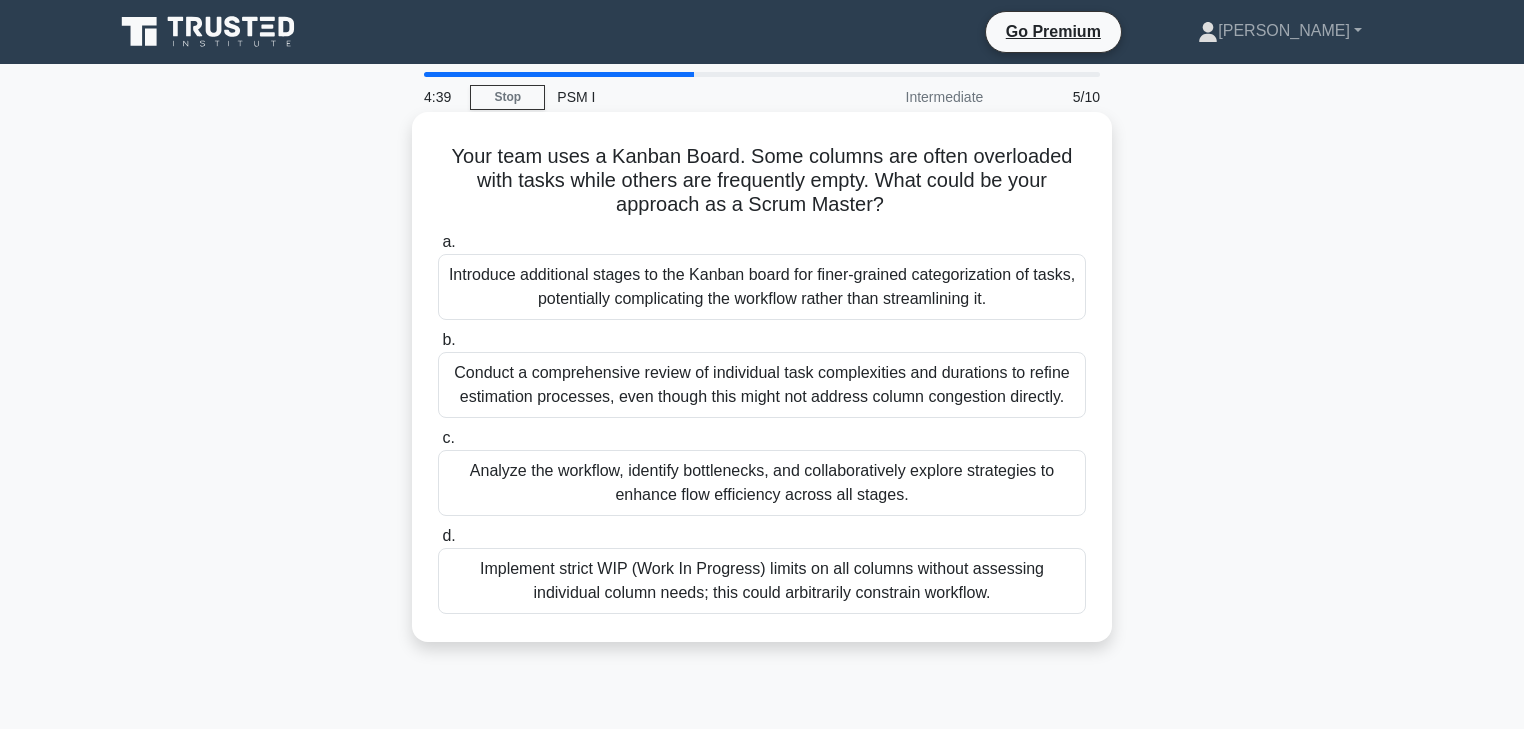 click on "c." at bounding box center [448, 437] 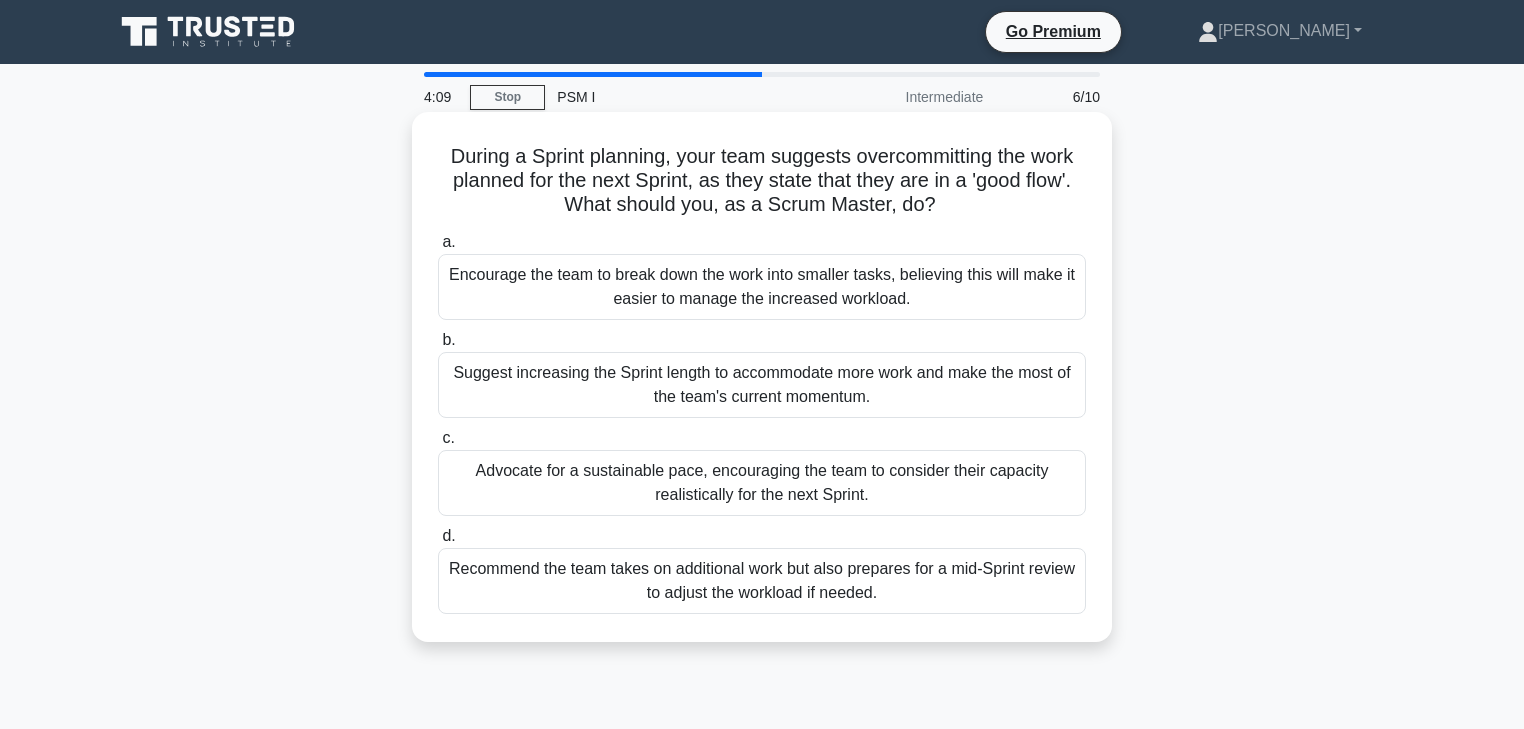 click on "c." at bounding box center [448, 437] 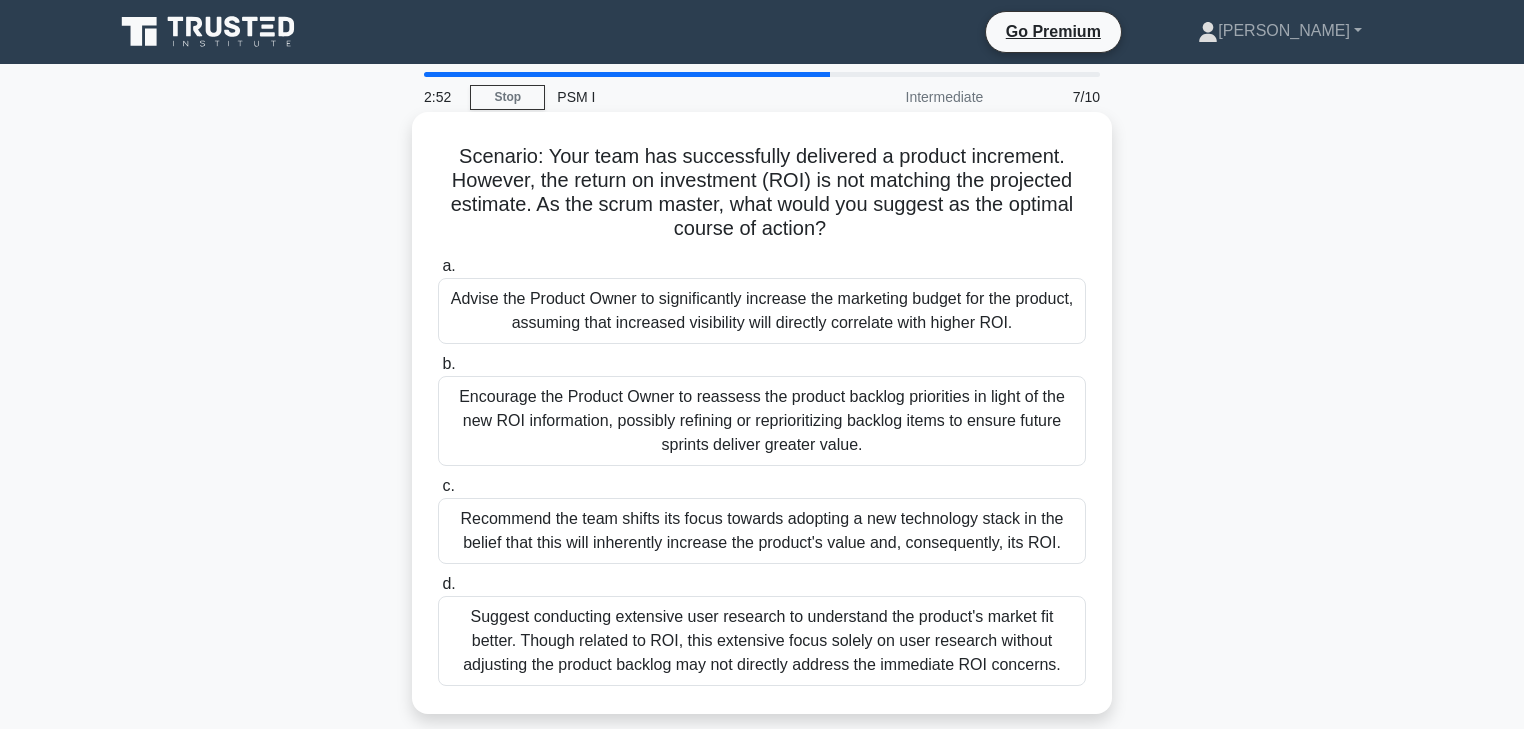 click on "b." at bounding box center [448, 363] 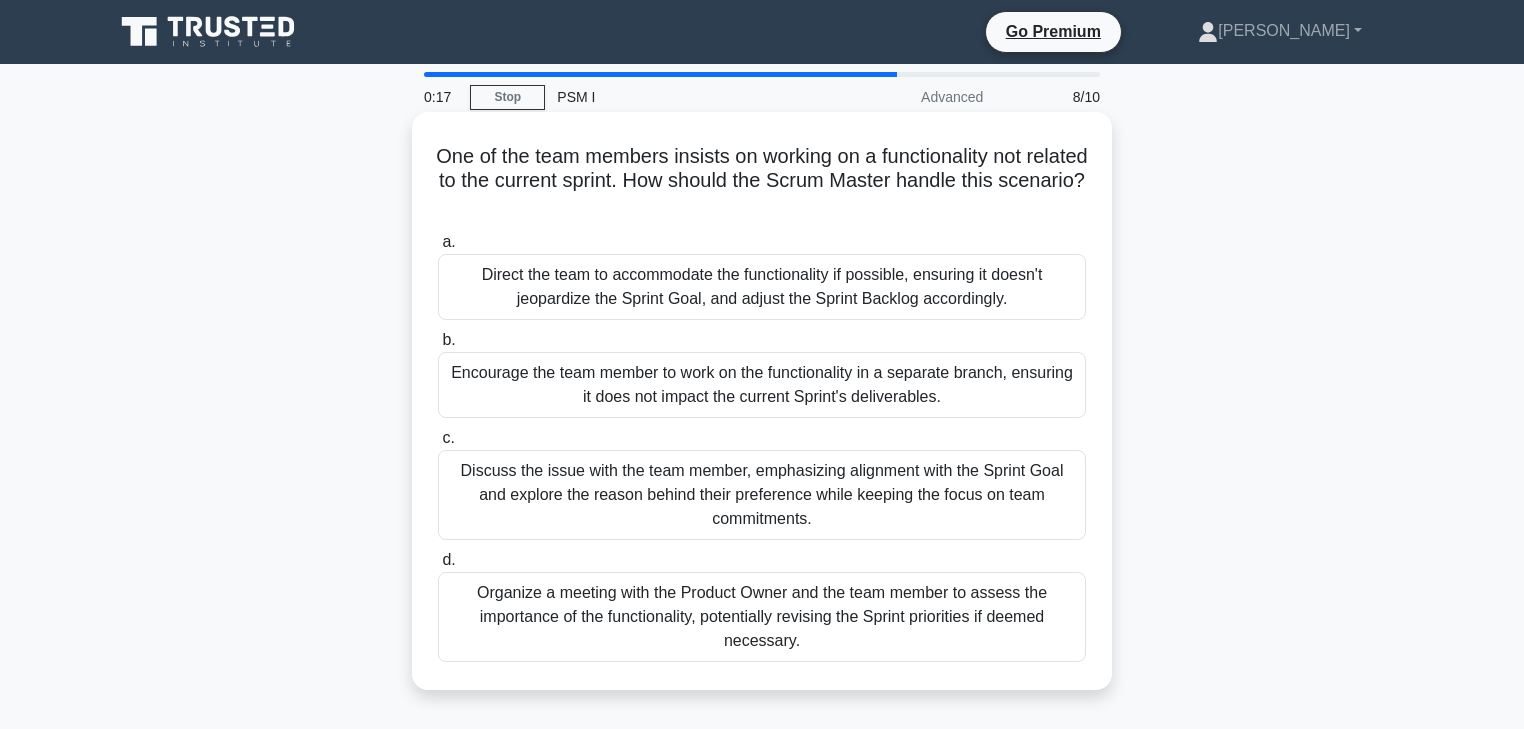 click on "d." at bounding box center [448, 559] 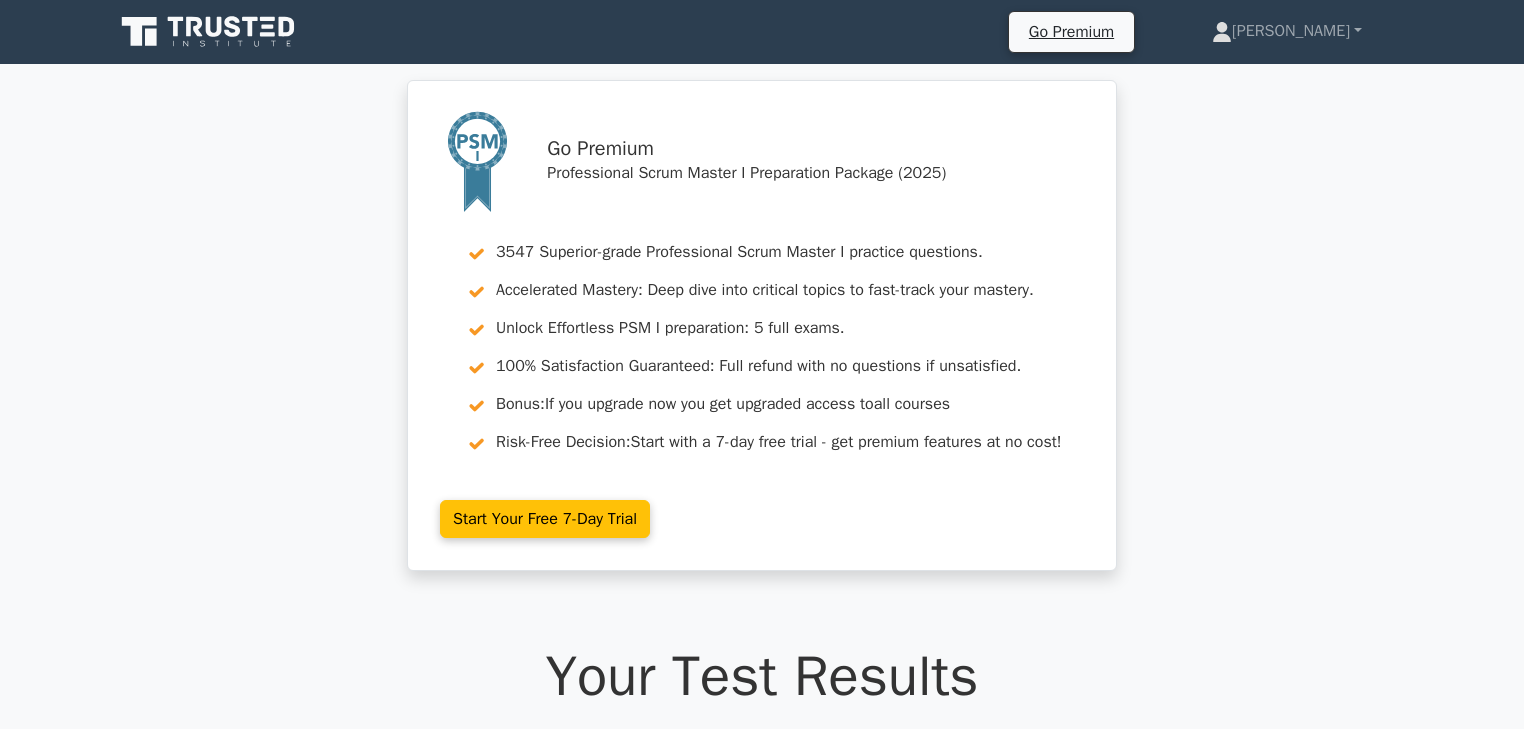 scroll, scrollTop: 0, scrollLeft: 0, axis: both 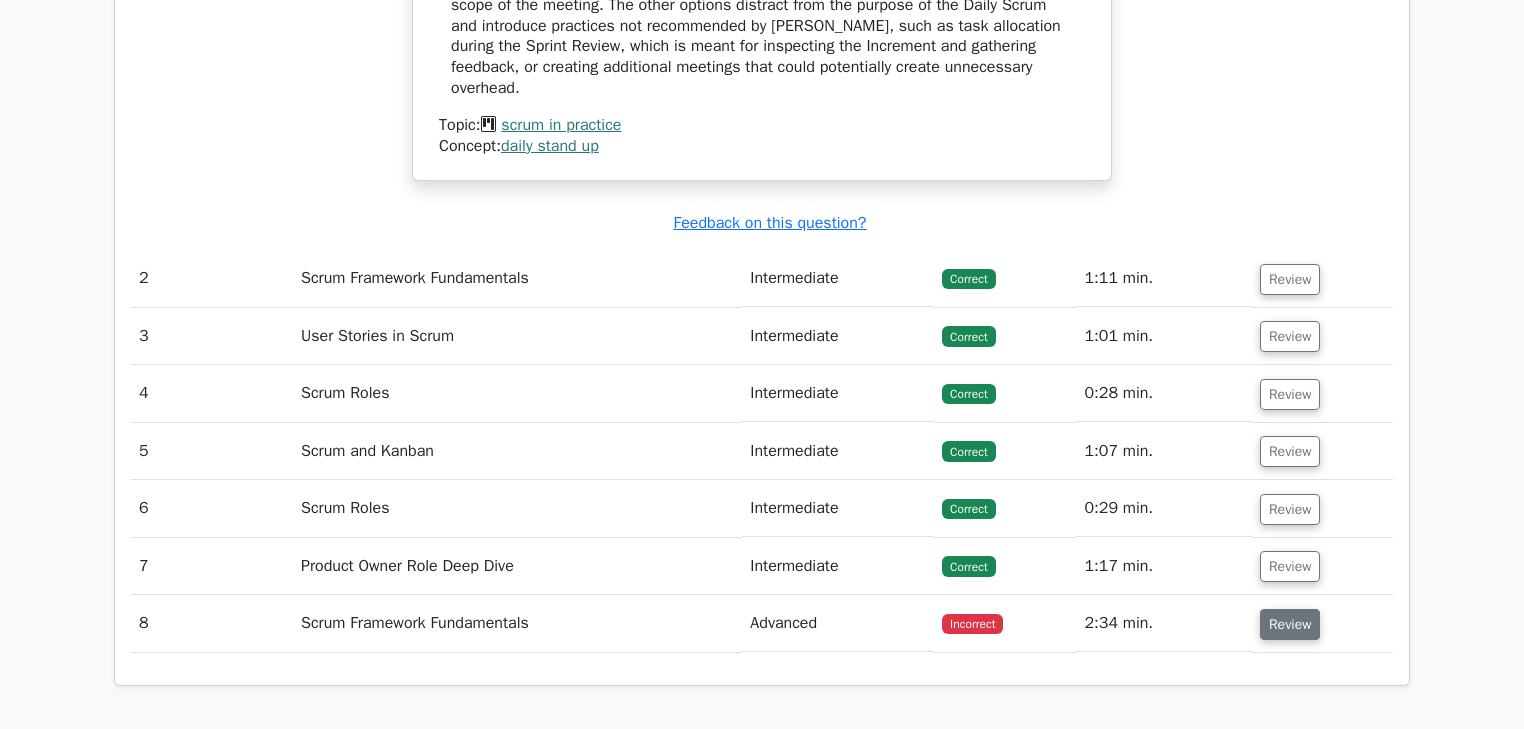 click on "Review" at bounding box center (1290, 624) 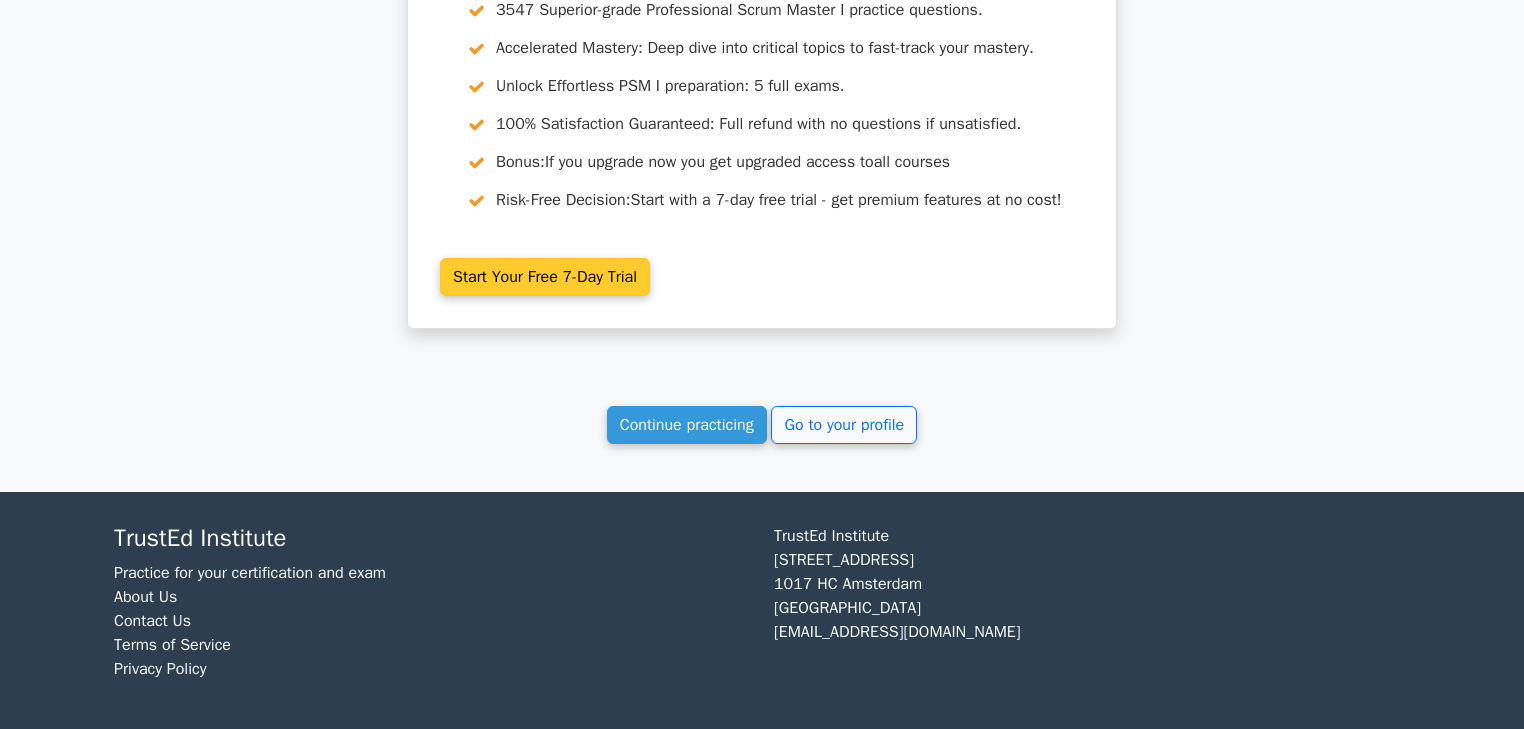scroll, scrollTop: 4161, scrollLeft: 0, axis: vertical 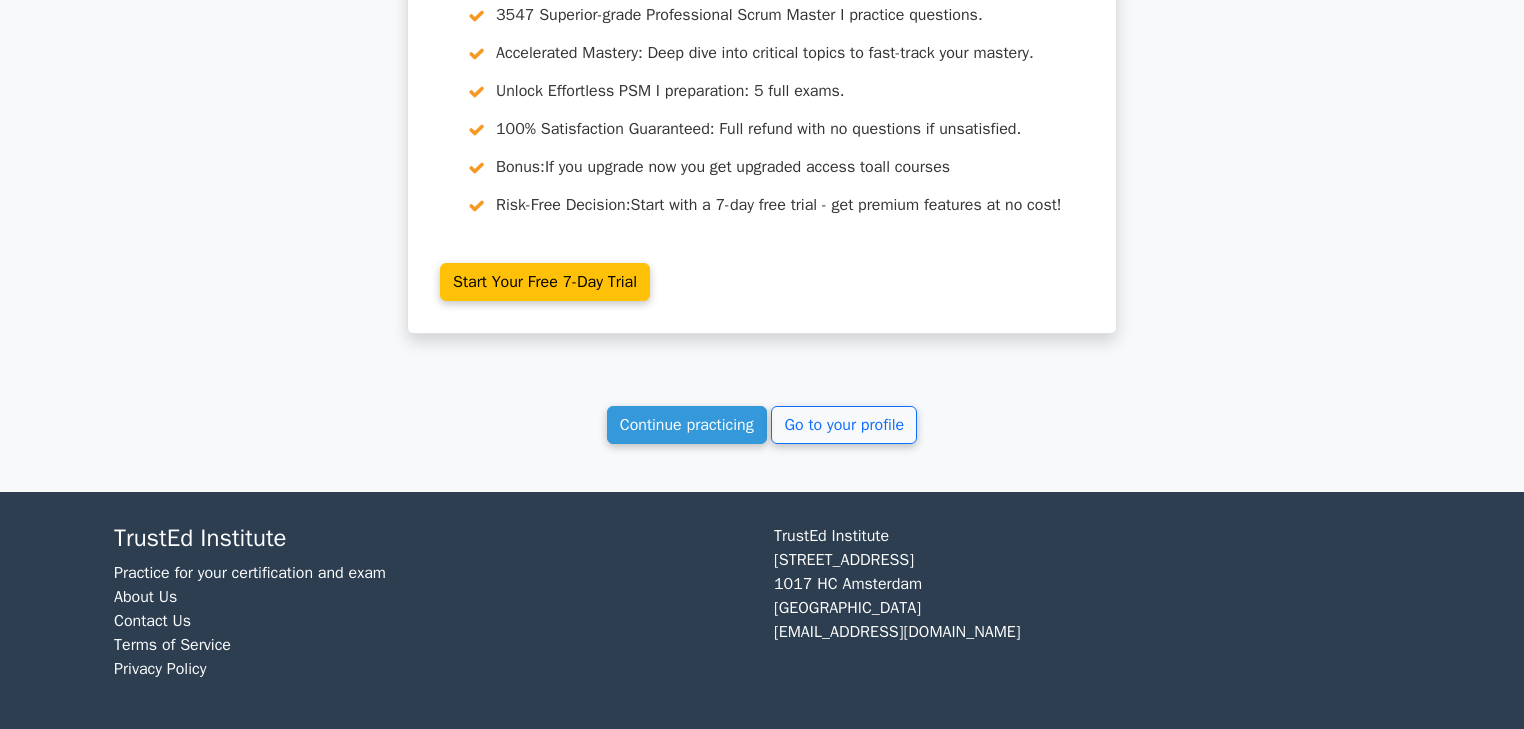 type 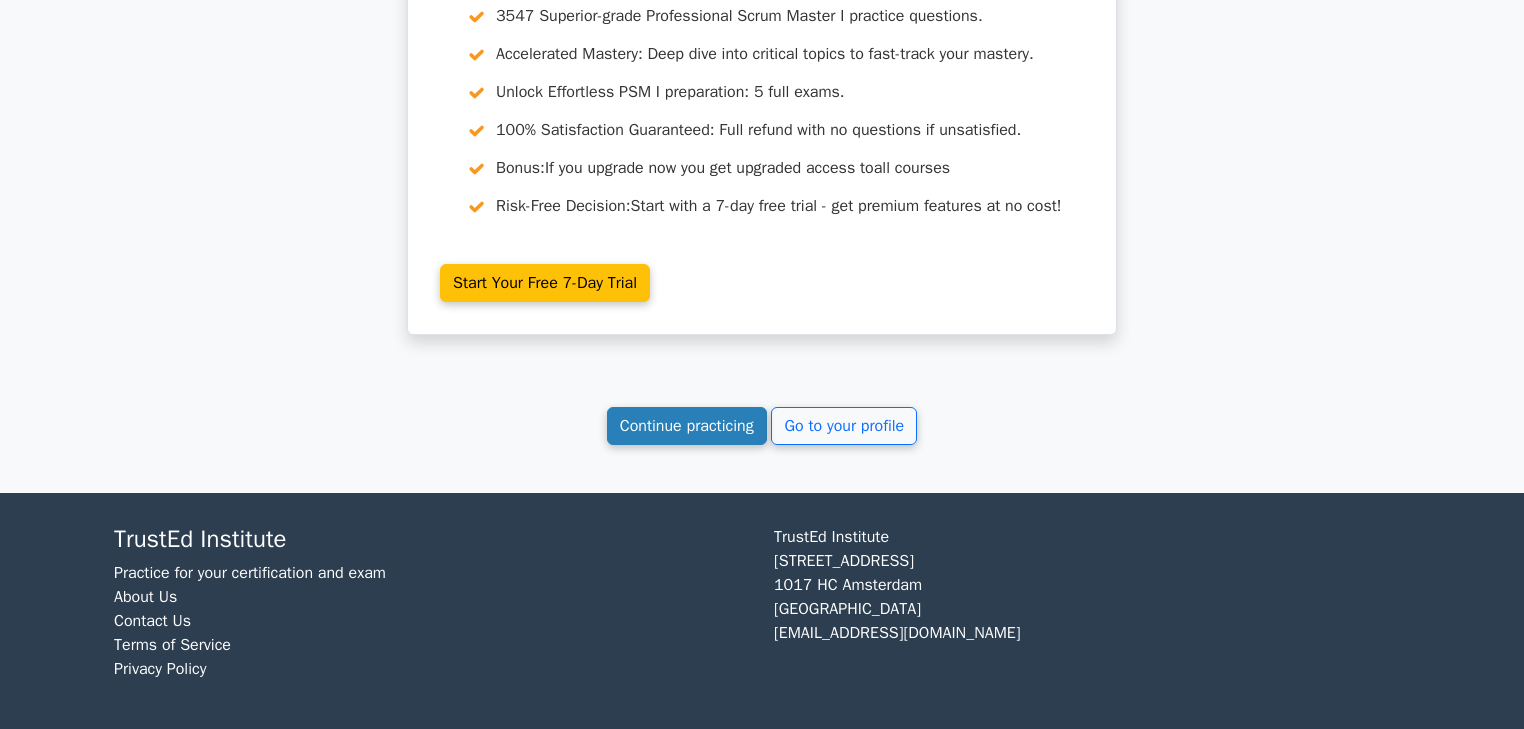 click on "Continue practicing" at bounding box center (687, 426) 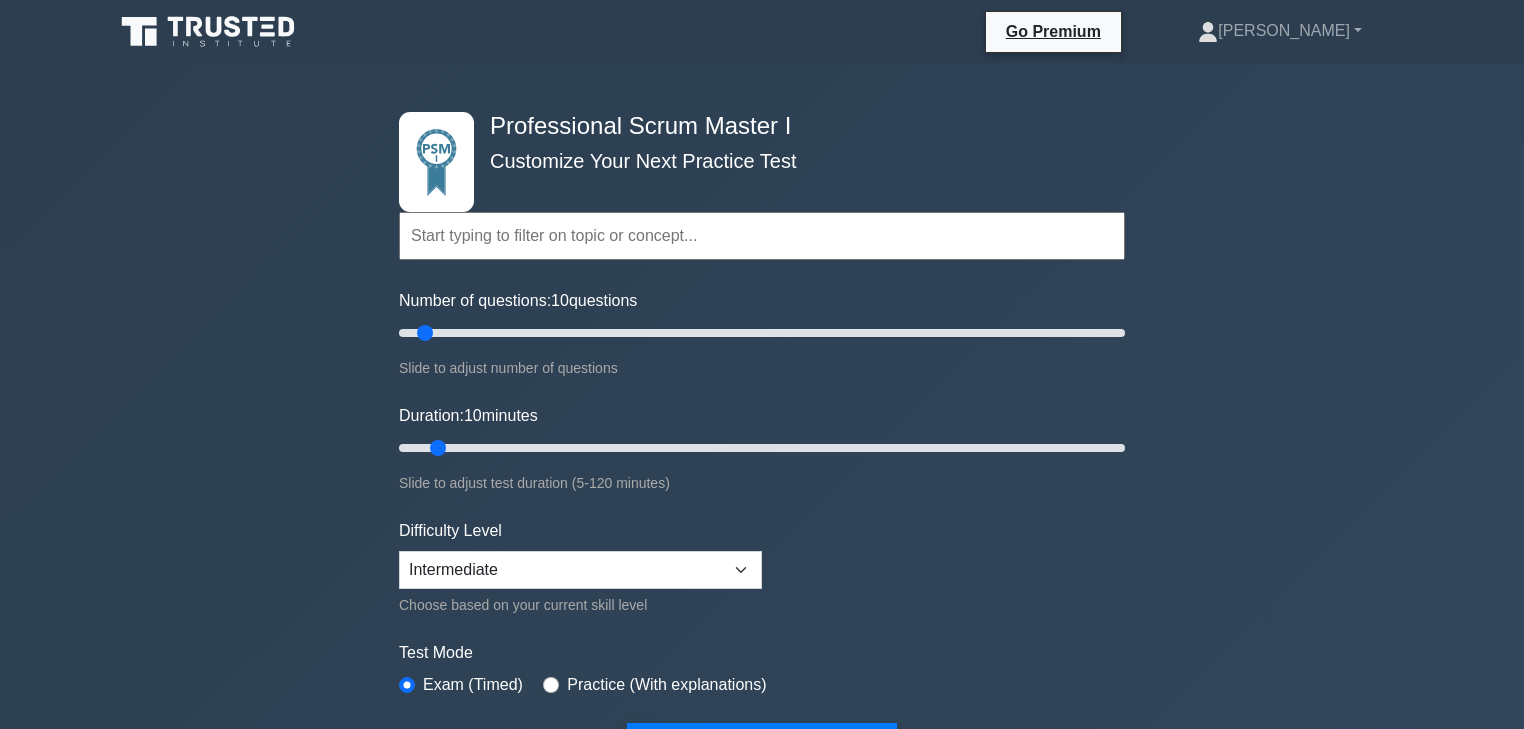 scroll, scrollTop: 0, scrollLeft: 0, axis: both 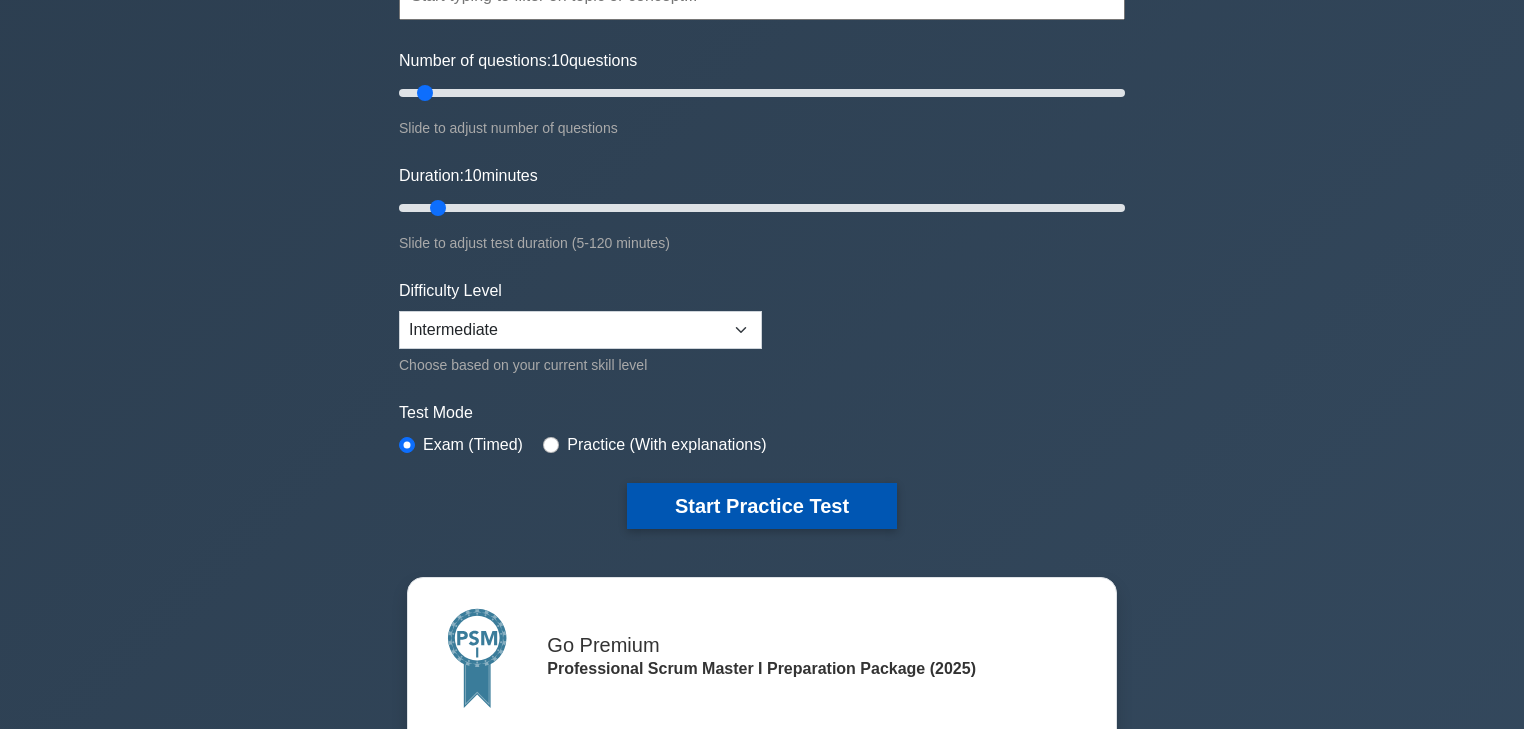 click on "Start Practice Test" at bounding box center [762, 506] 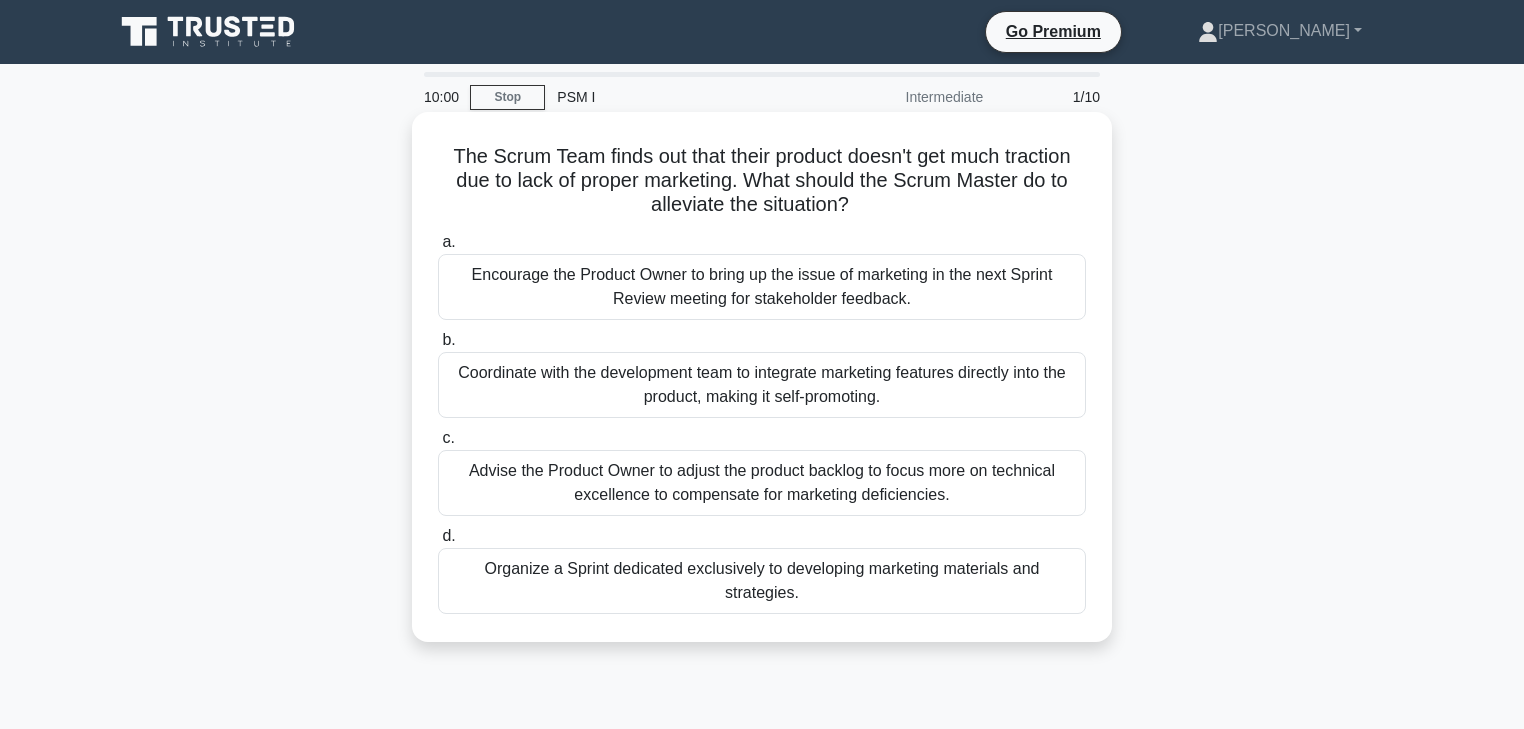 scroll, scrollTop: 0, scrollLeft: 0, axis: both 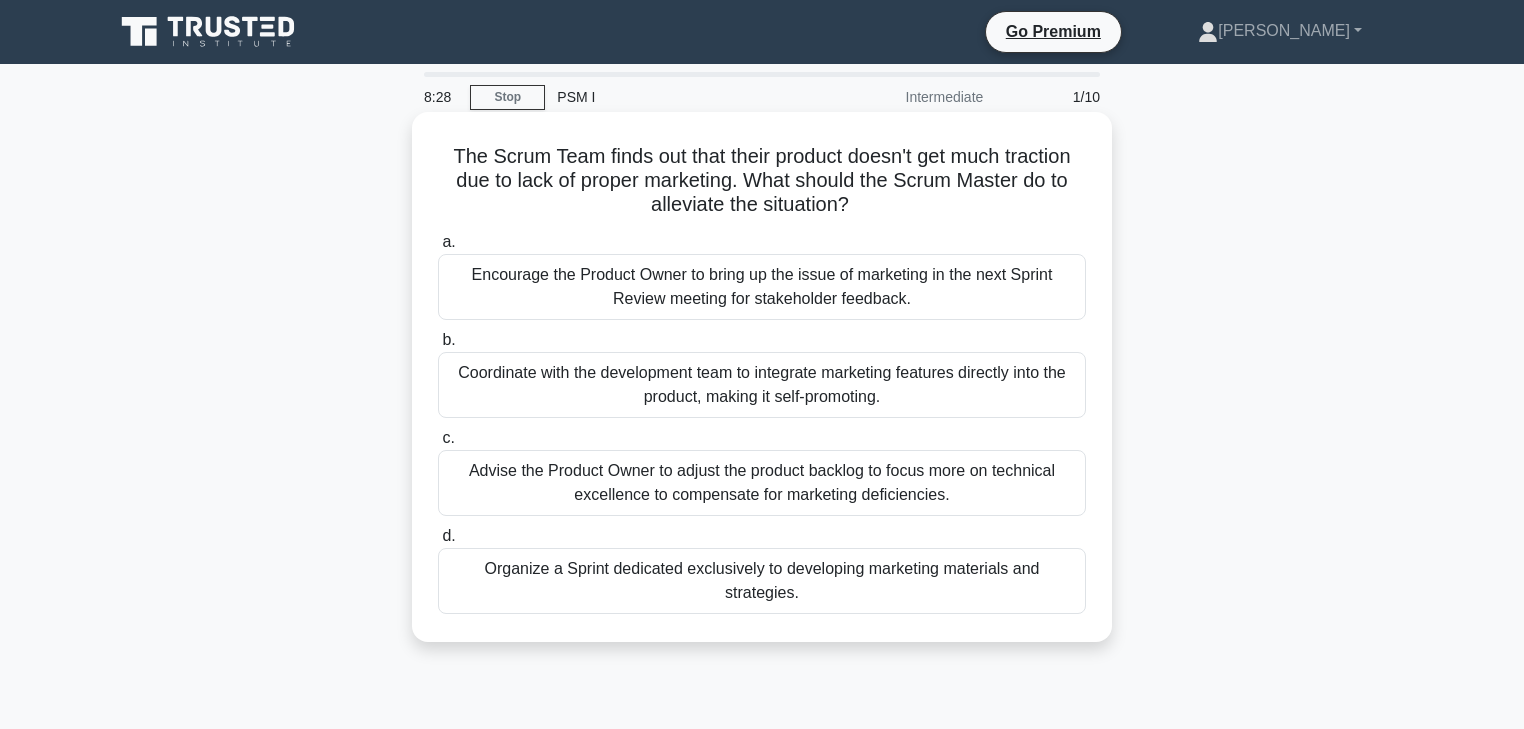 click on "a." at bounding box center [448, 241] 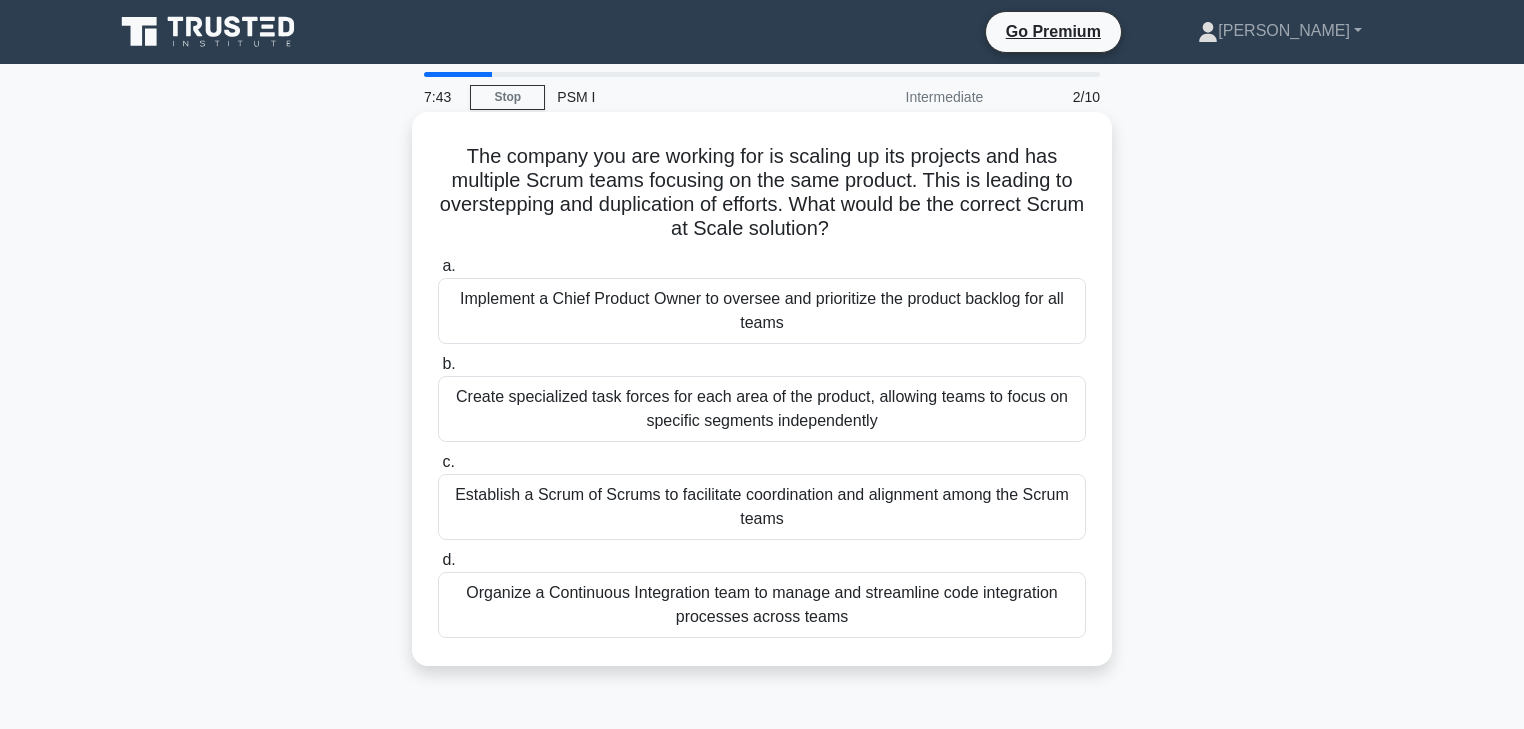click on "c.
Establish a Scrum of Scrums to facilitate coordination and alignment among the Scrum teams" at bounding box center (762, 495) 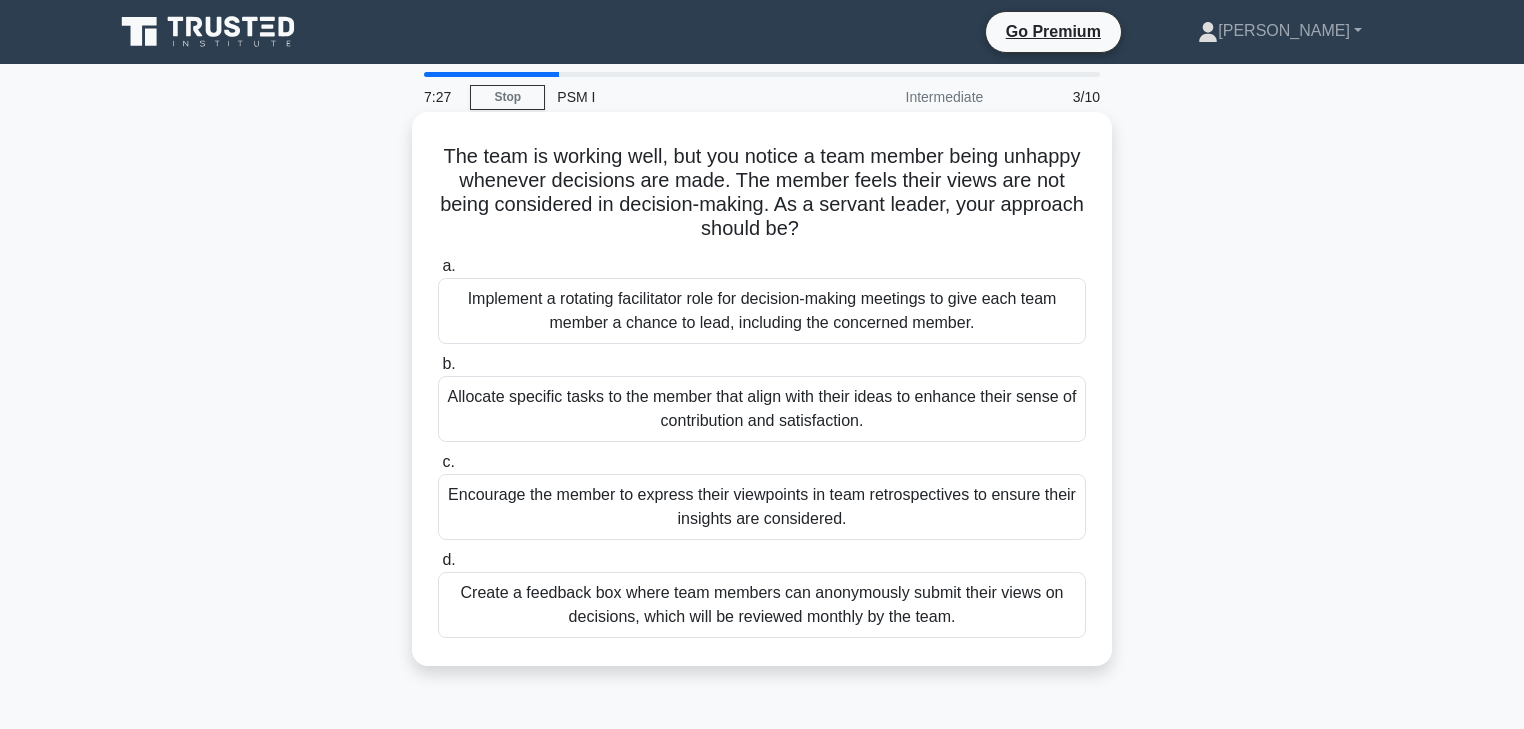 click on "c." at bounding box center [448, 461] 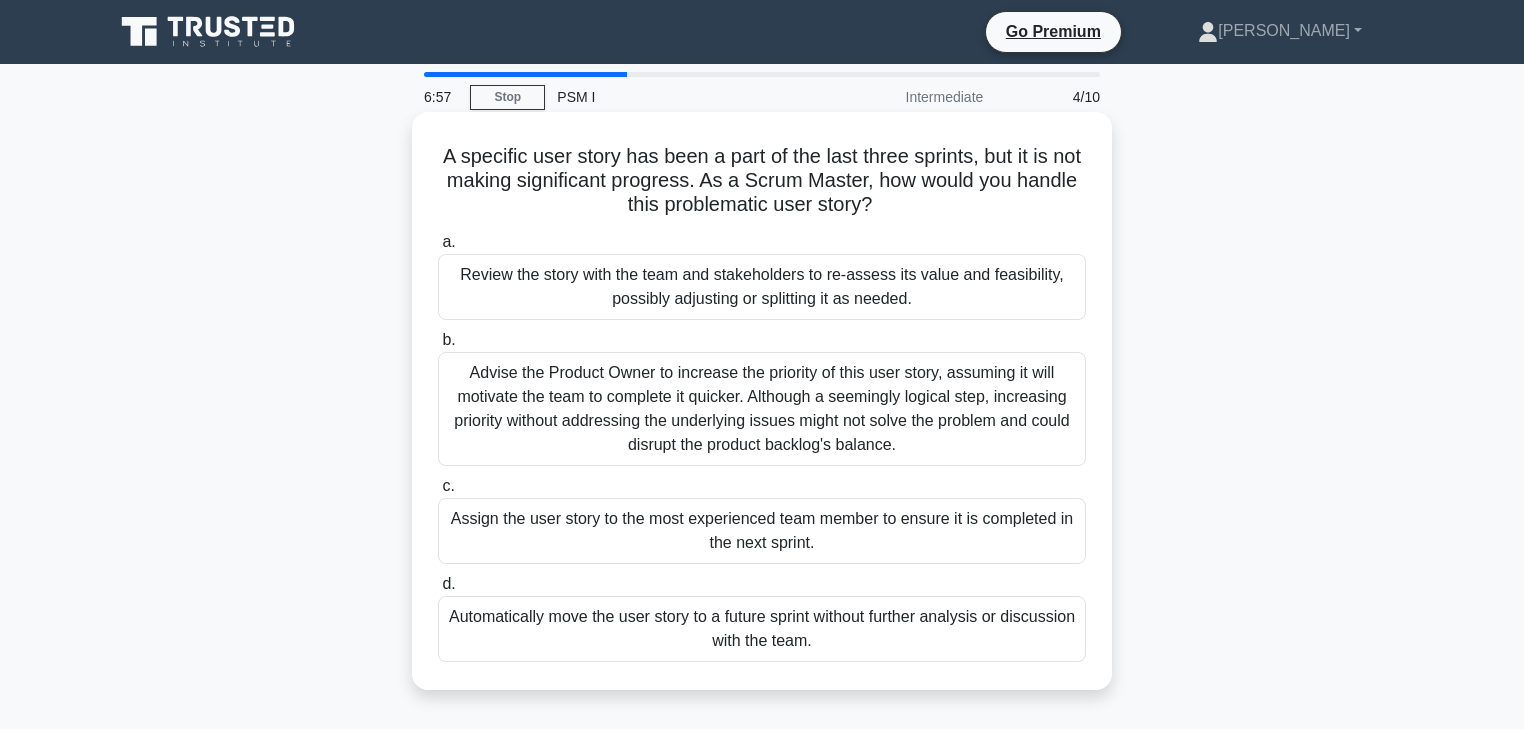 click on "a." at bounding box center (448, 241) 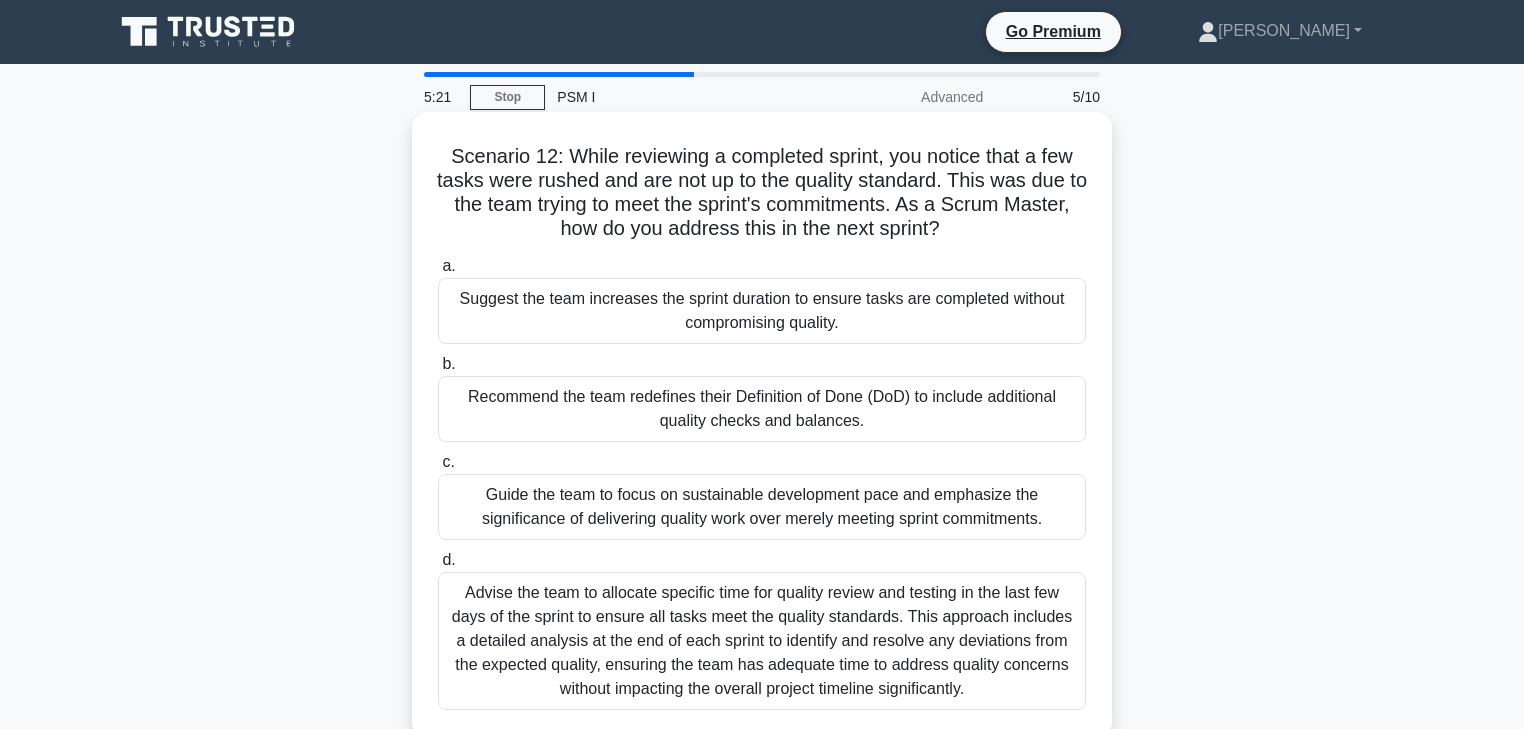 click on "c." at bounding box center [448, 461] 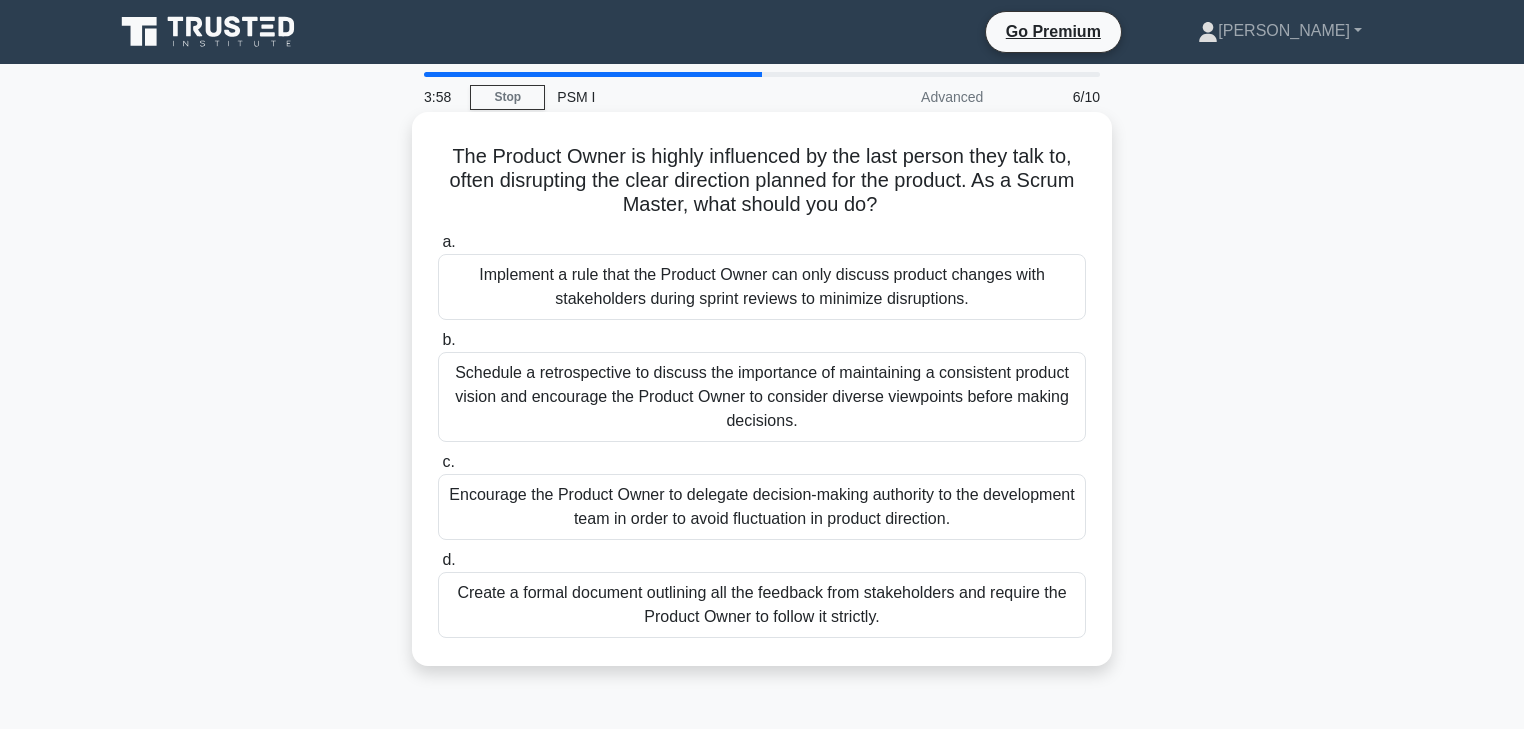 click on "b." at bounding box center (448, 339) 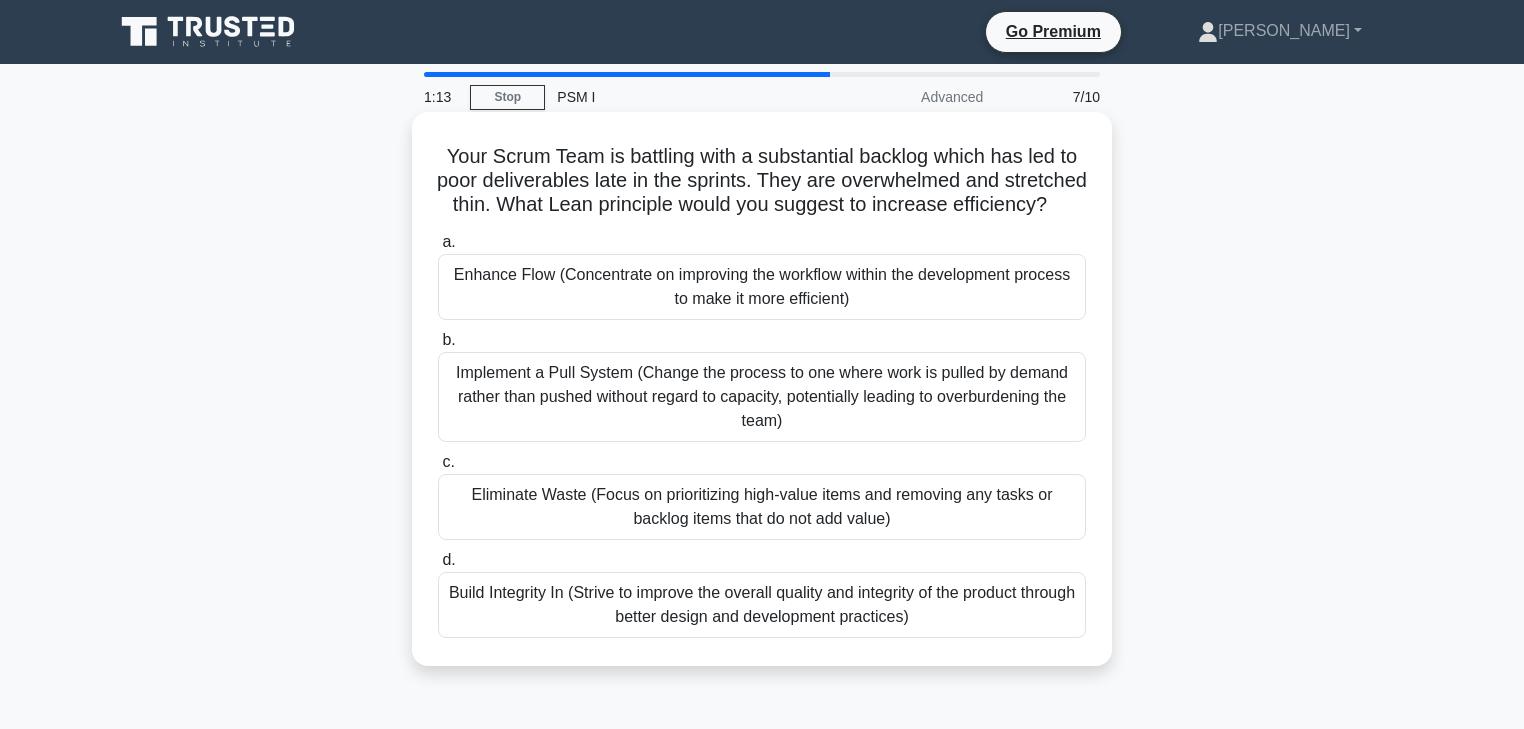click on "d." at bounding box center (448, 559) 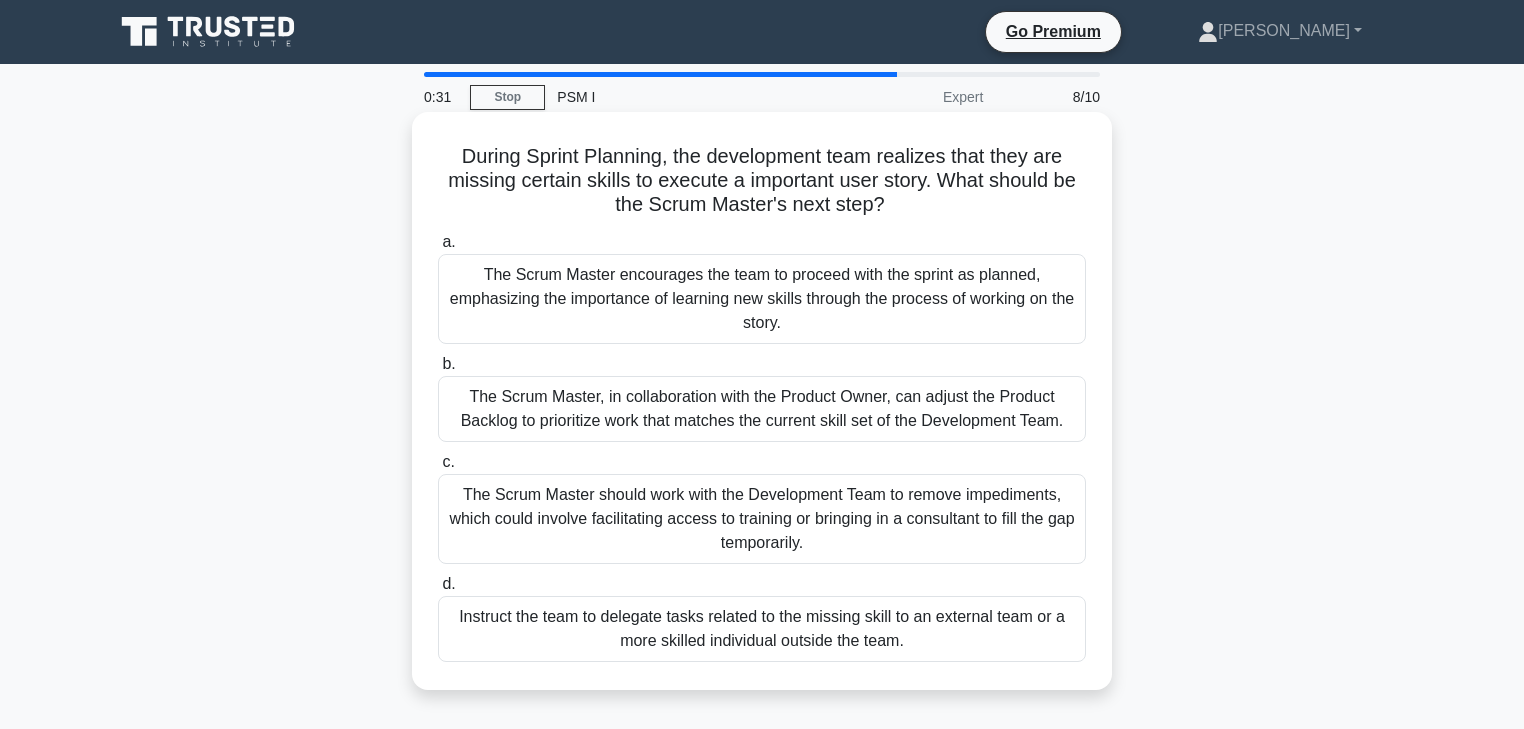 click on "b." at bounding box center (448, 363) 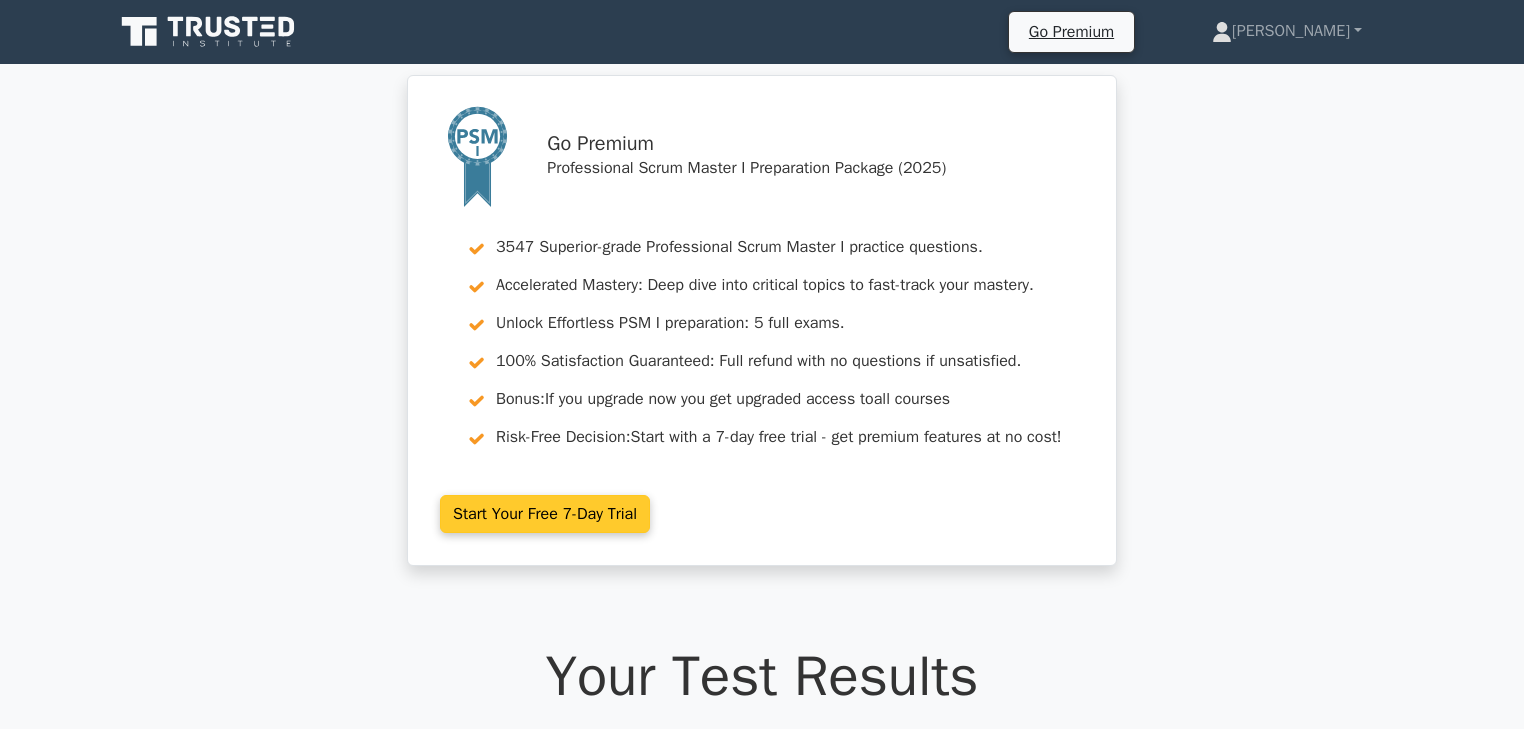 scroll, scrollTop: 0, scrollLeft: 0, axis: both 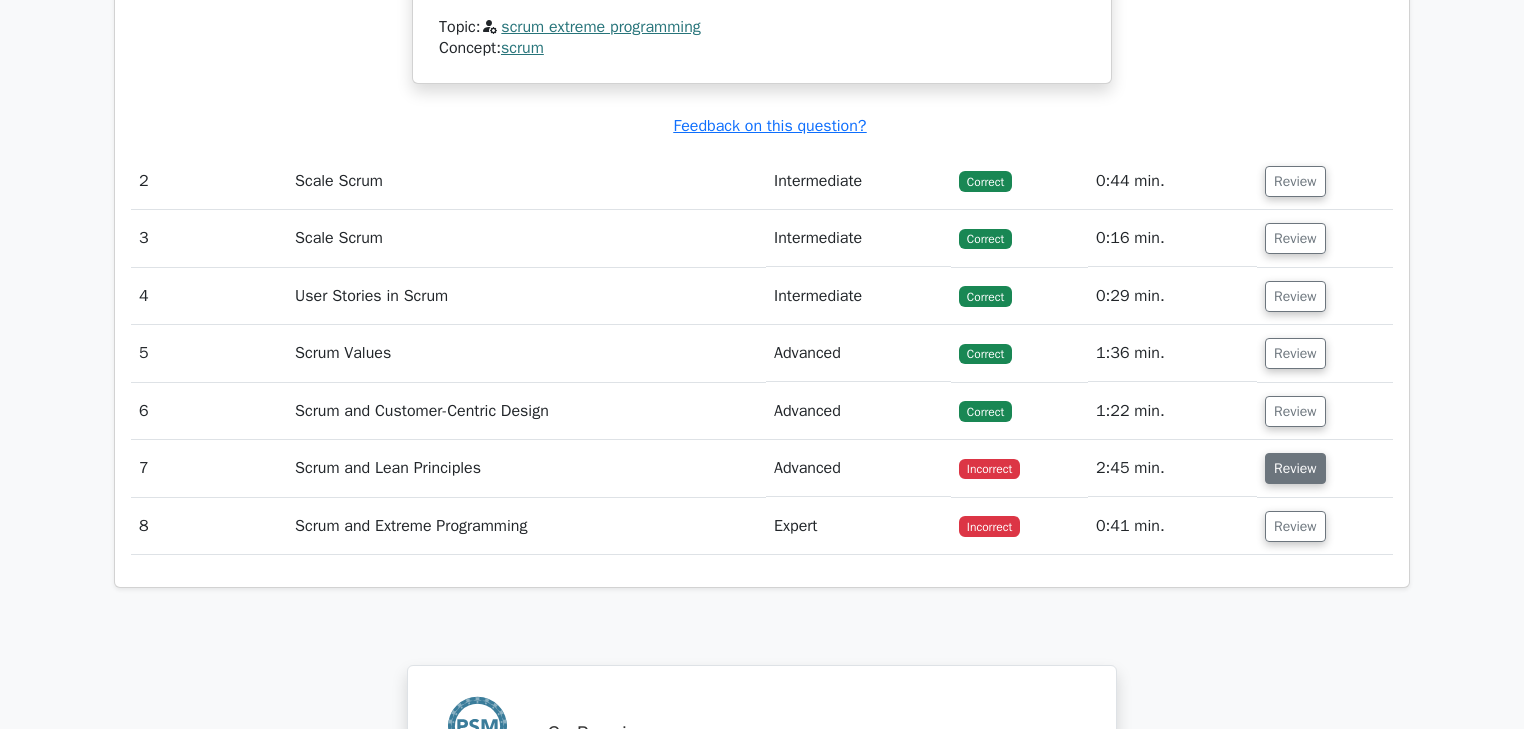 click on "Review" at bounding box center (1295, 468) 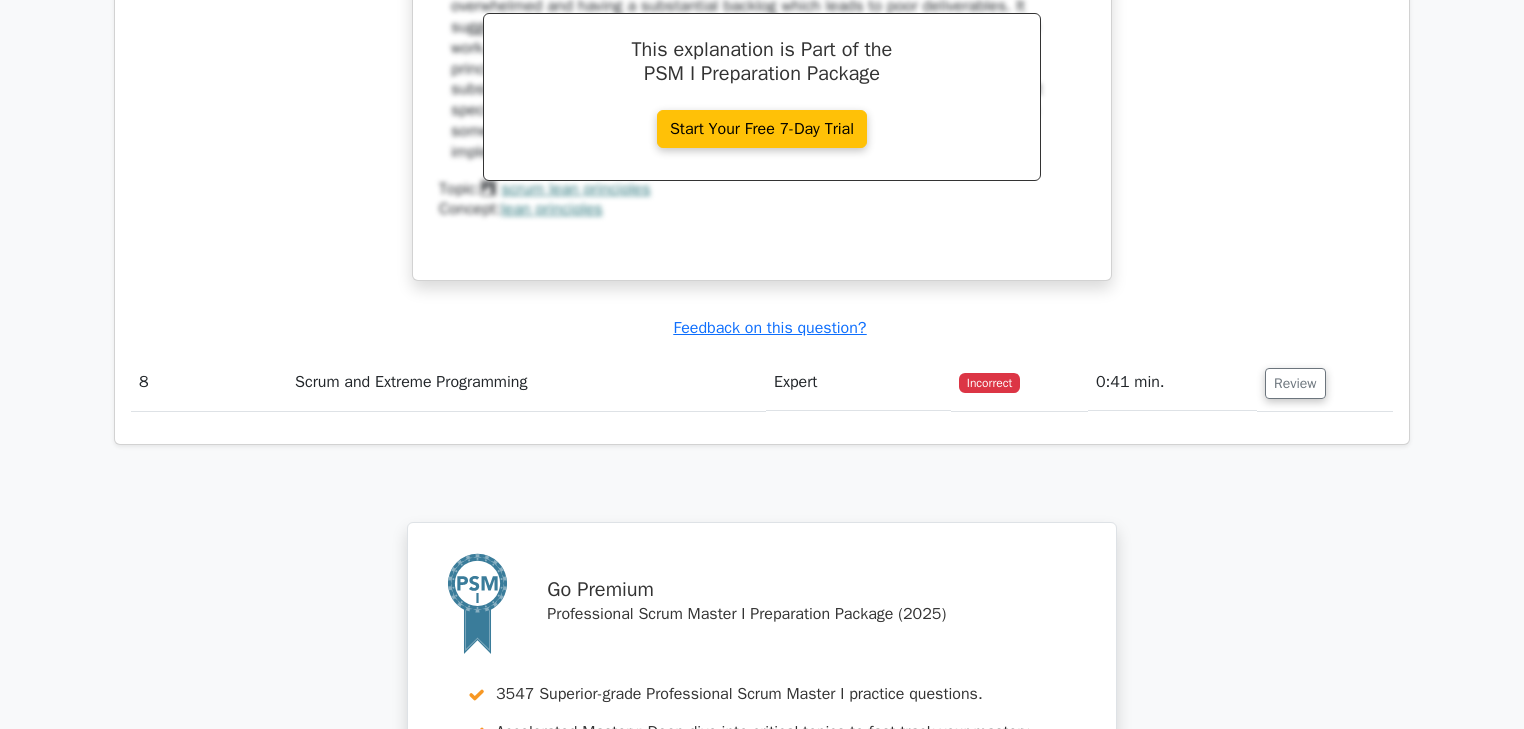 scroll, scrollTop: 3520, scrollLeft: 0, axis: vertical 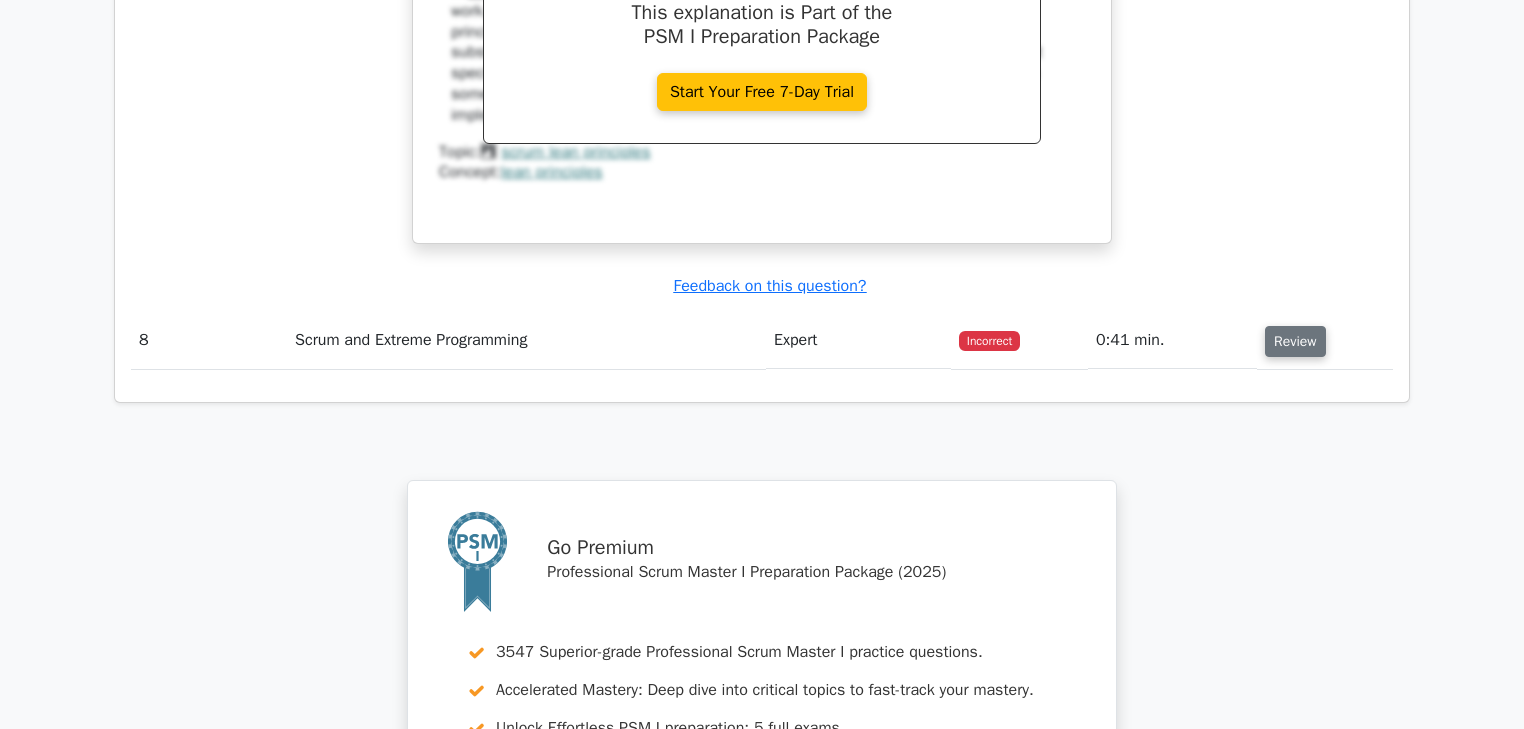 click on "Review" at bounding box center [1295, 341] 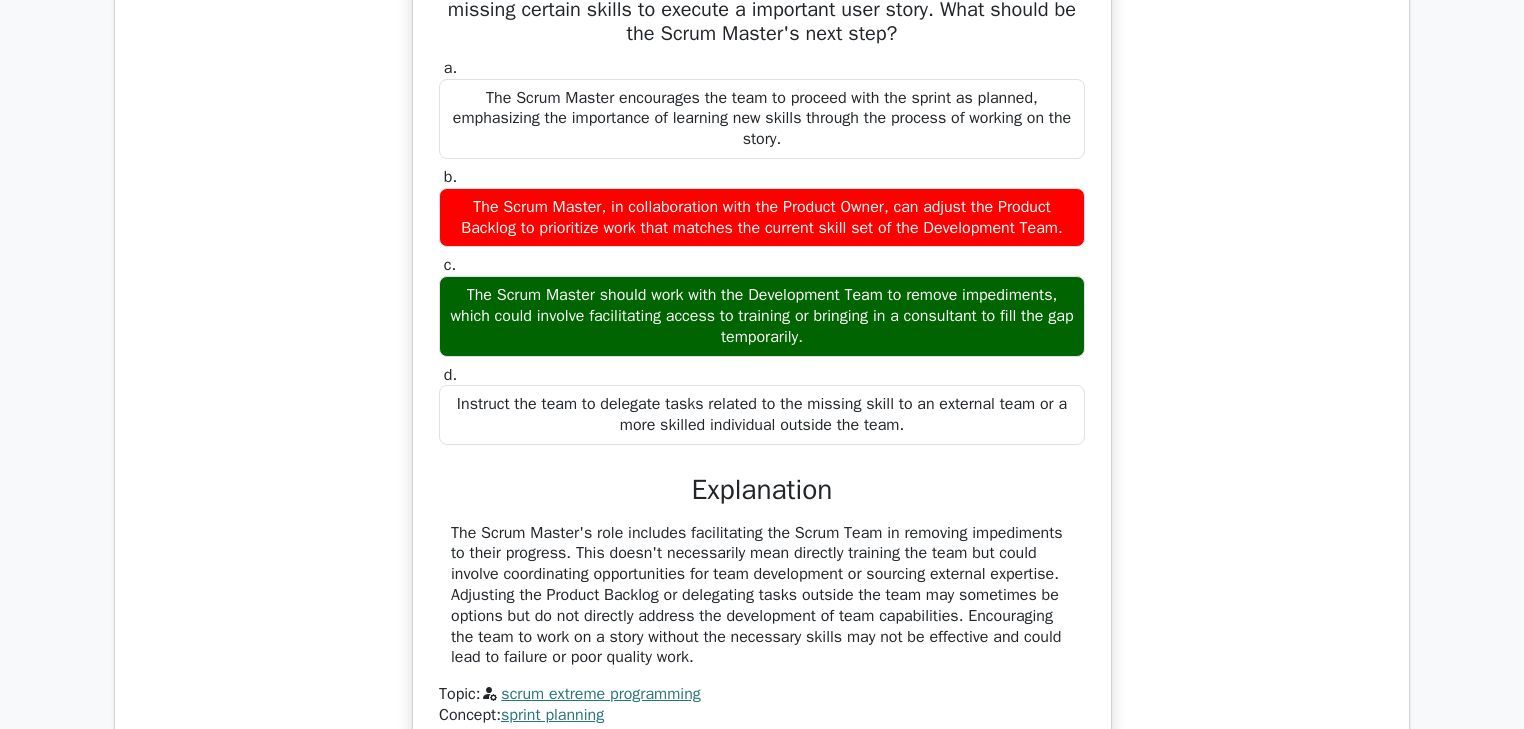 scroll, scrollTop: 3920, scrollLeft: 0, axis: vertical 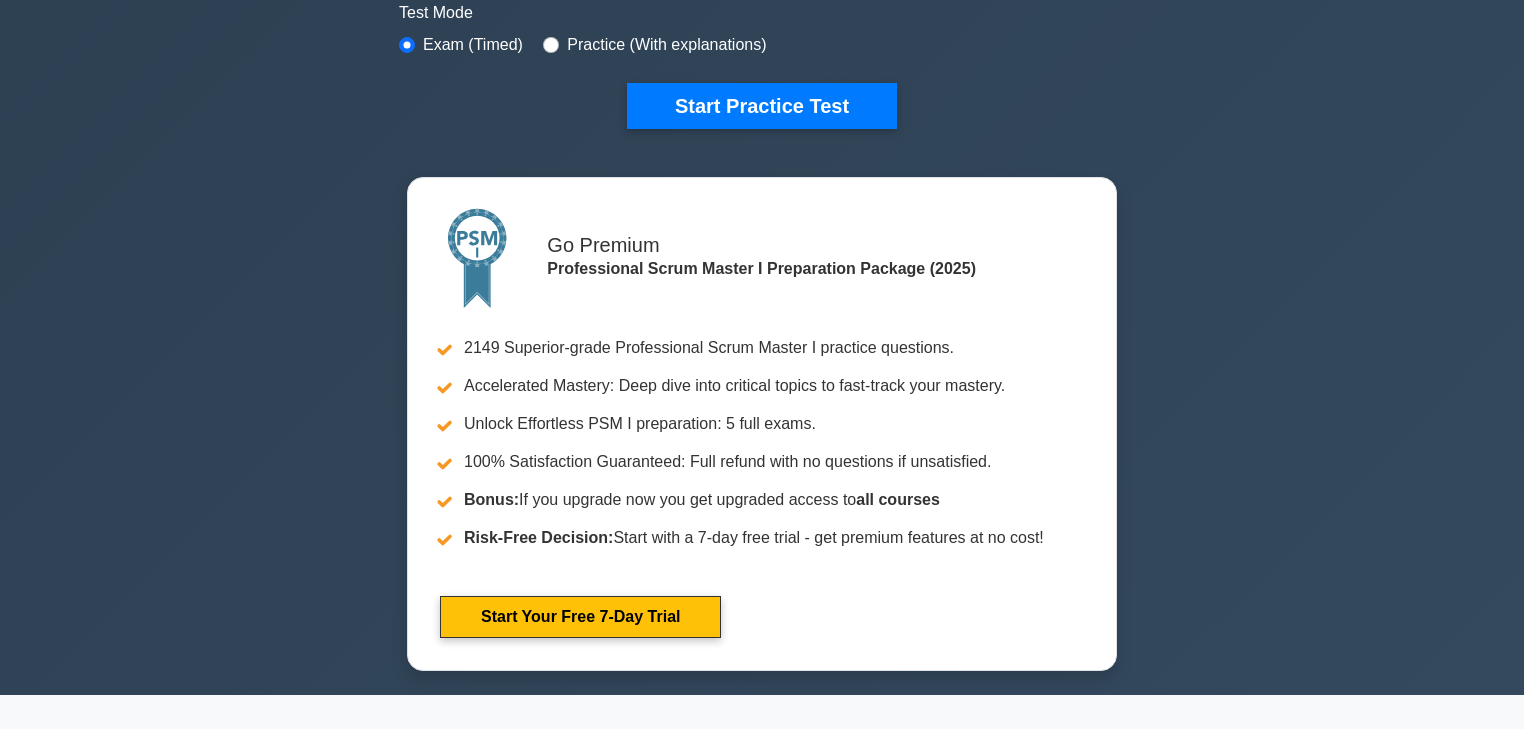 click on "Professional Scrum Master I
Customize Your Next Practice Test
Topics
Scrum Framework Fundamentals
Scrum Artifacts
Scrum Events
Scrum Roles
Scrum in Practice
Product Backlog Management
Sprint Planning and Monitoring" at bounding box center (762, 59) 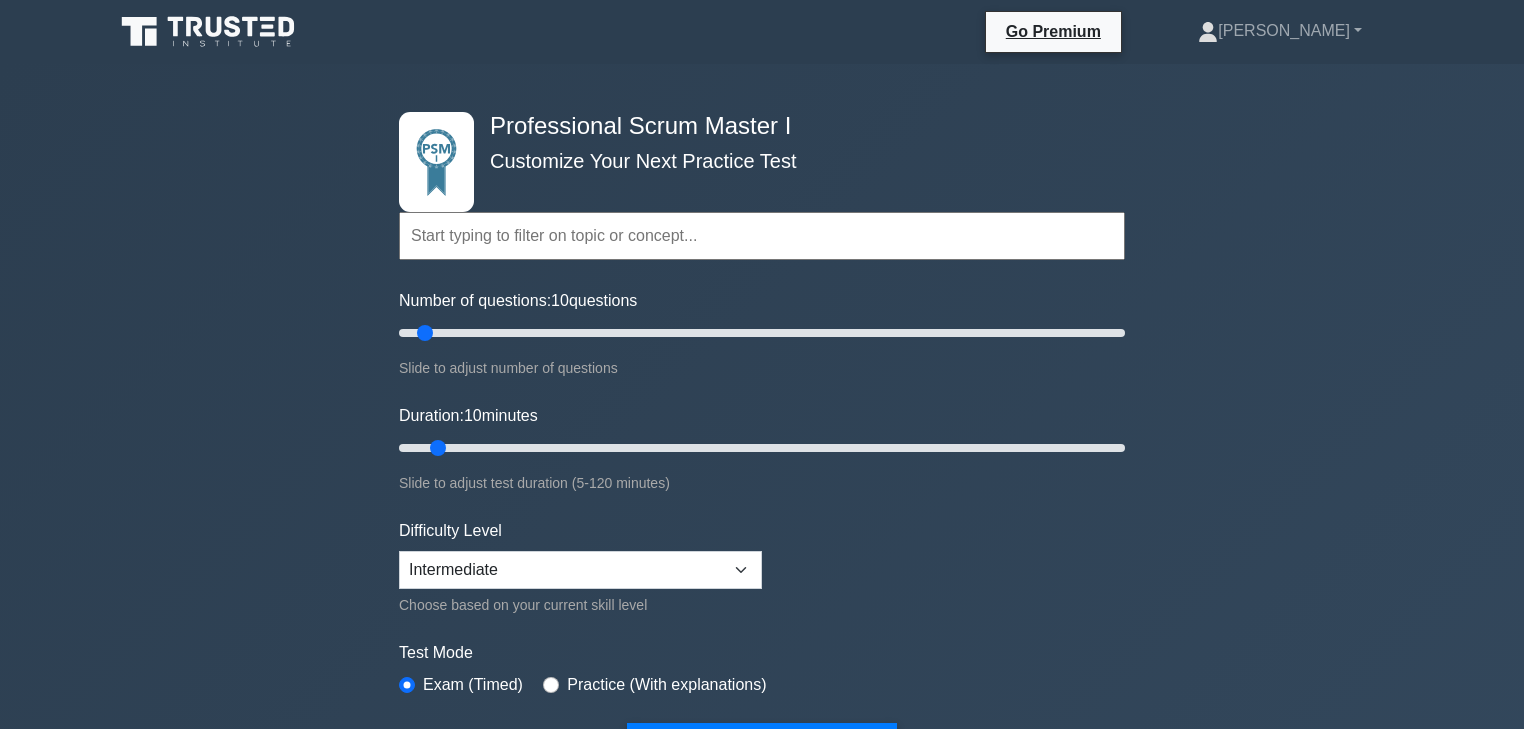 scroll, scrollTop: 0, scrollLeft: 0, axis: both 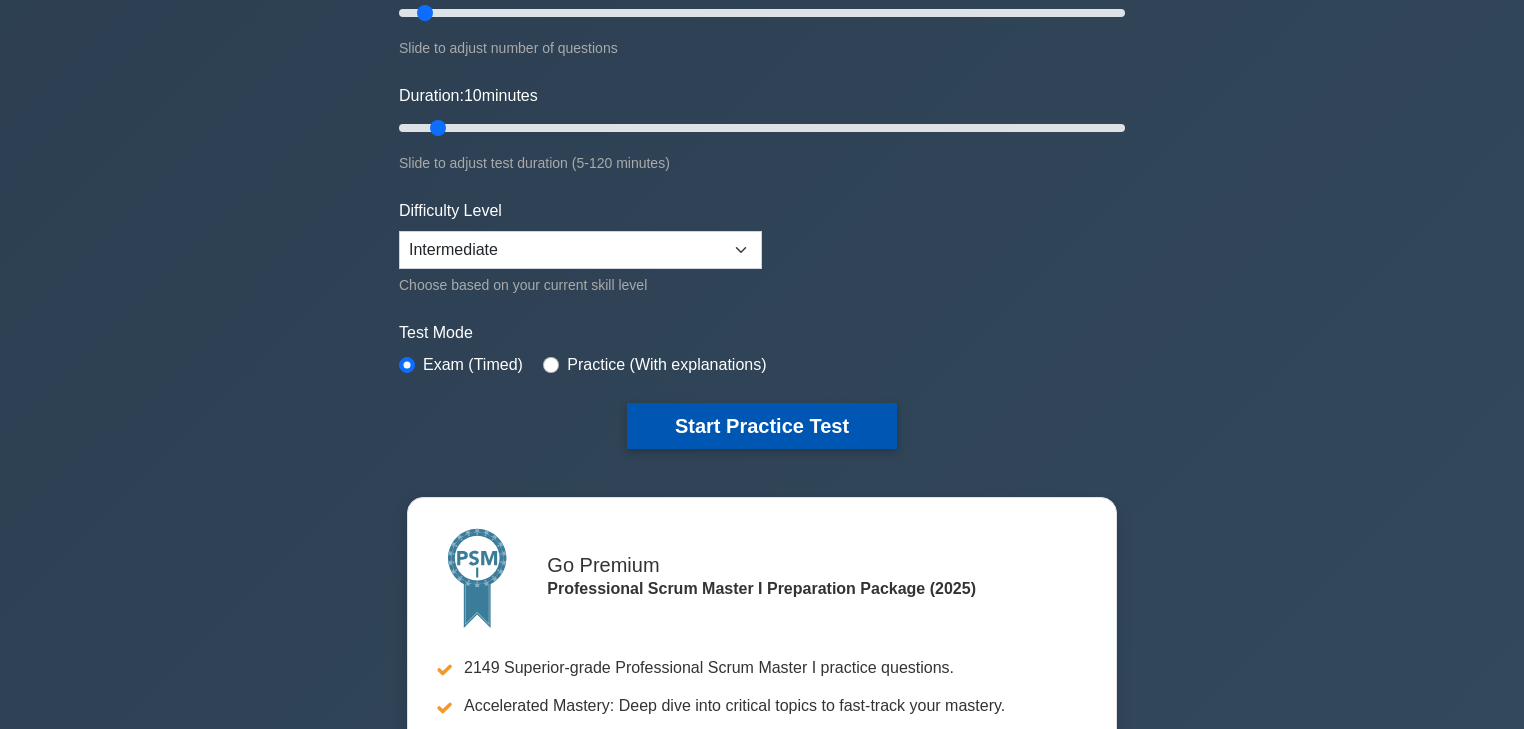 click on "Start Practice Test" at bounding box center [762, 426] 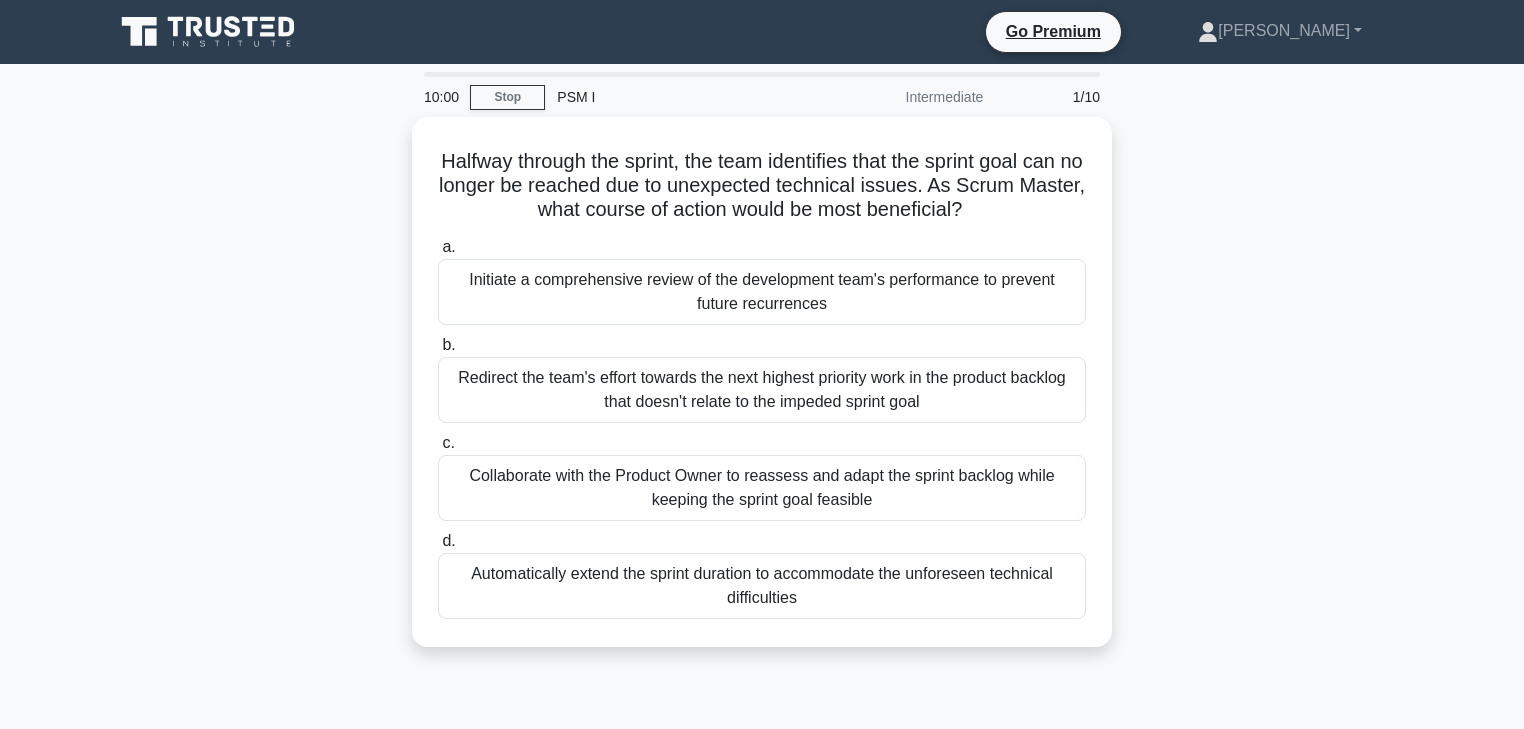scroll, scrollTop: 0, scrollLeft: 0, axis: both 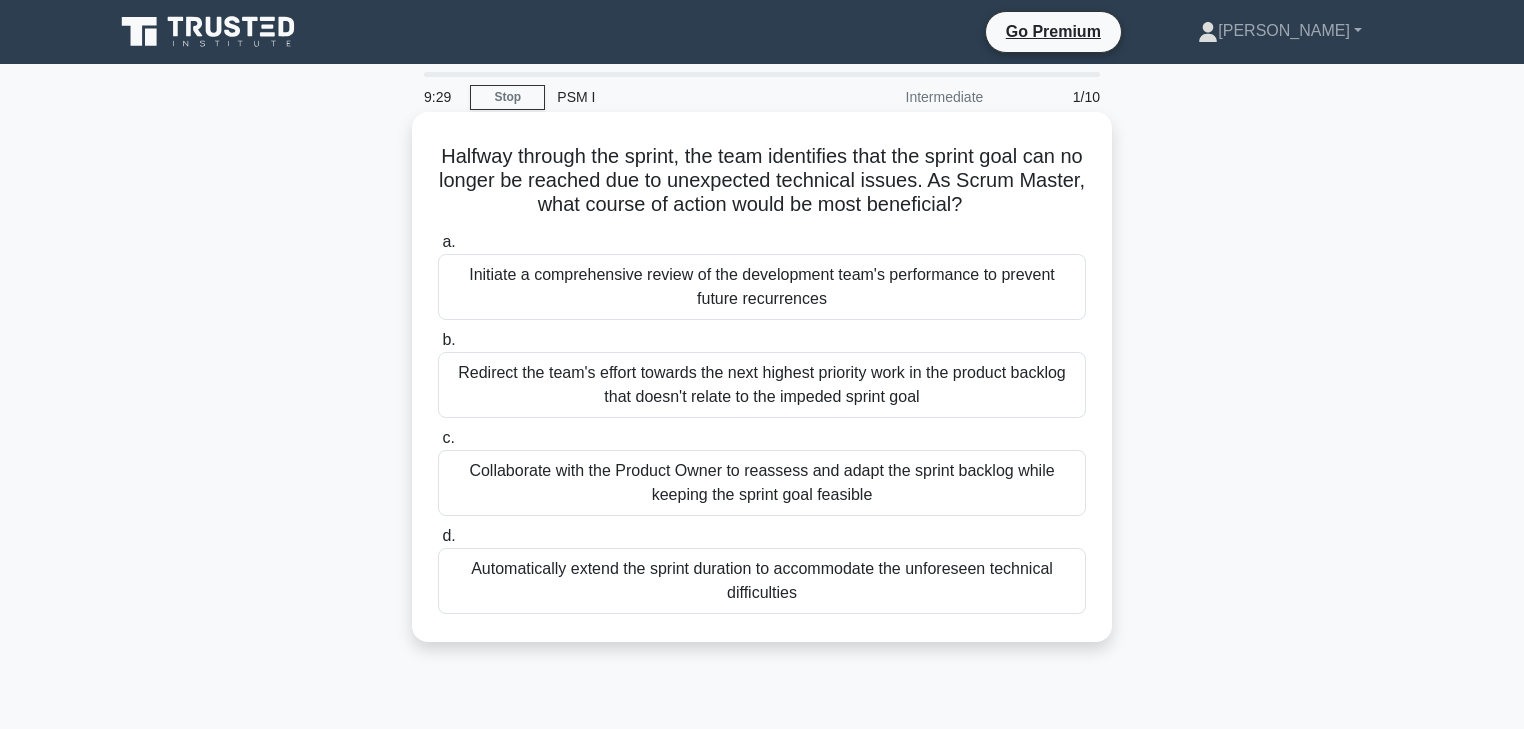 click on "c." at bounding box center (448, 437) 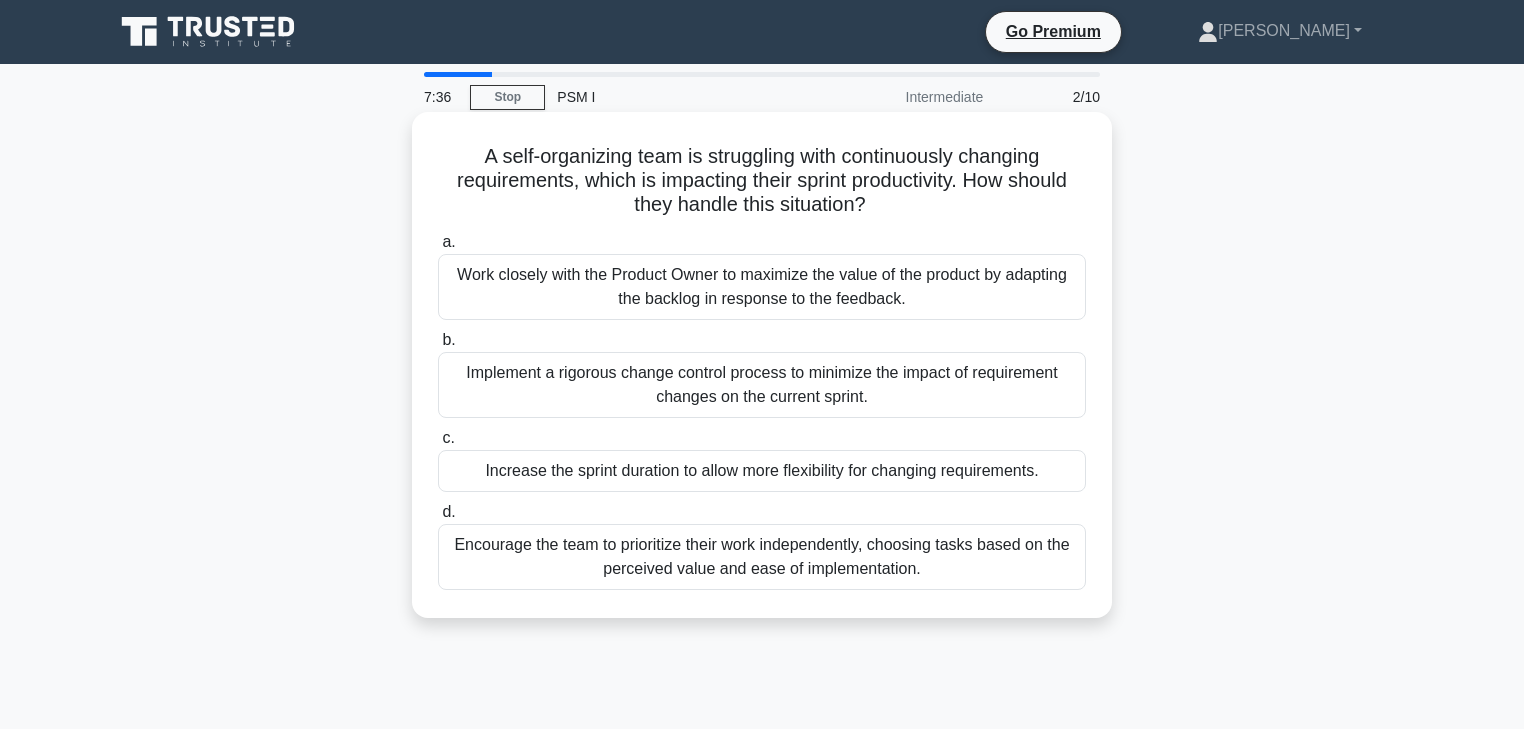 click on "a." at bounding box center (448, 241) 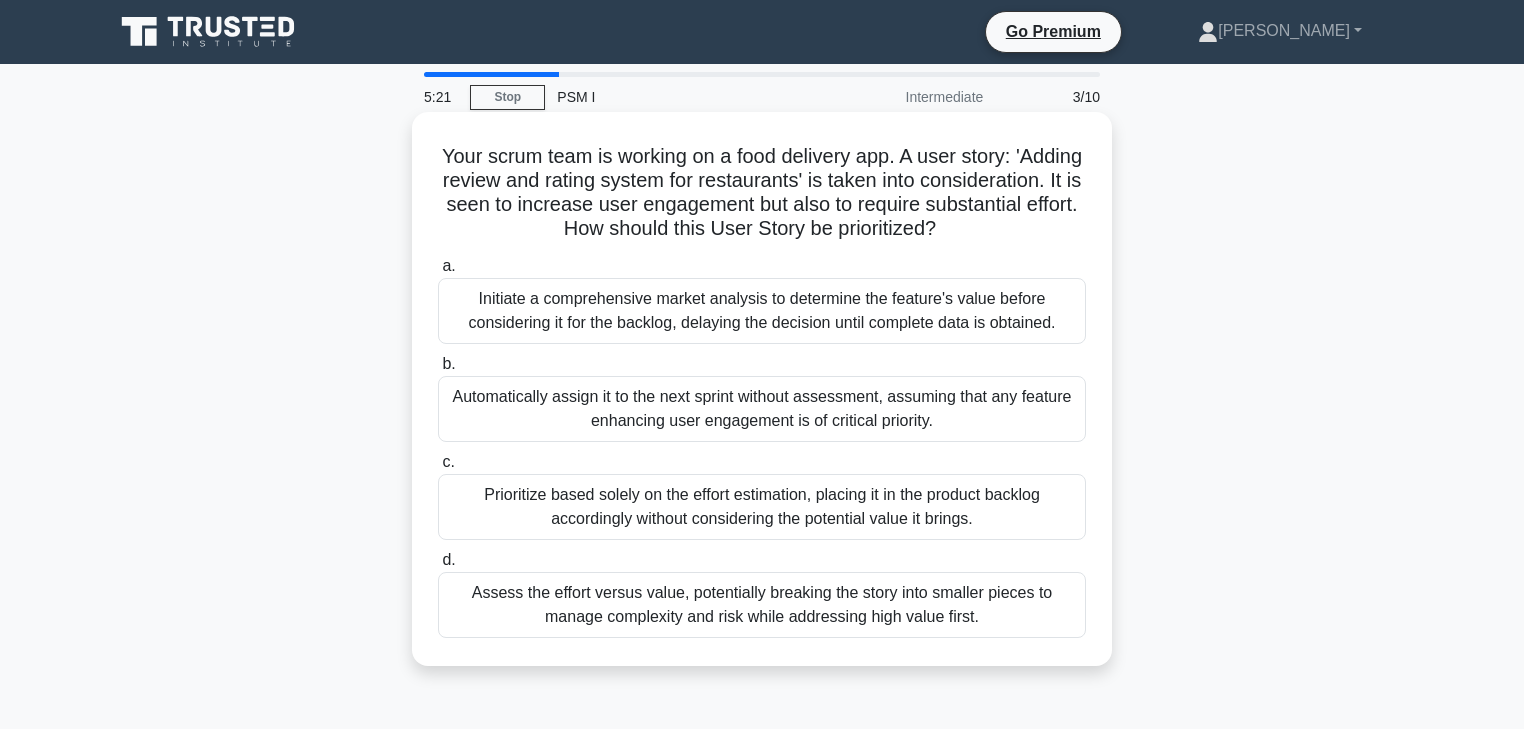 click on "d." at bounding box center [448, 559] 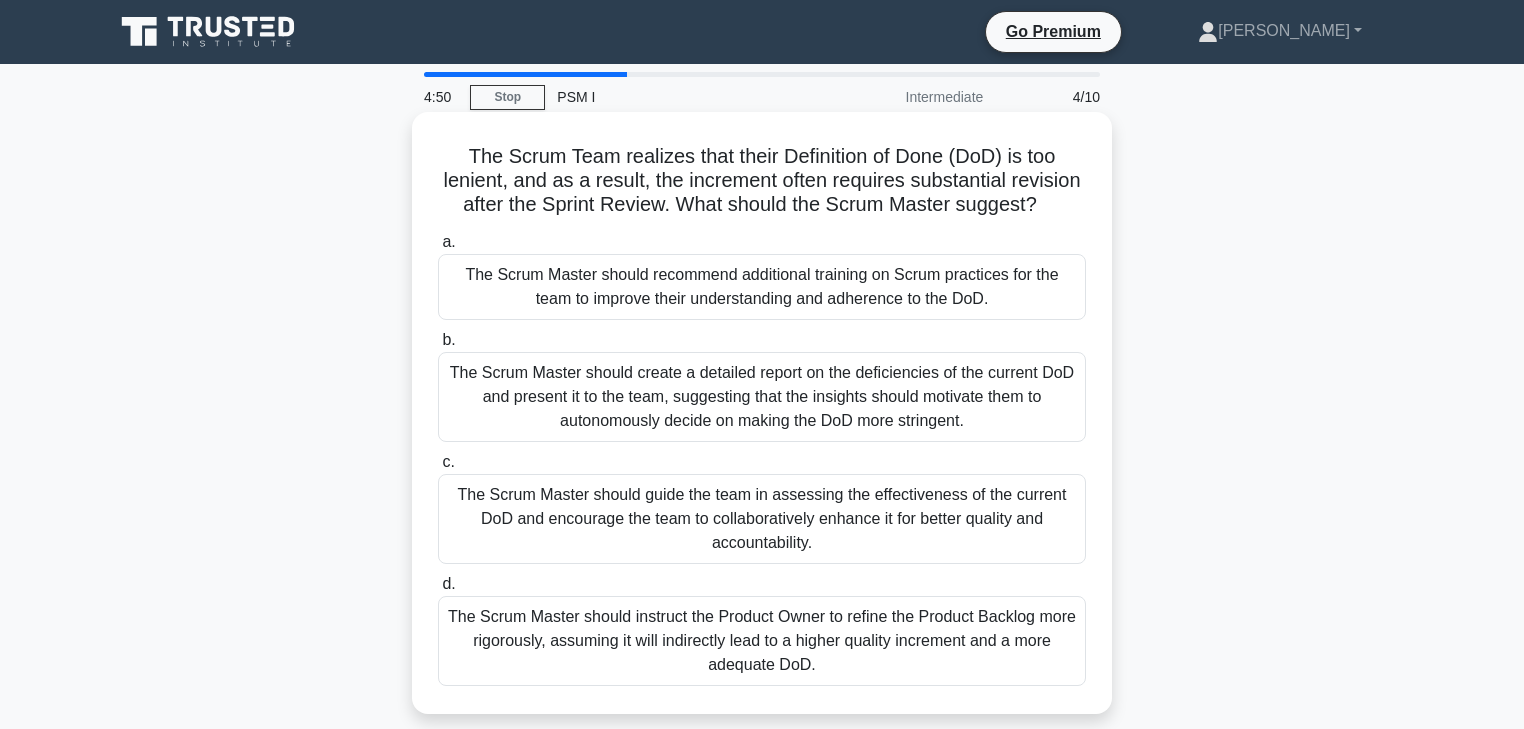 click on "c." at bounding box center (448, 461) 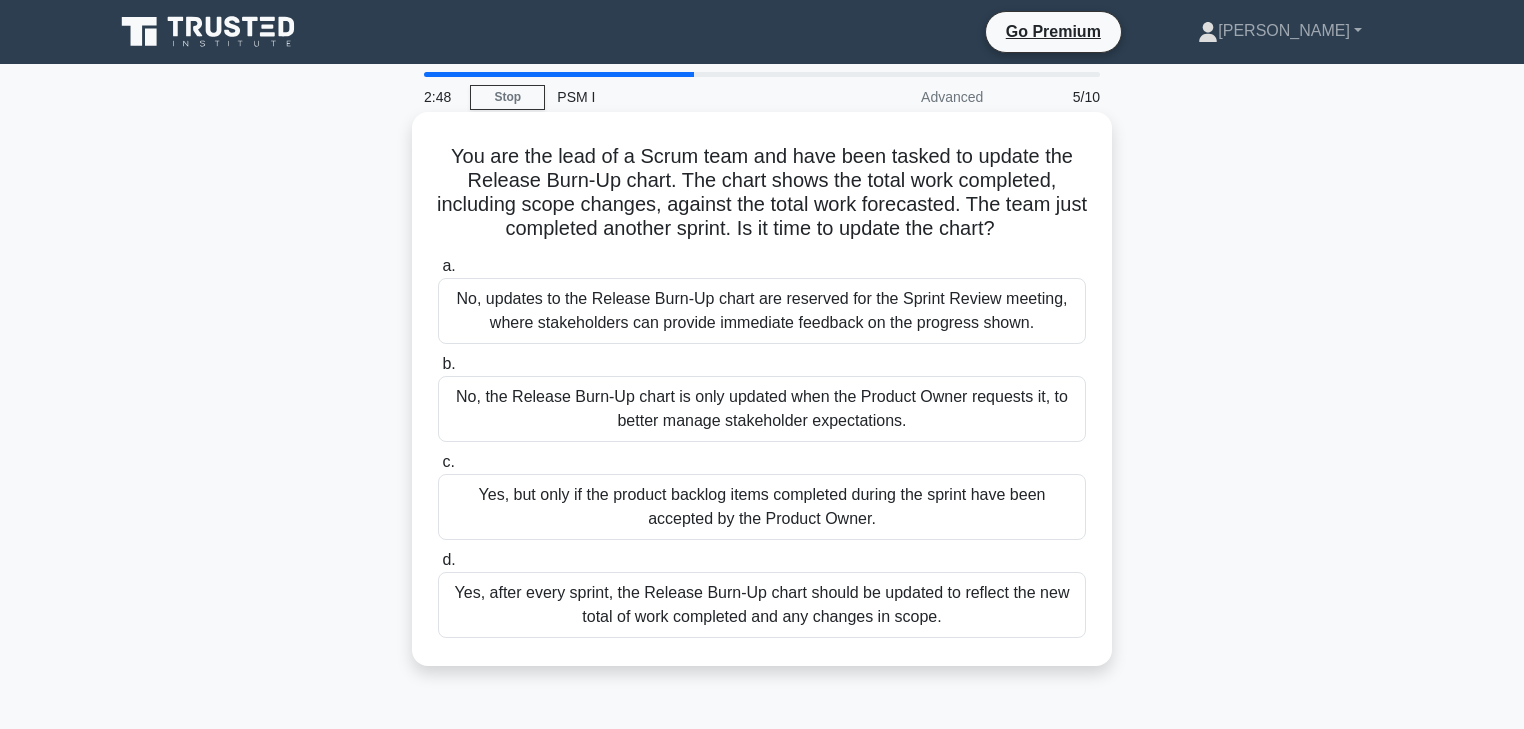 click on "d." at bounding box center (448, 559) 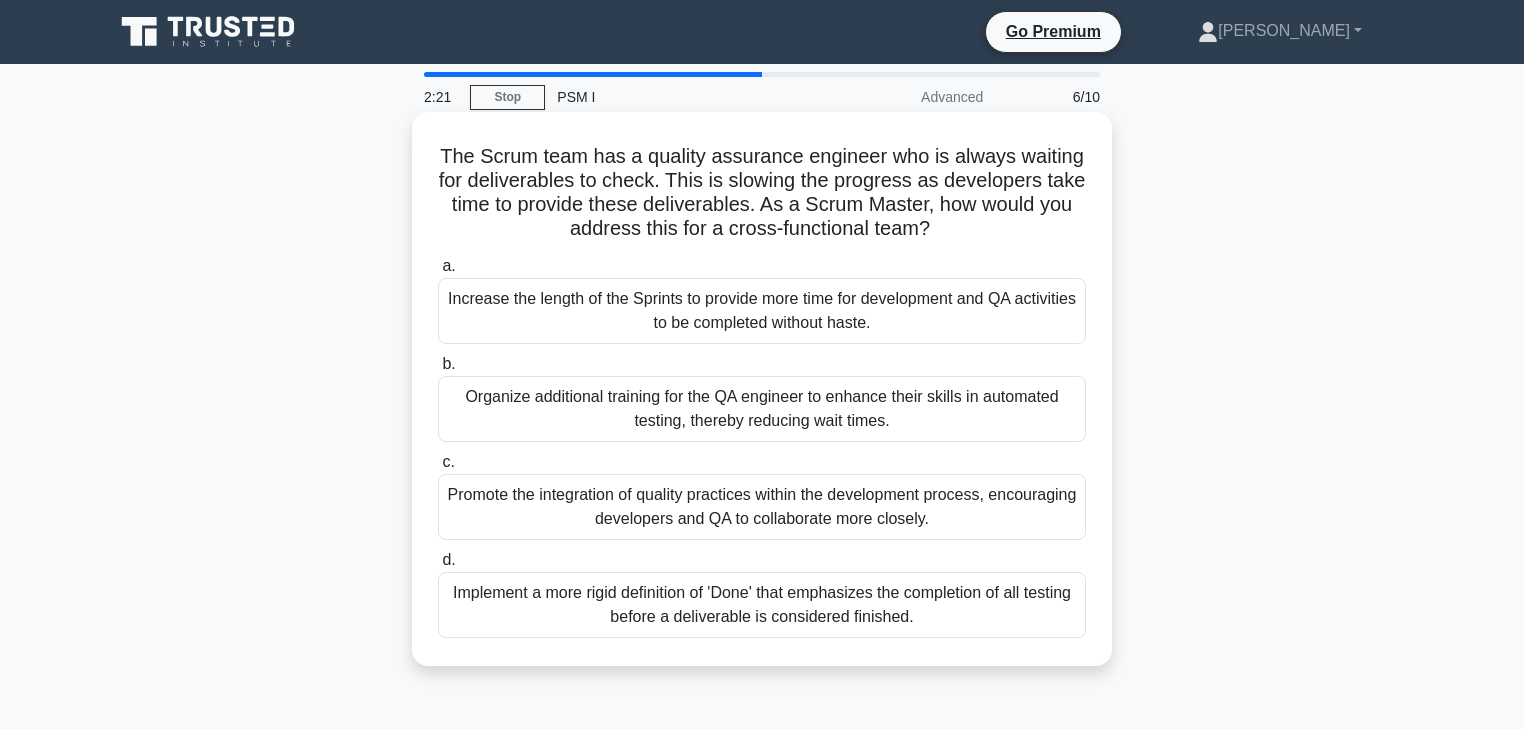 click on "c." at bounding box center (448, 461) 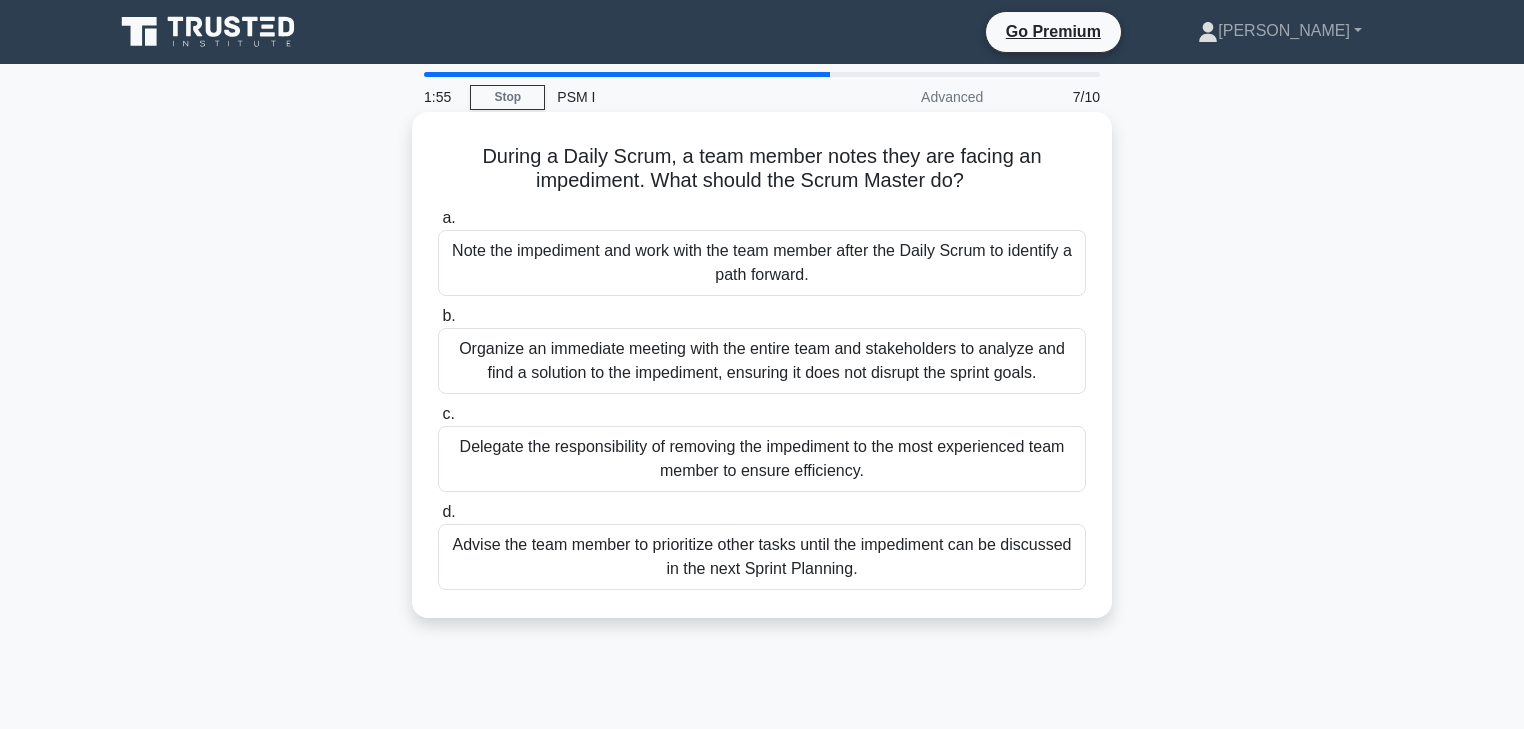 click on "d." at bounding box center [448, 511] 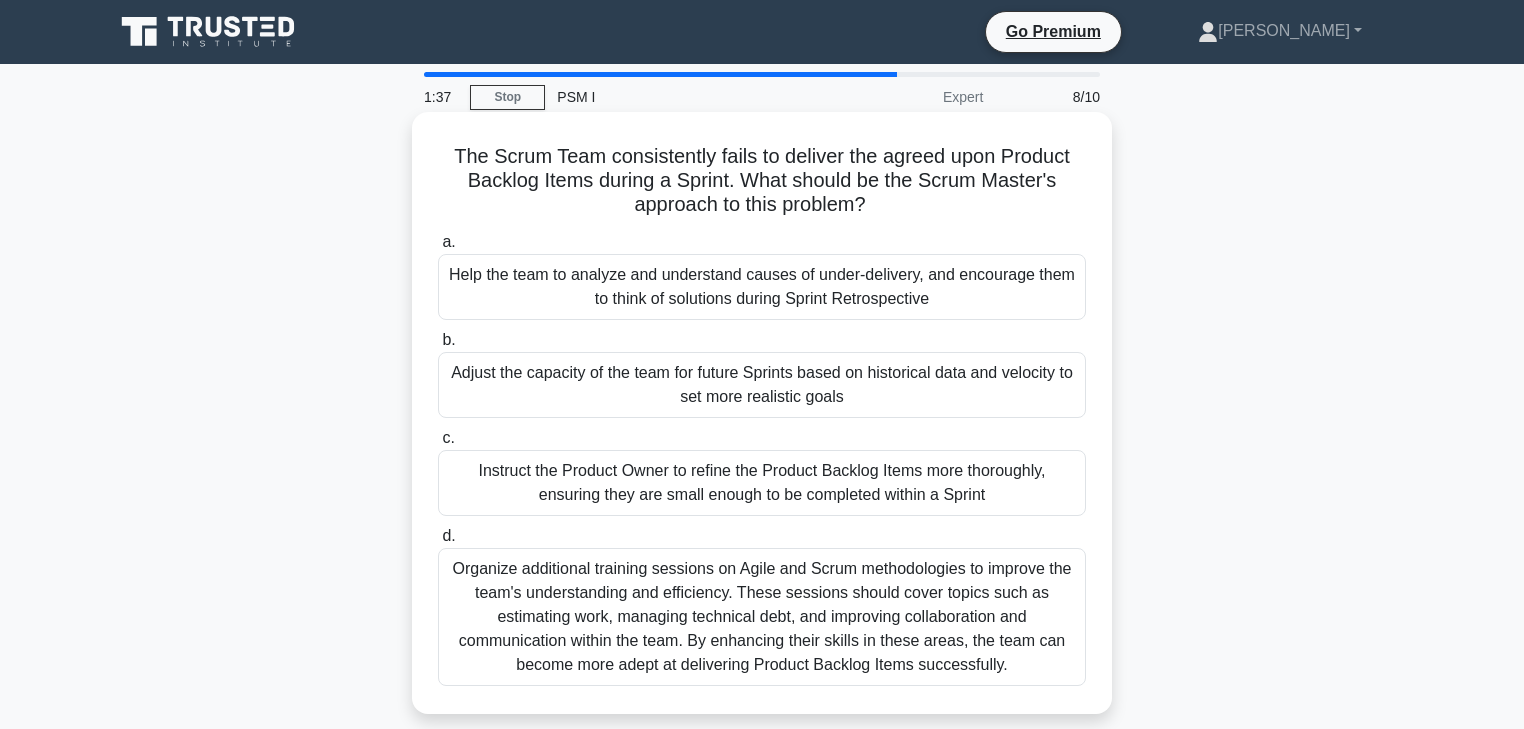 click on "a." at bounding box center [448, 241] 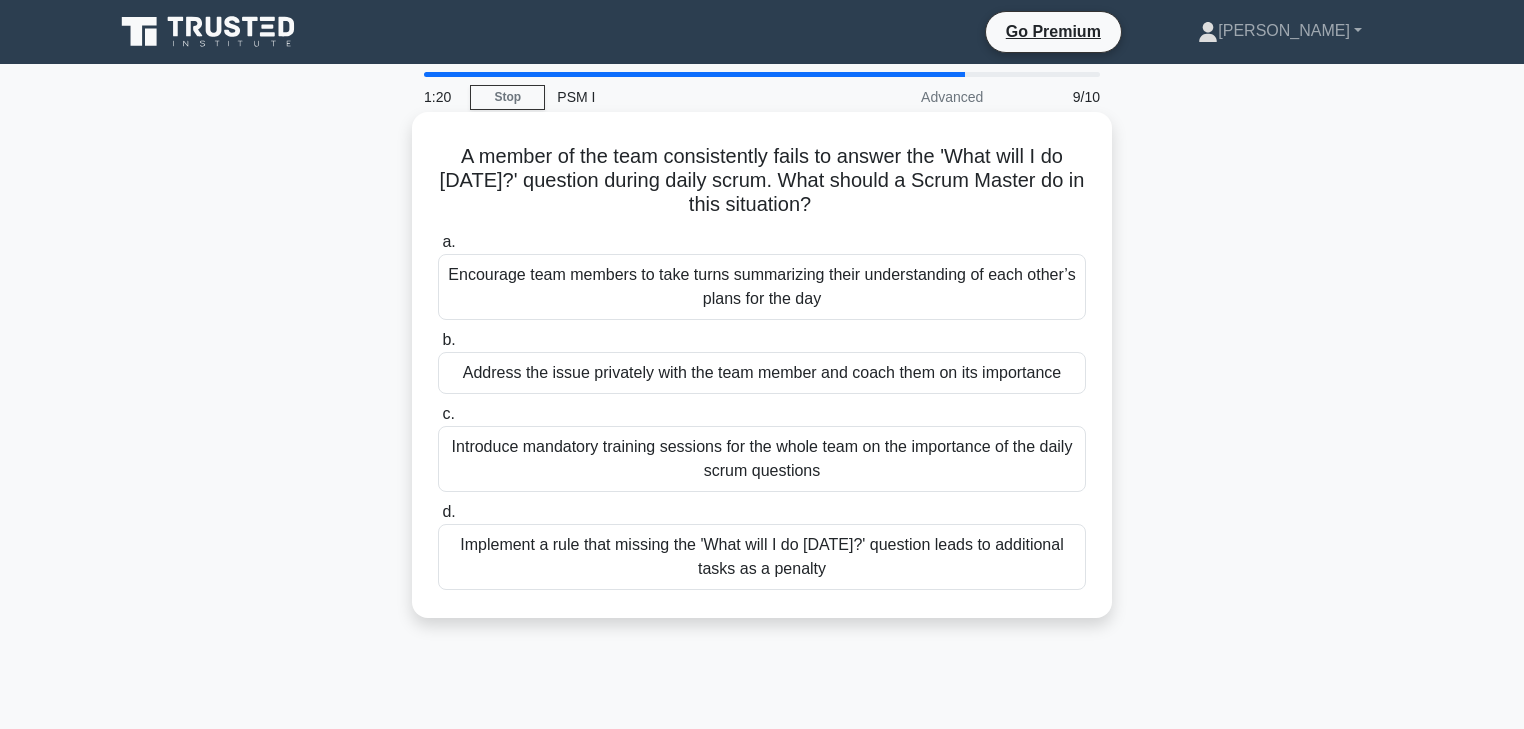 click on "d." at bounding box center (448, 511) 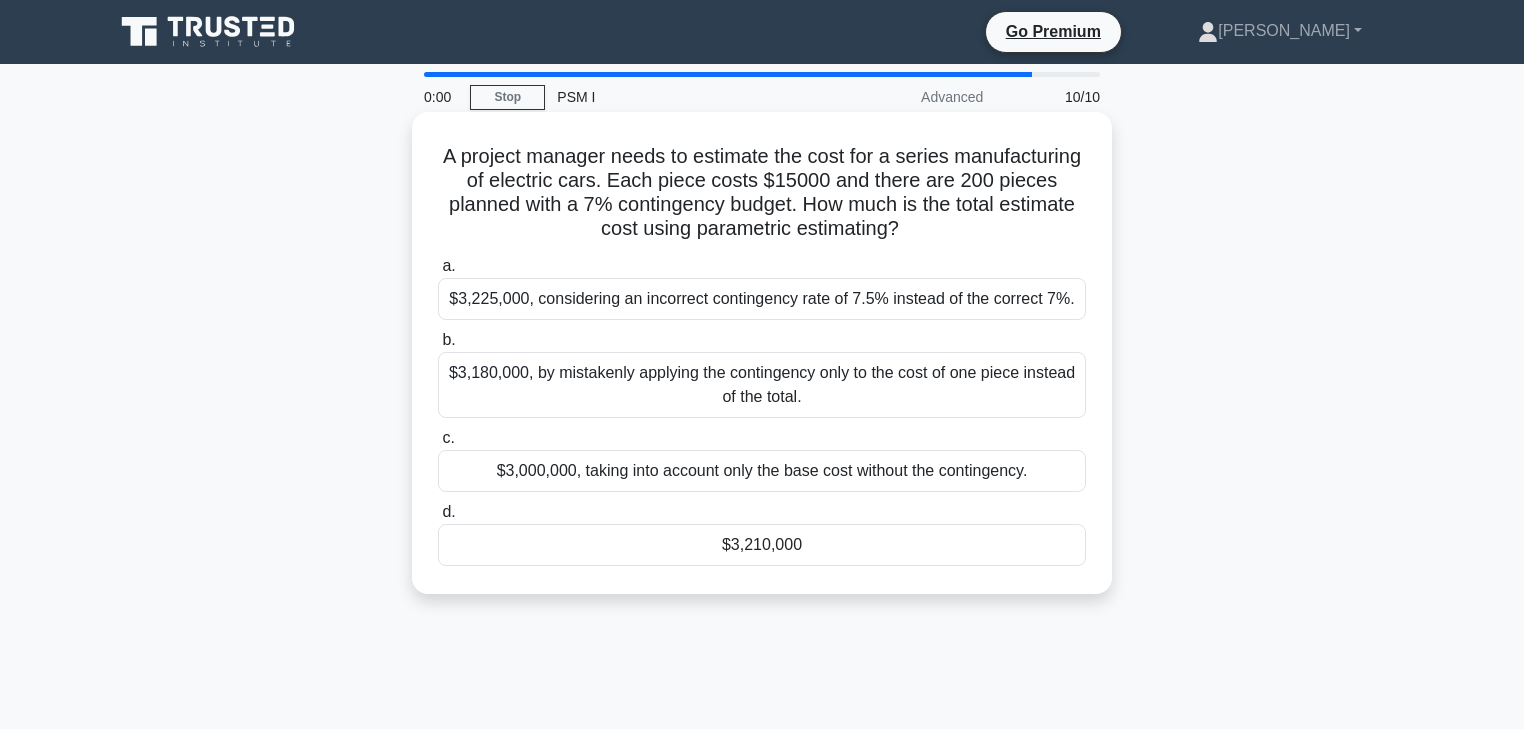 click on "d." at bounding box center [448, 511] 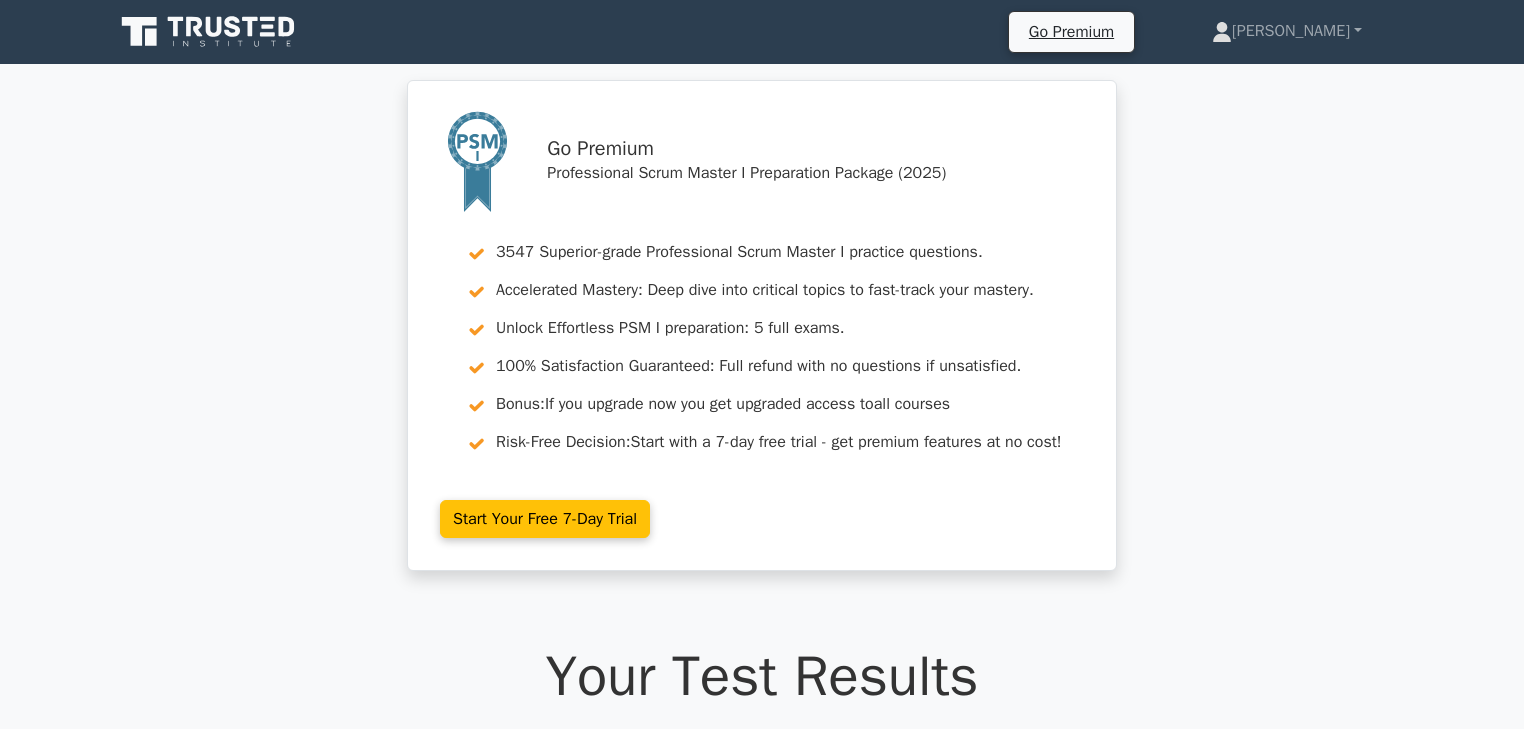 scroll, scrollTop: 0, scrollLeft: 0, axis: both 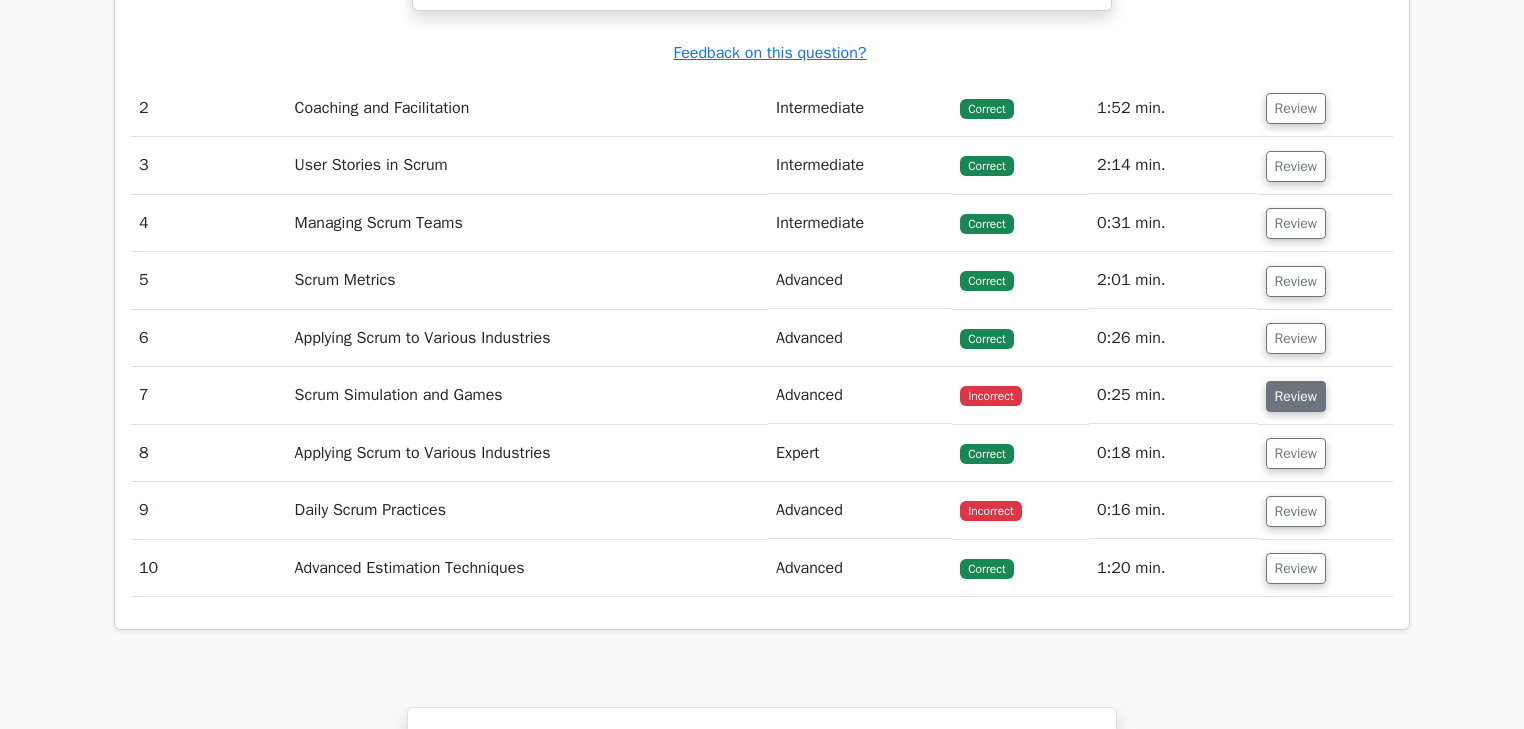click on "Review" at bounding box center (1296, 396) 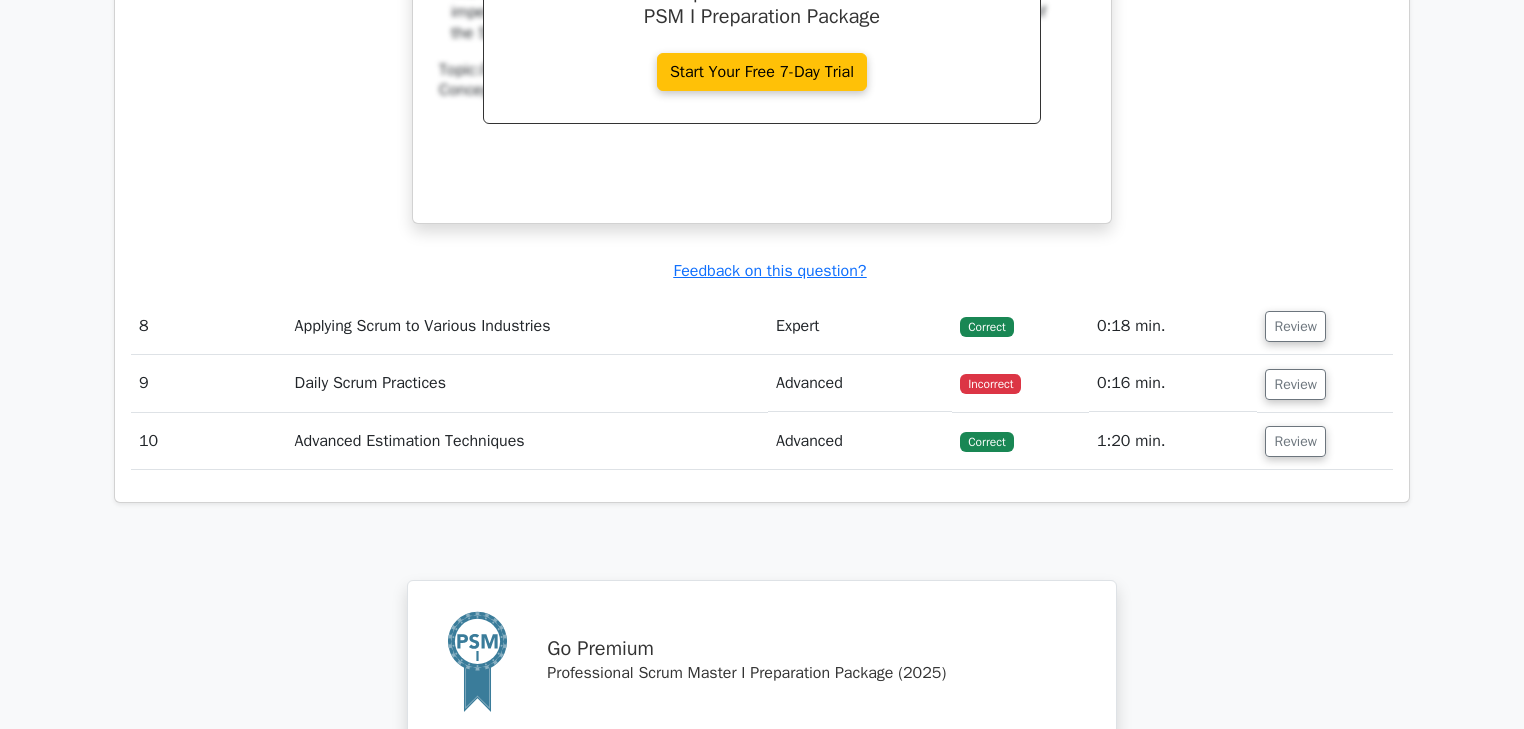 scroll, scrollTop: 3600, scrollLeft: 0, axis: vertical 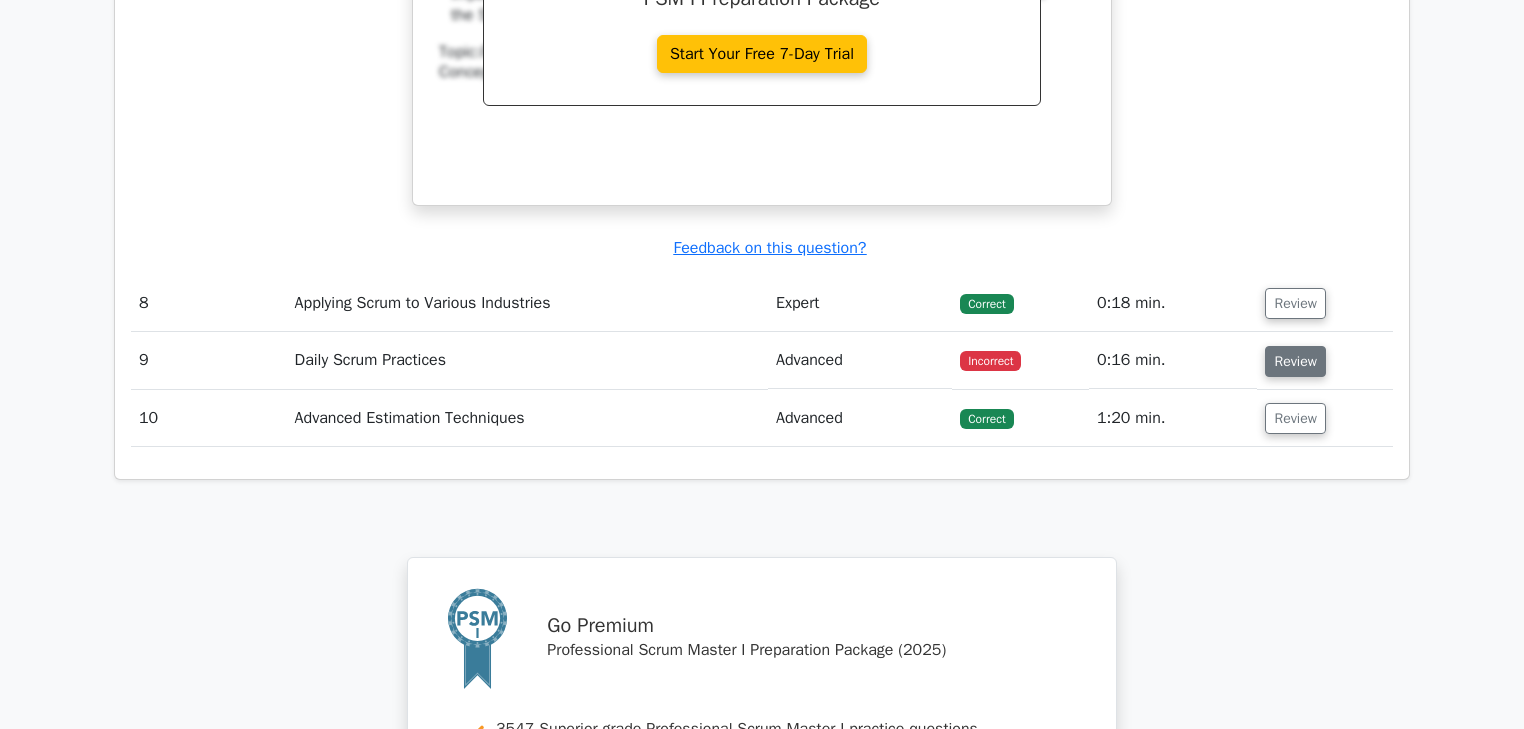 click on "Review" at bounding box center (1295, 361) 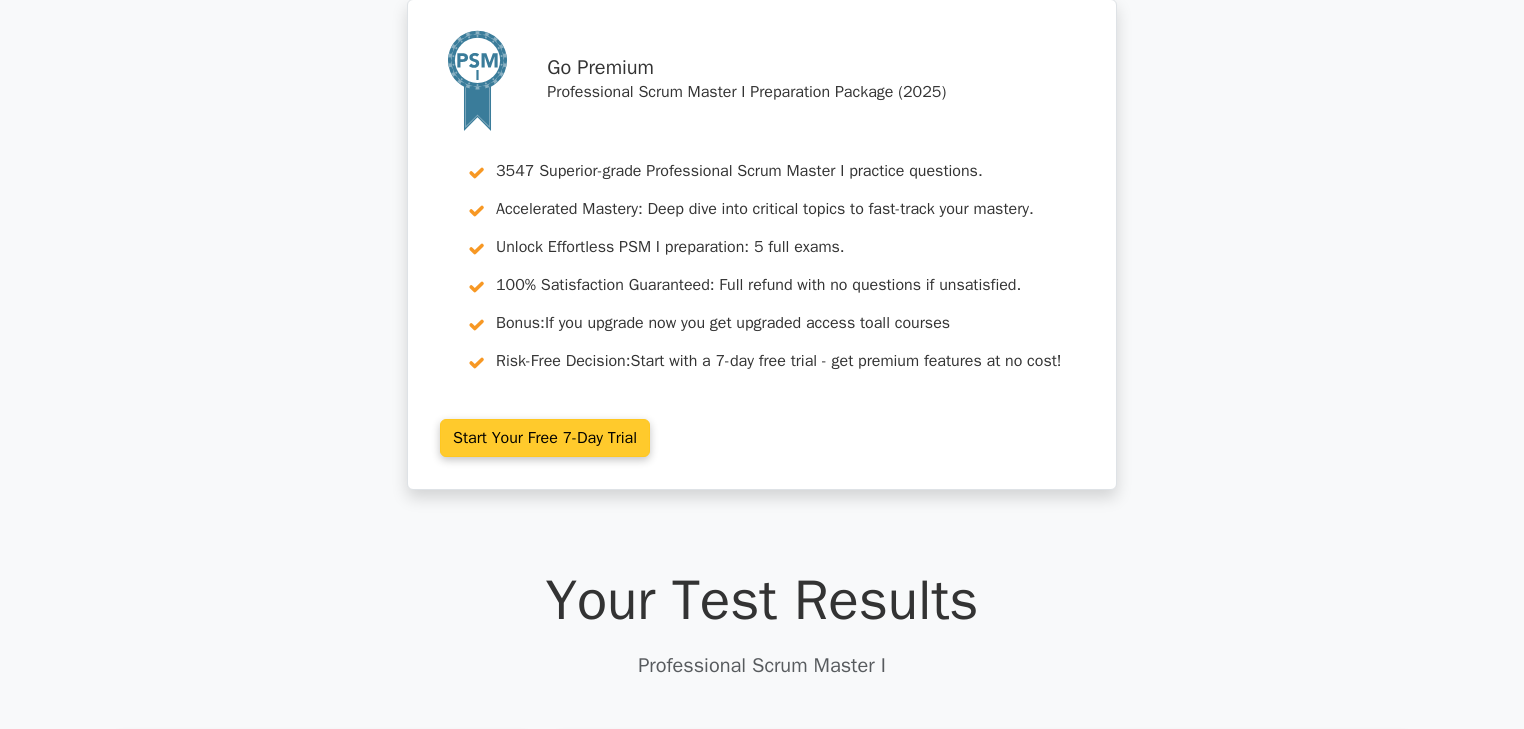scroll, scrollTop: 0, scrollLeft: 0, axis: both 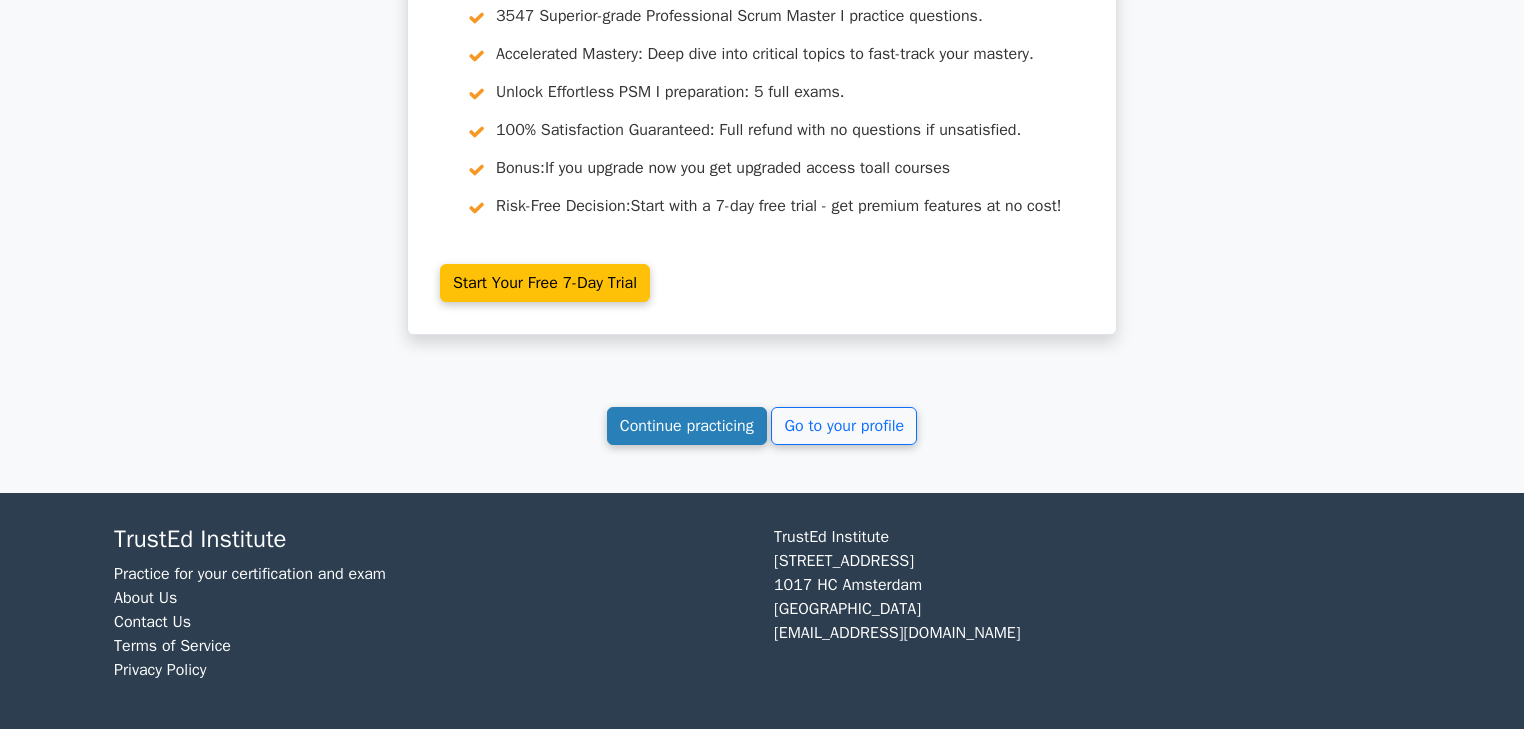 click on "Continue practicing" at bounding box center [687, 426] 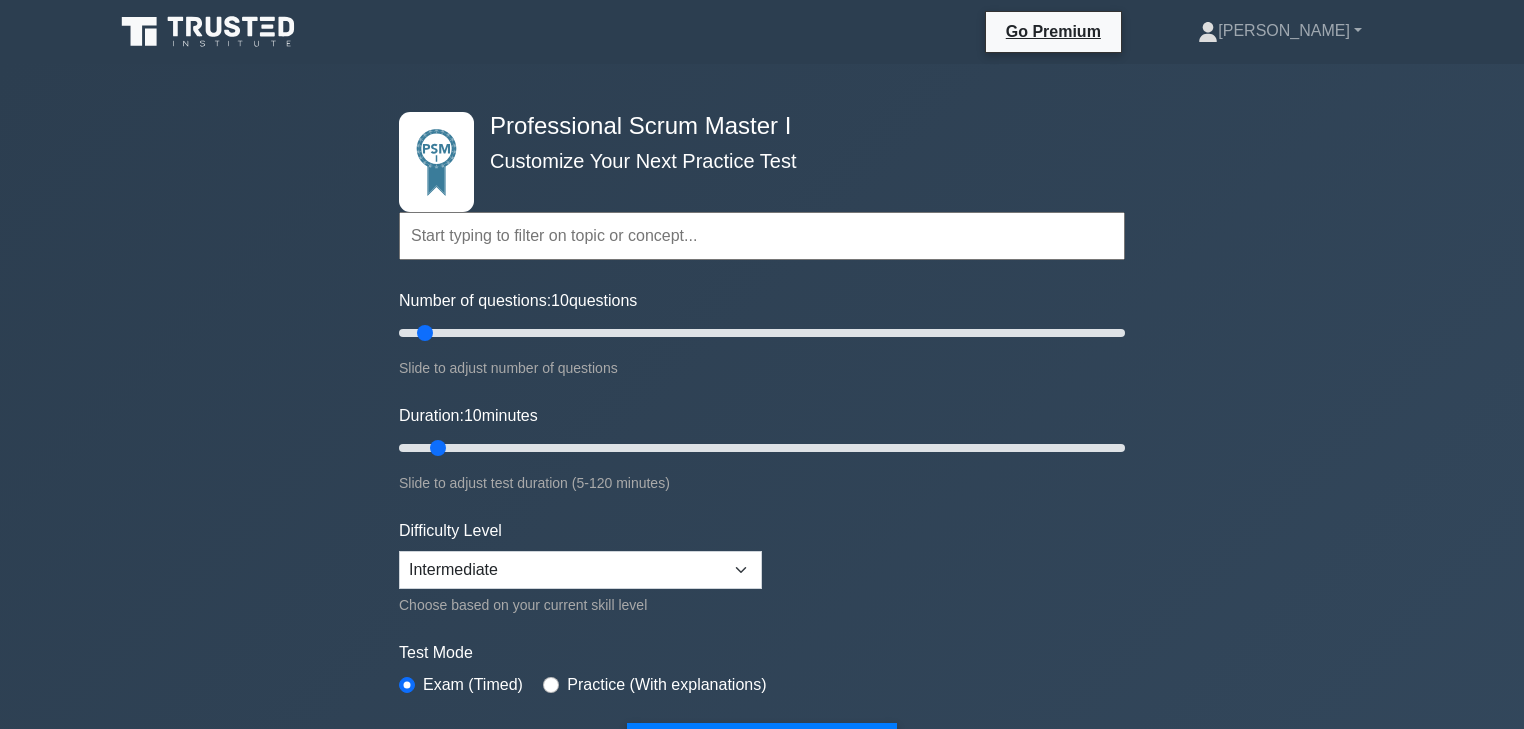 scroll, scrollTop: 0, scrollLeft: 0, axis: both 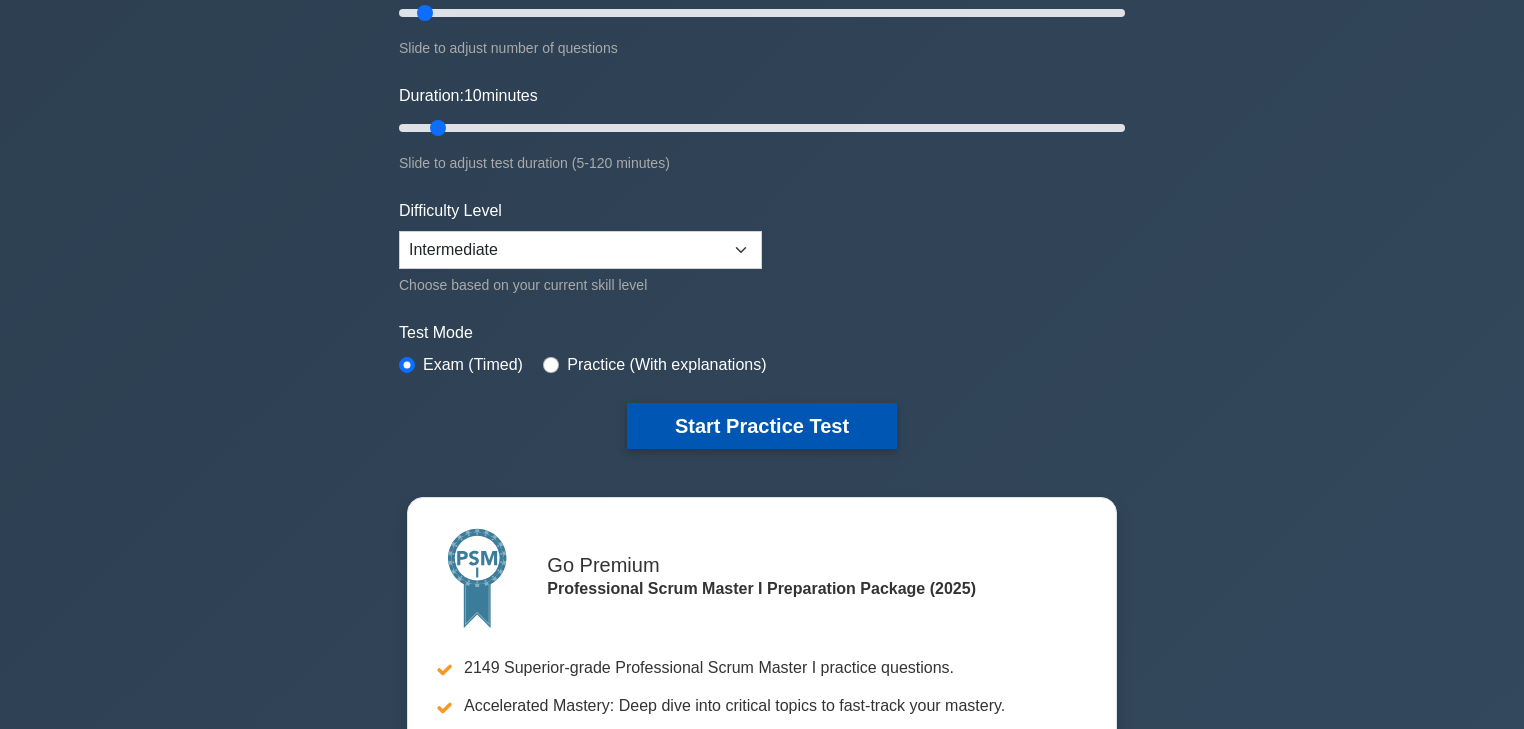 click on "Start Practice Test" at bounding box center [762, 426] 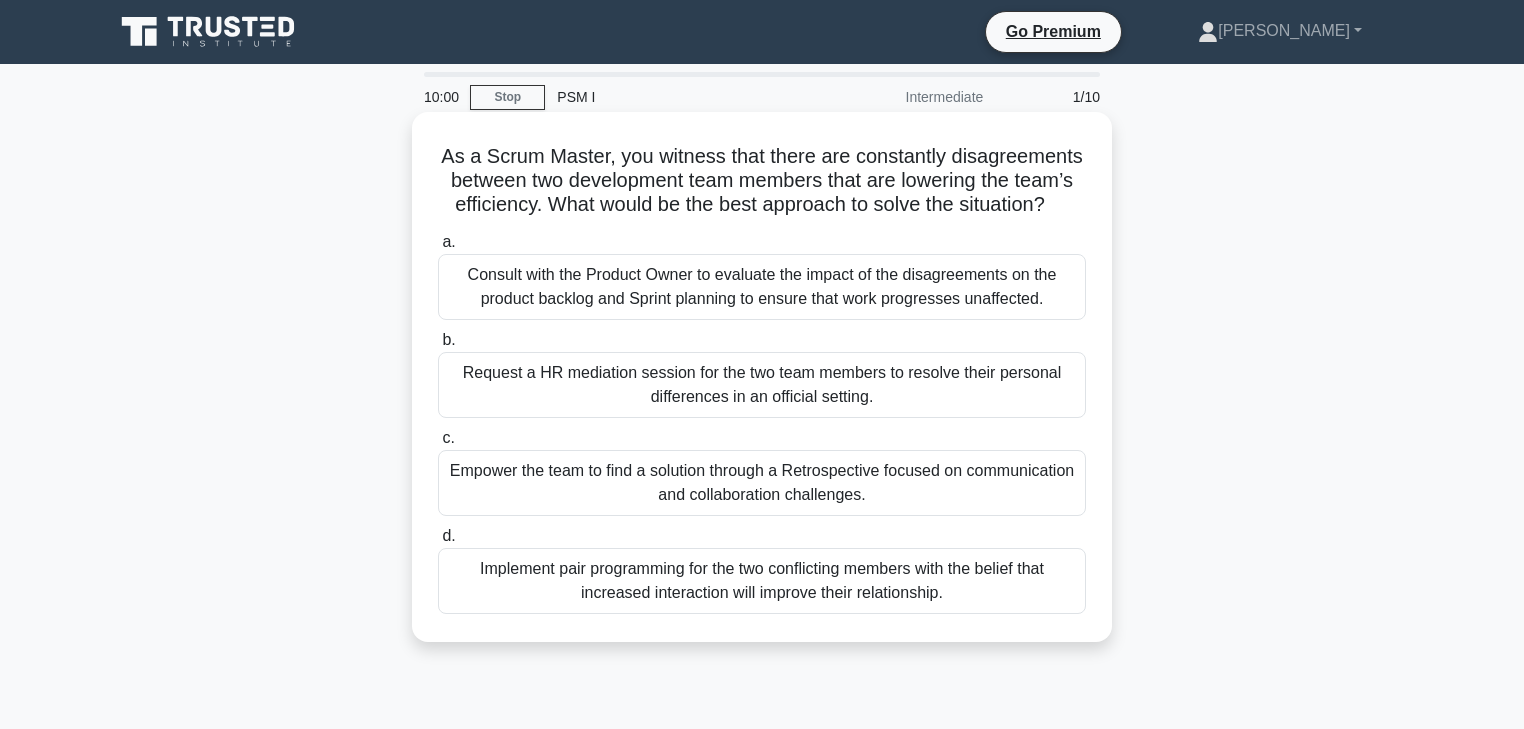 scroll, scrollTop: 0, scrollLeft: 0, axis: both 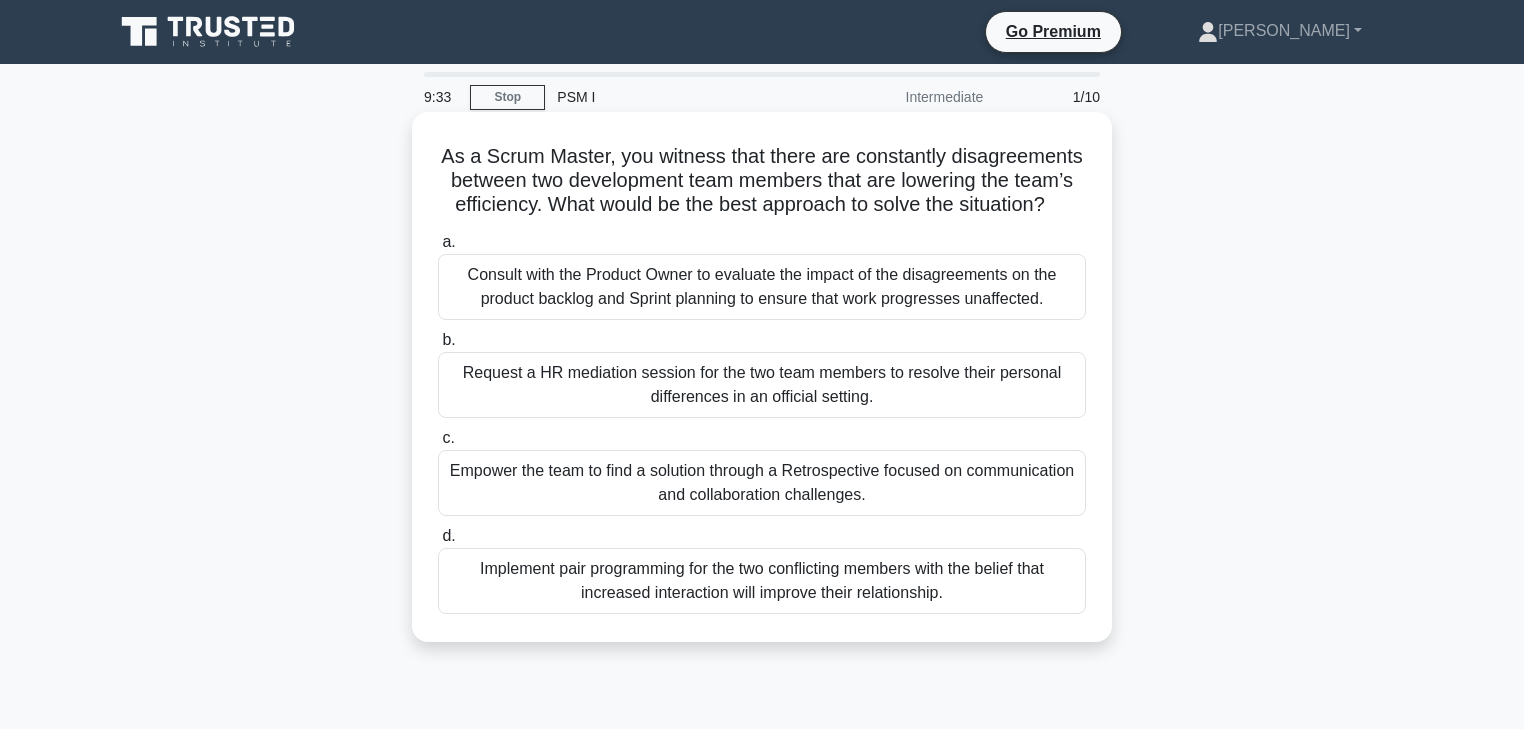 click on "c." at bounding box center [448, 437] 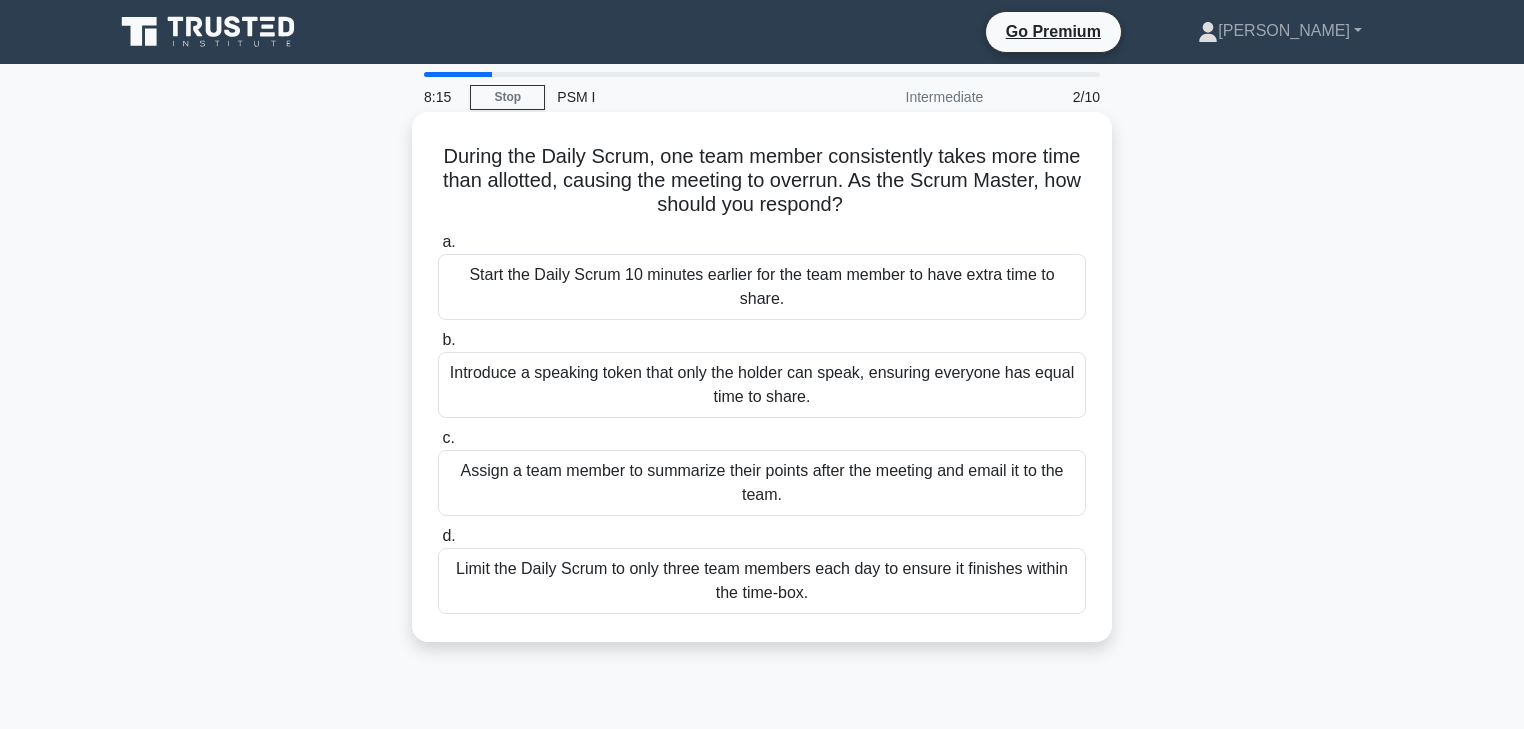 click on "b." at bounding box center [448, 339] 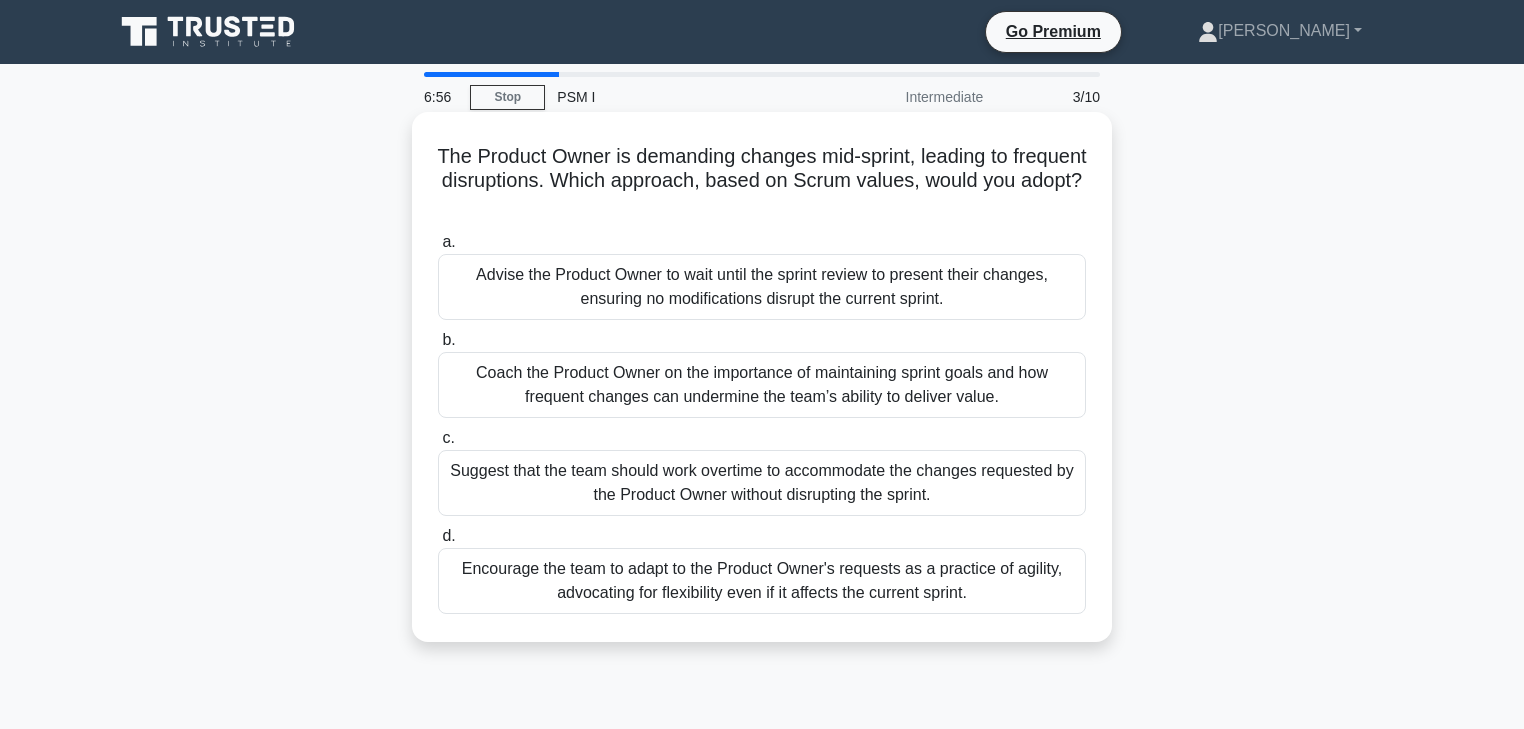 click on "a." at bounding box center (448, 241) 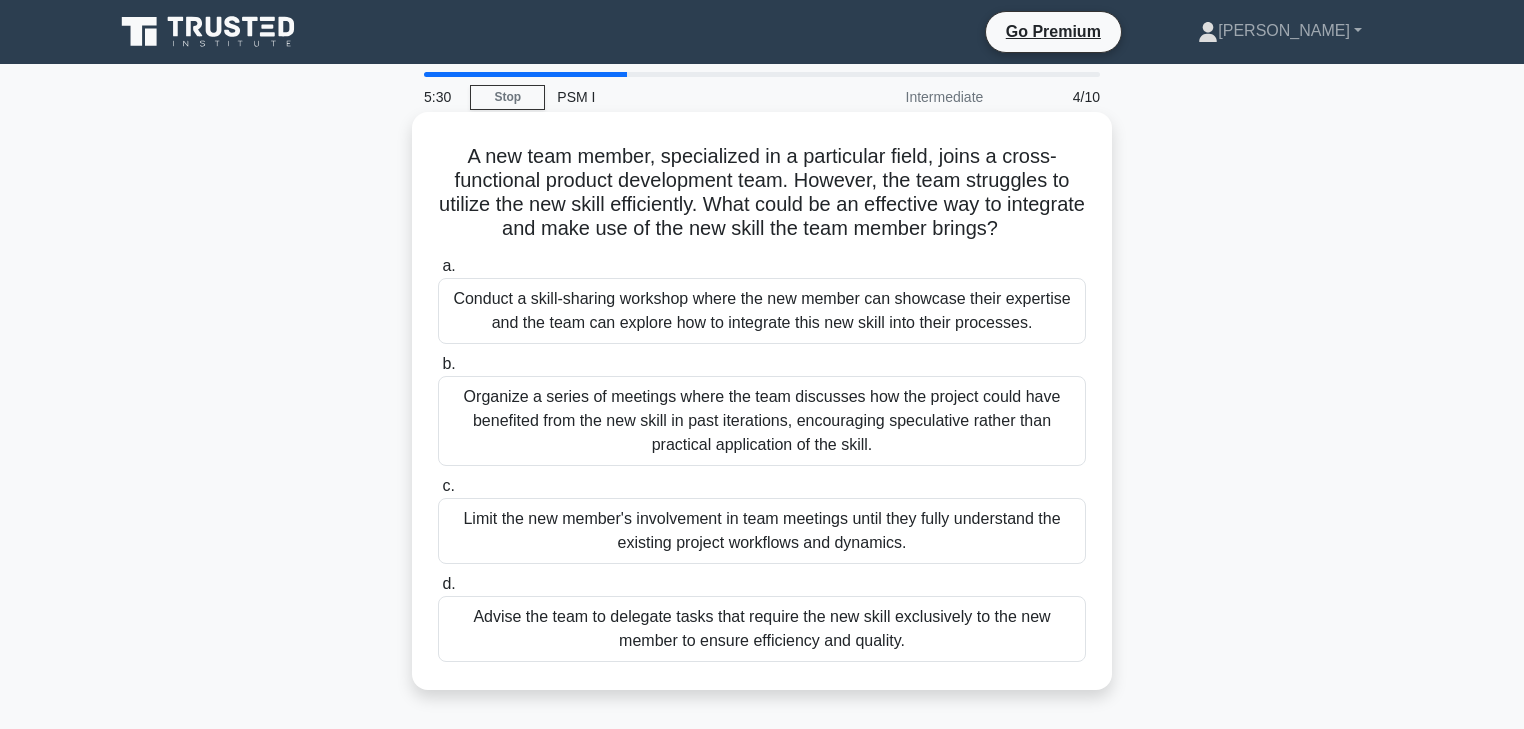 click on "d." at bounding box center (448, 583) 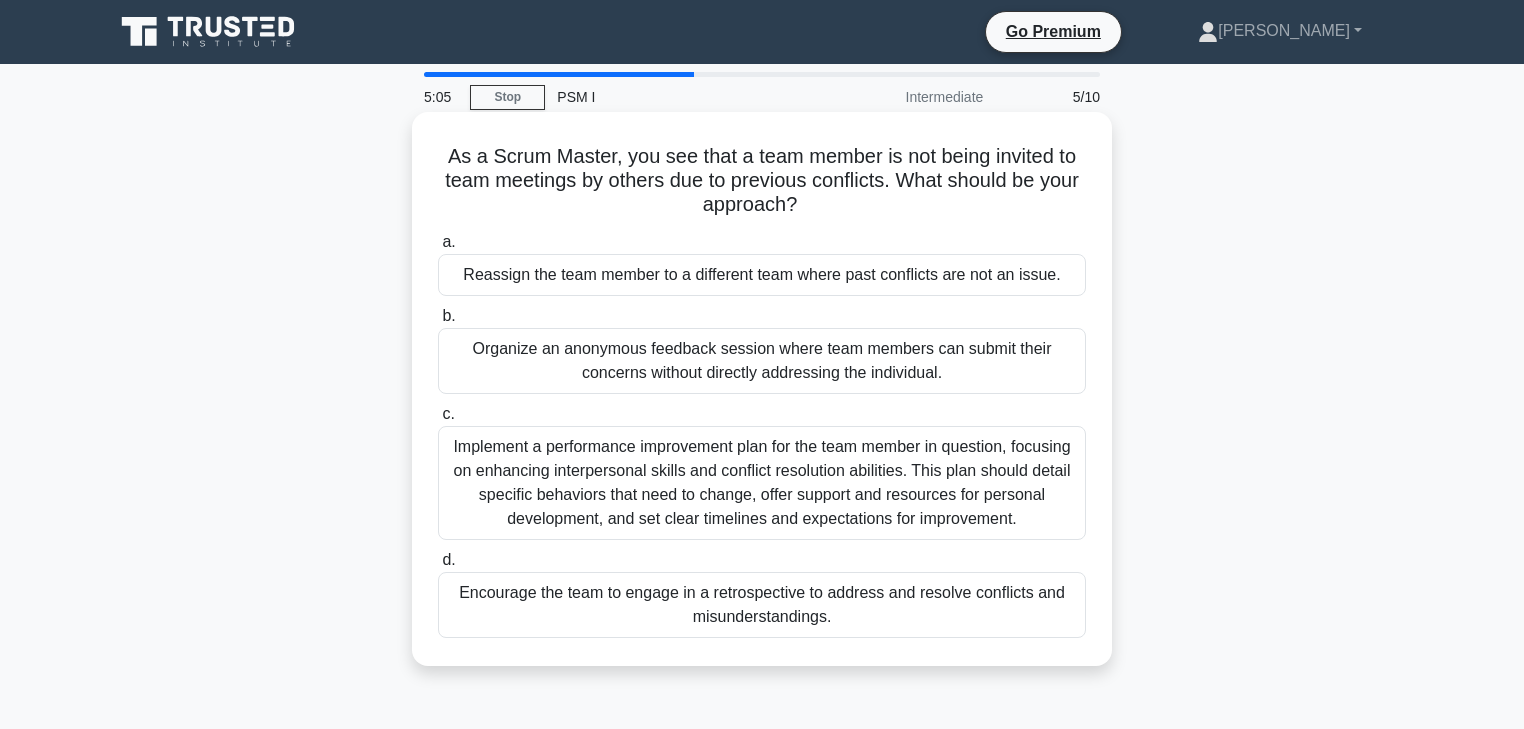 click on "d." at bounding box center (448, 559) 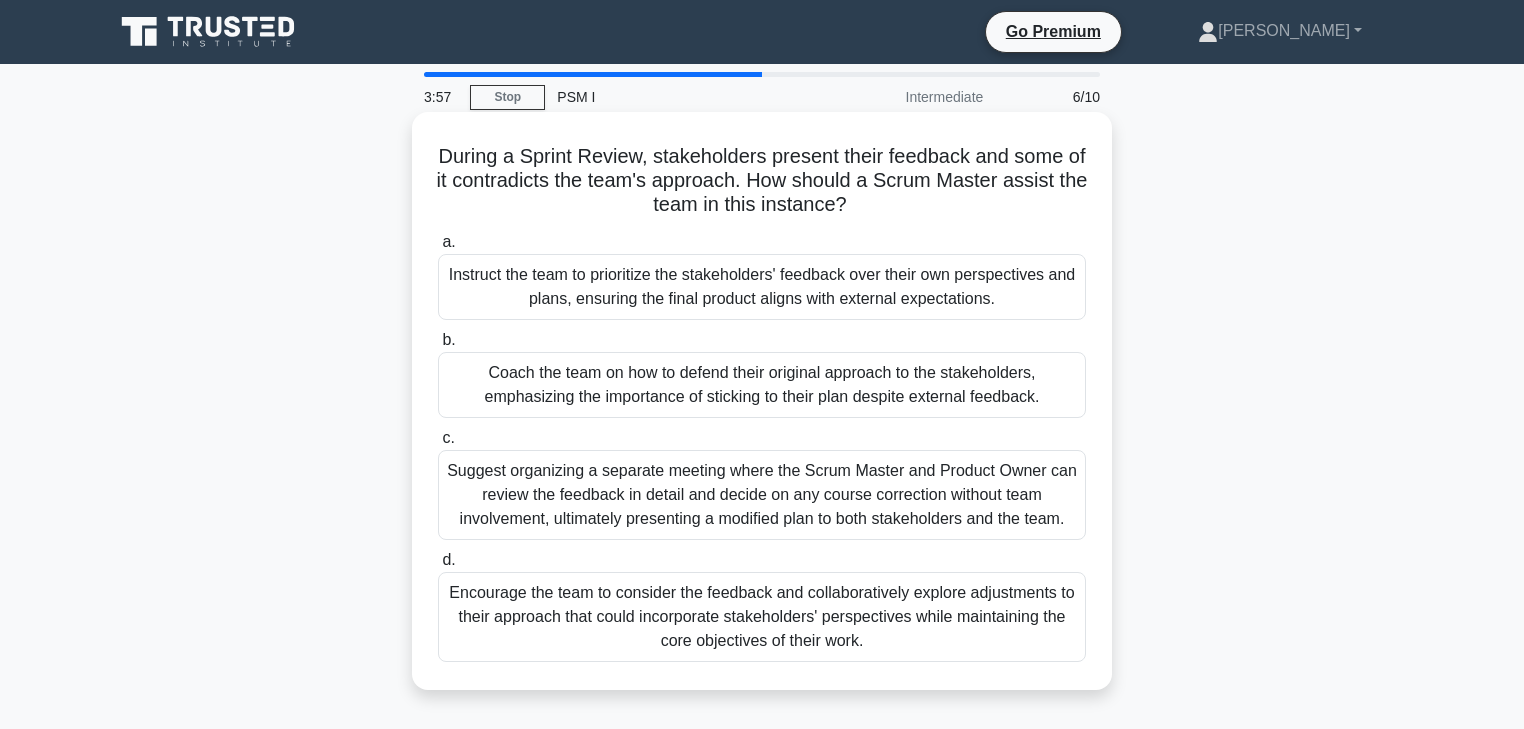 click on "d." at bounding box center [448, 559] 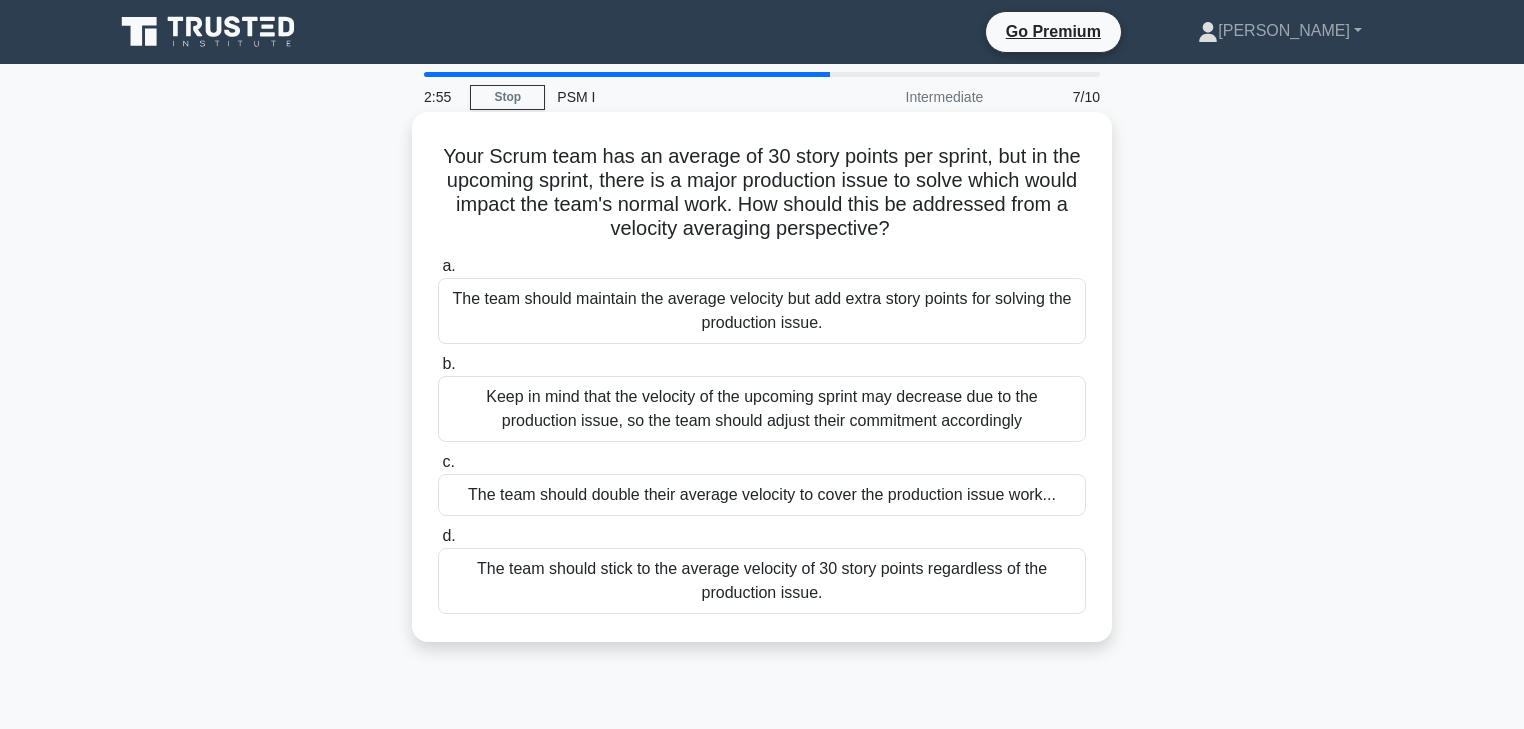 click on "b." at bounding box center [448, 363] 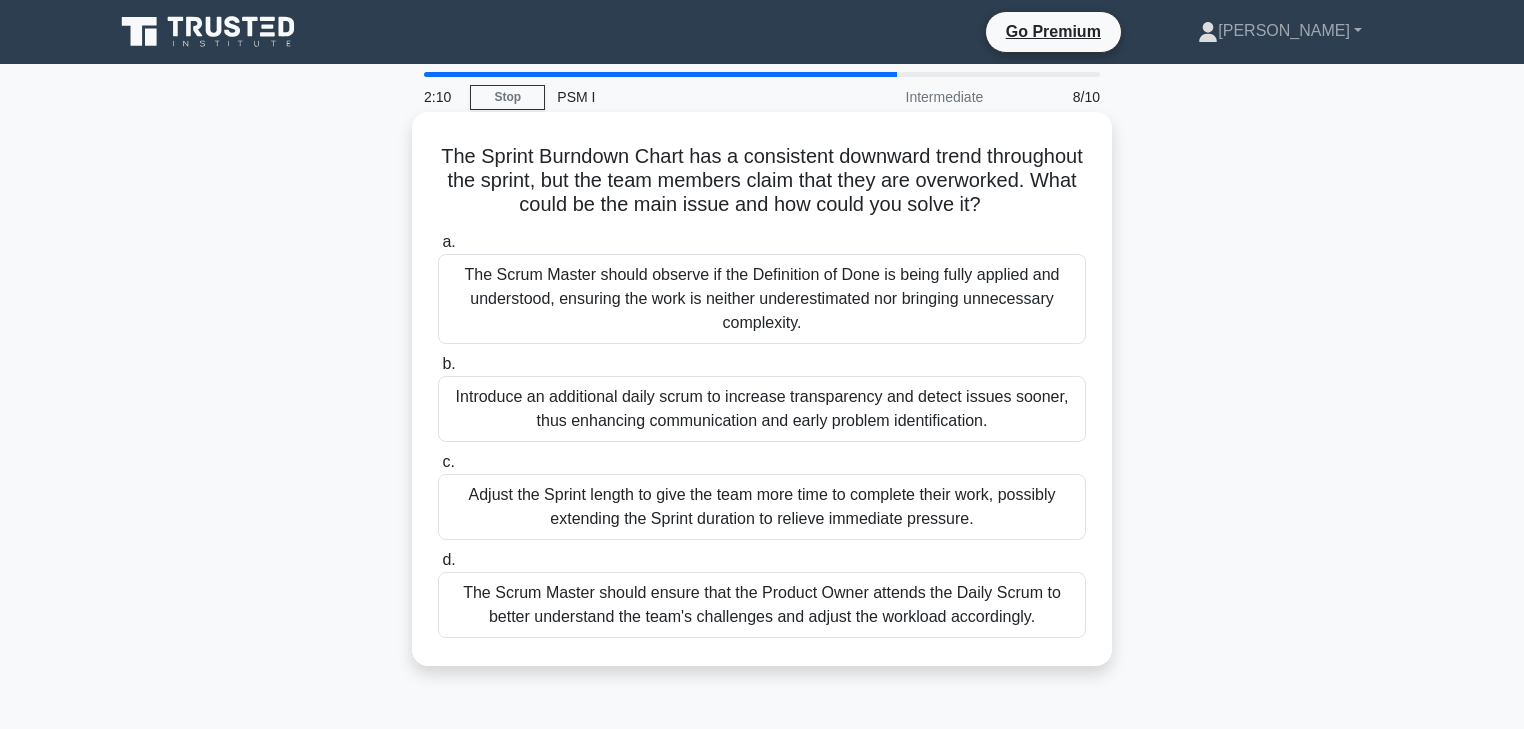 click on "d." at bounding box center (448, 559) 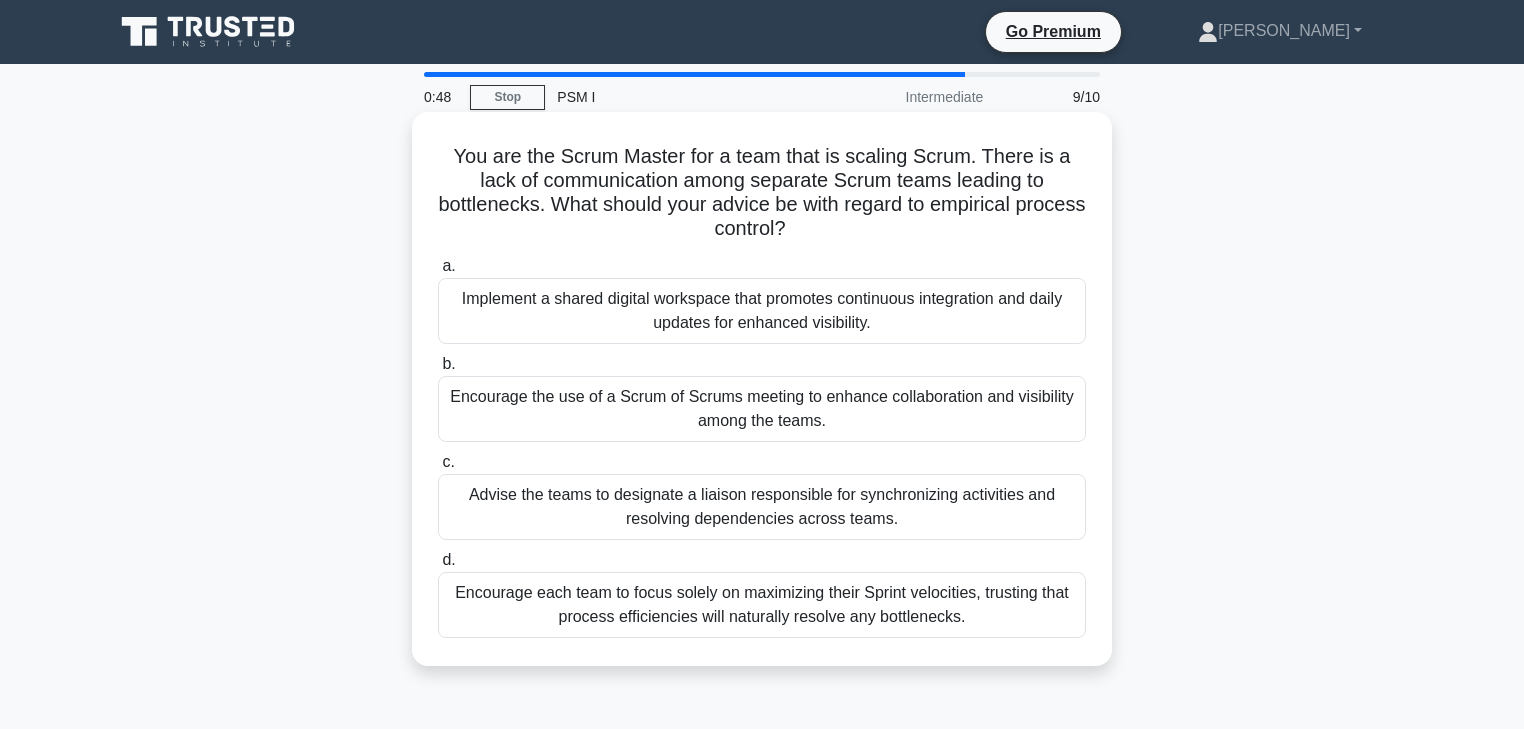 click on "a.
Implement a shared digital workspace that promotes continuous integration and daily updates for enhanced visibility." at bounding box center (762, 299) 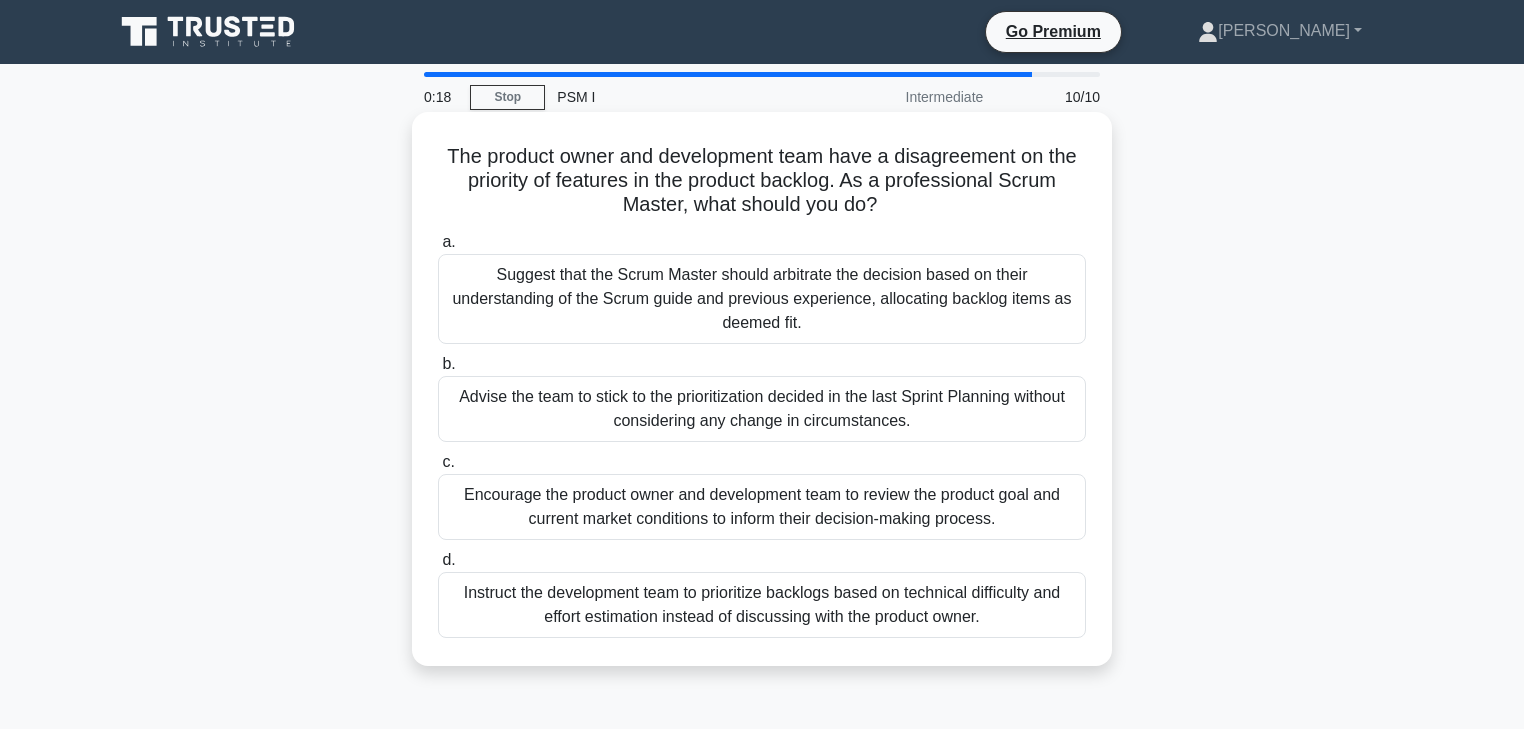click on "c." at bounding box center [448, 461] 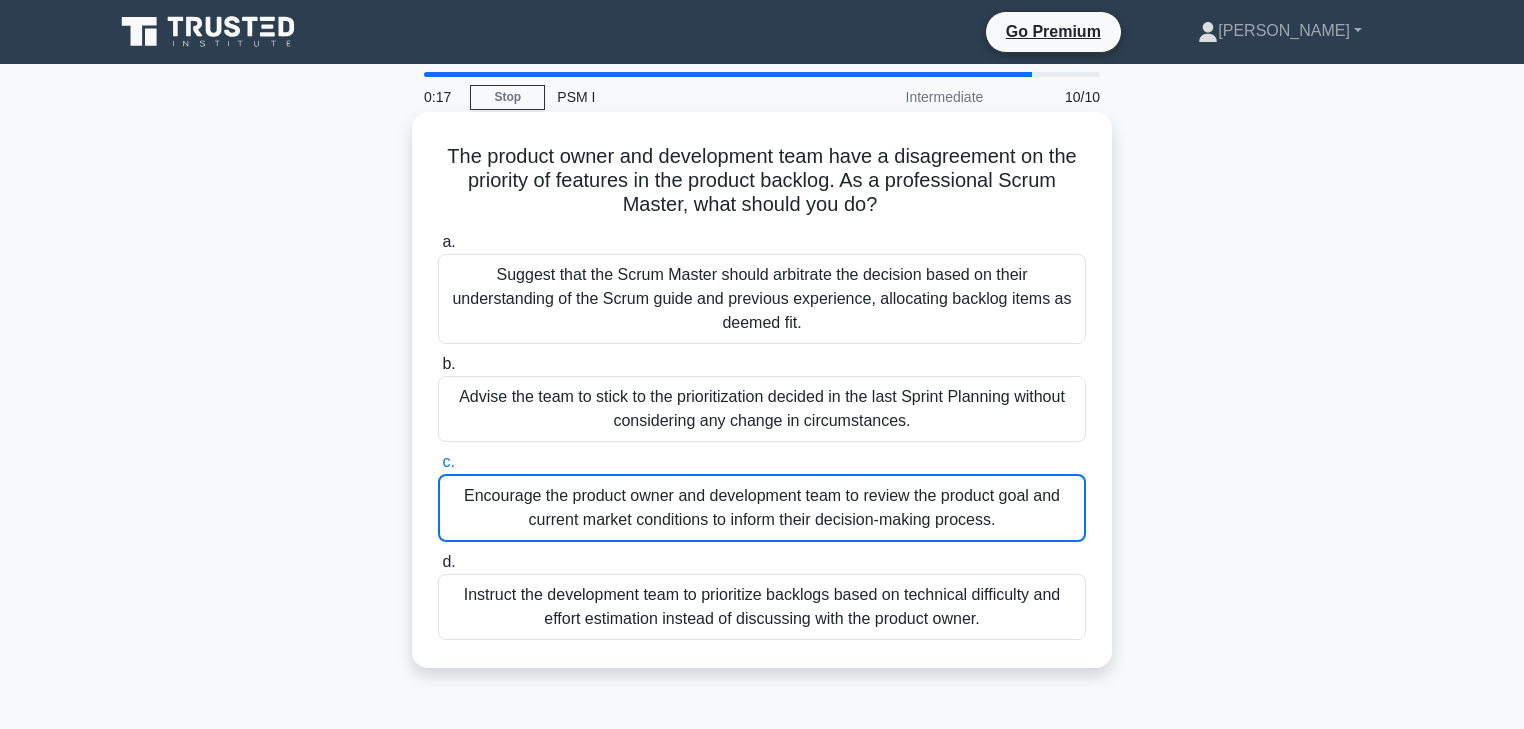 click on "c.
Encourage the product owner and development team to review the product goal and current market conditions to inform their decision-making process." at bounding box center (762, 496) 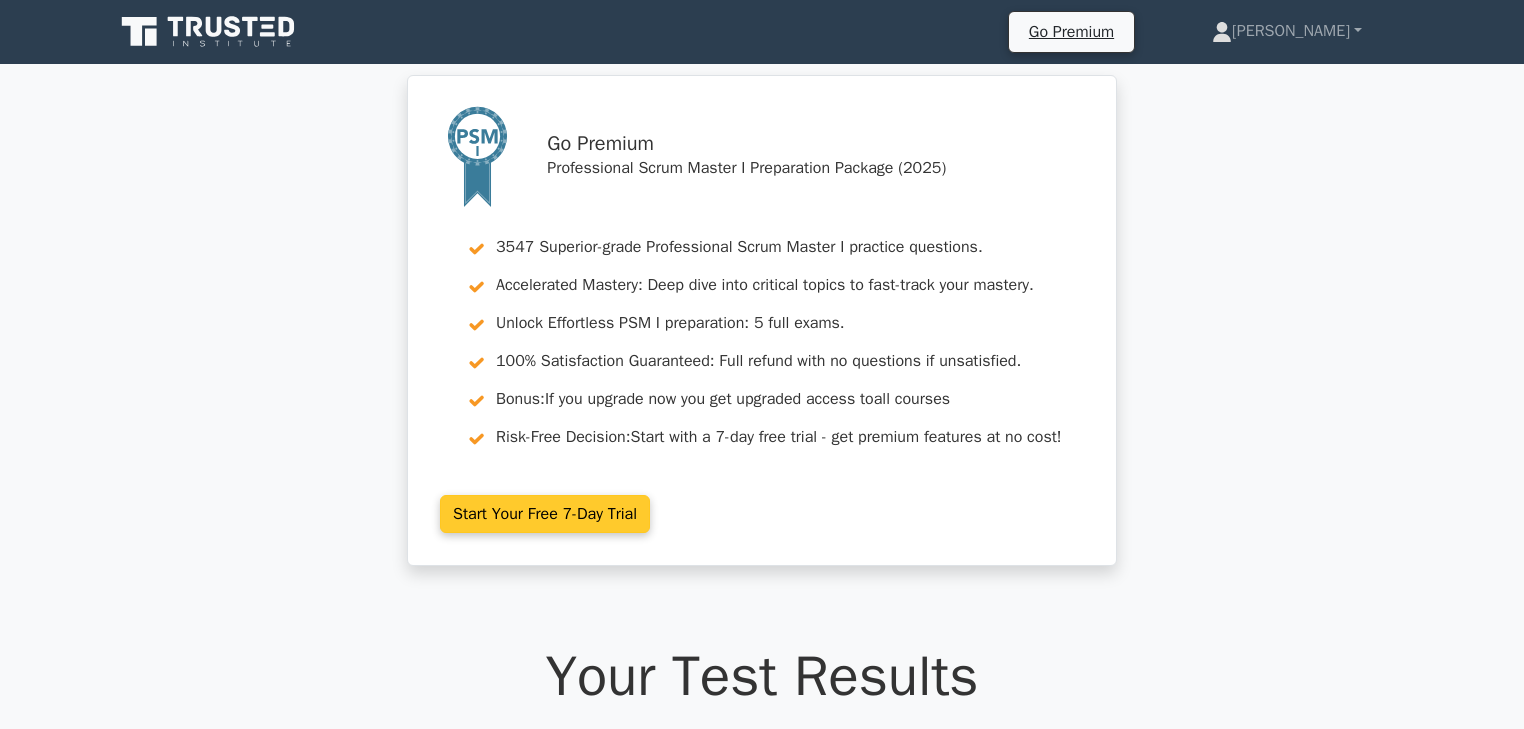scroll, scrollTop: 0, scrollLeft: 0, axis: both 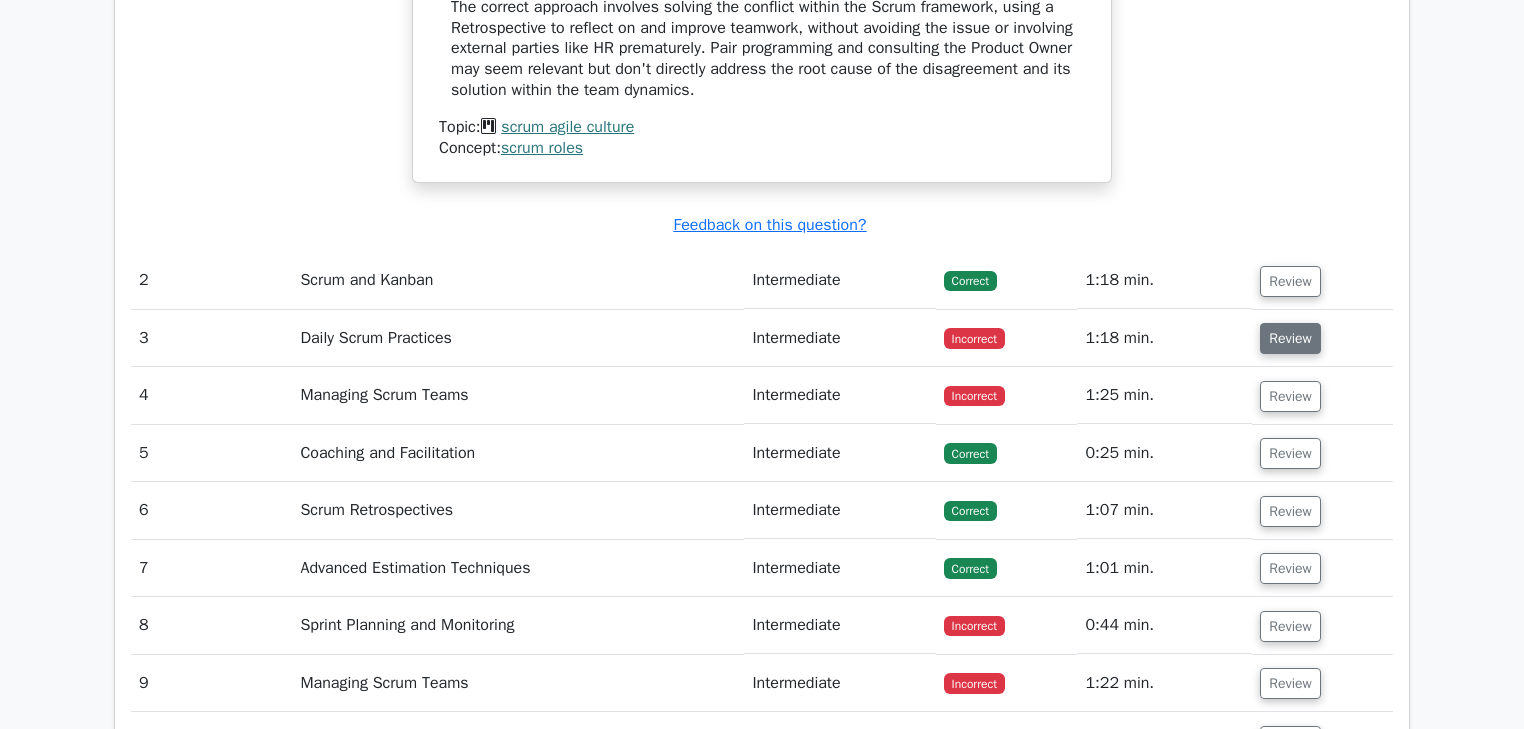 click on "Review" at bounding box center (1290, 338) 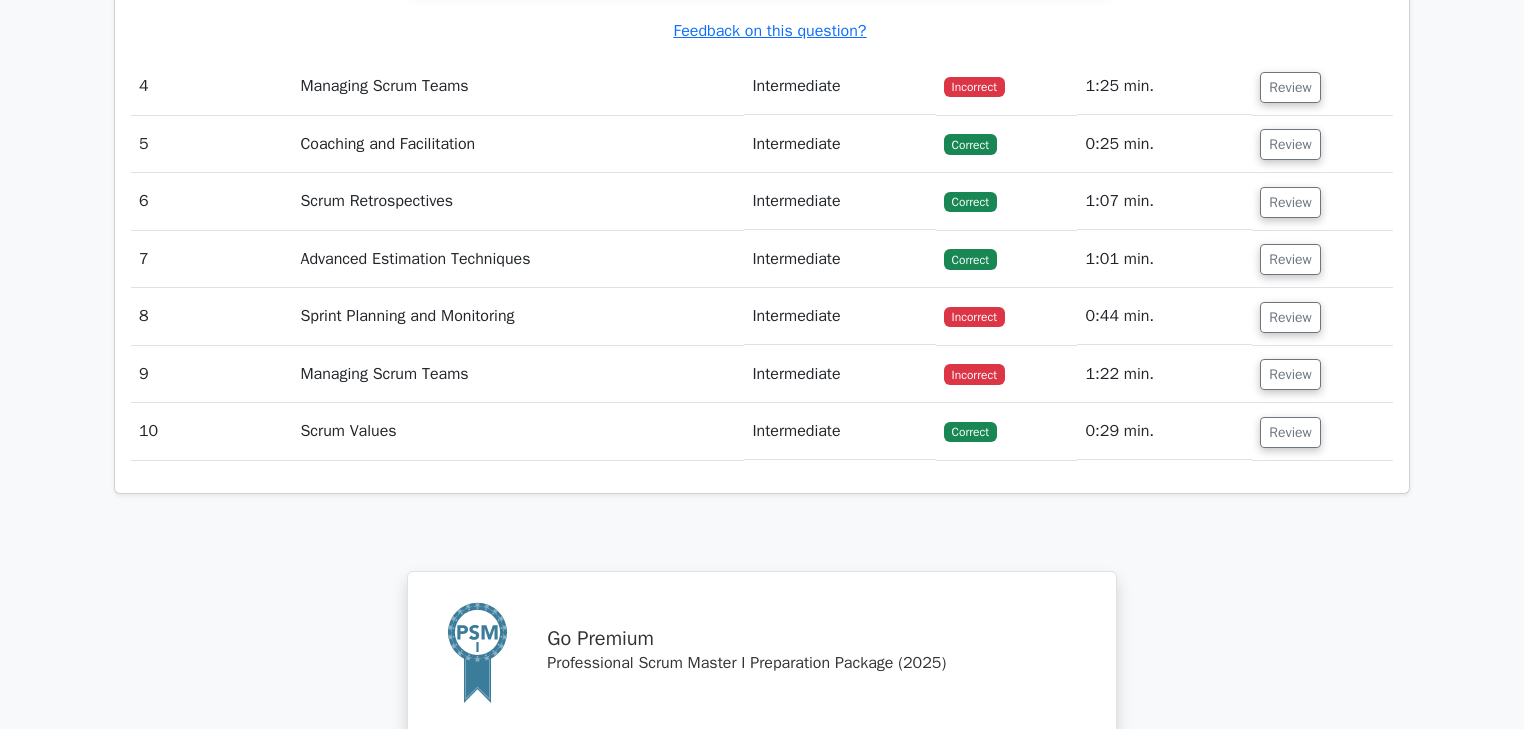 scroll, scrollTop: 3600, scrollLeft: 0, axis: vertical 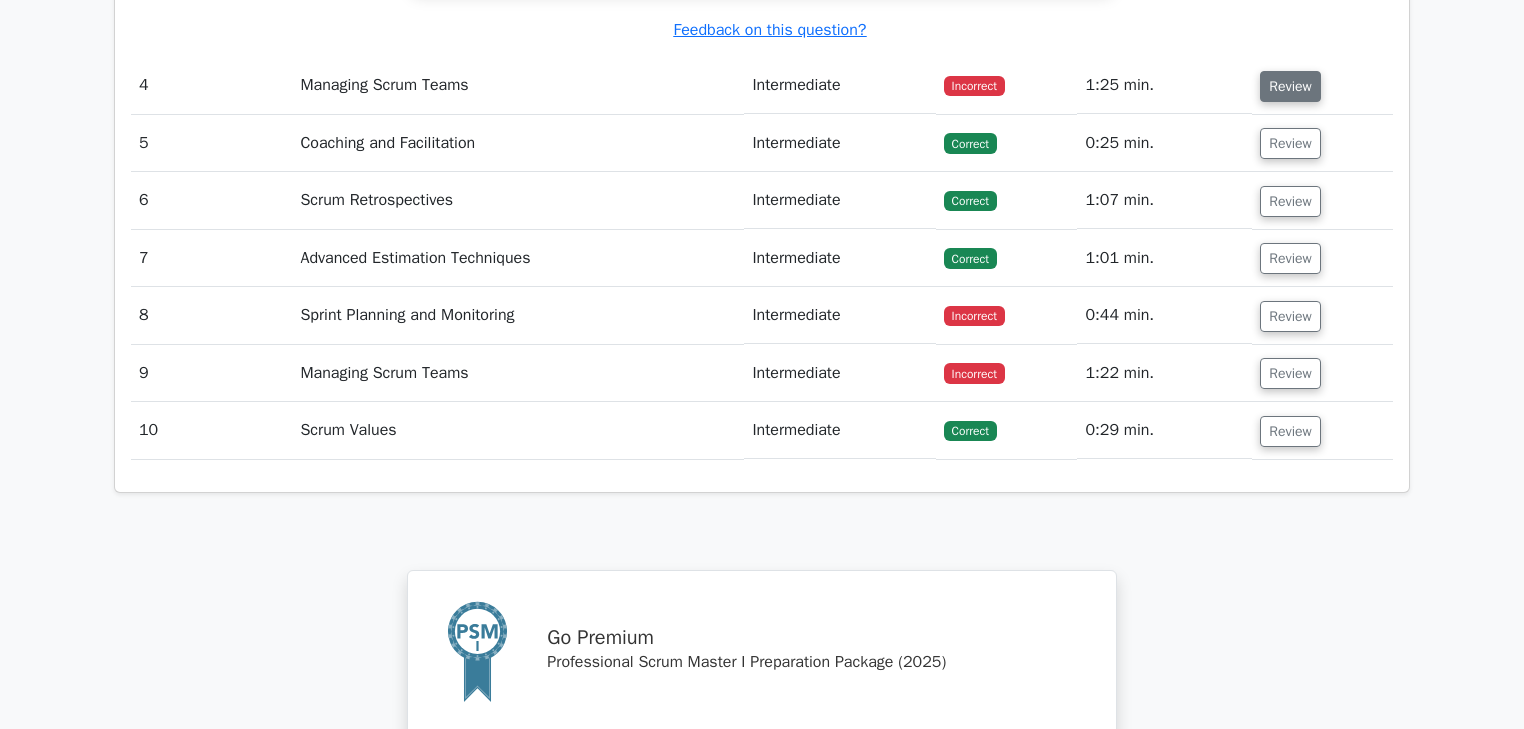 click on "Review" at bounding box center (1290, 86) 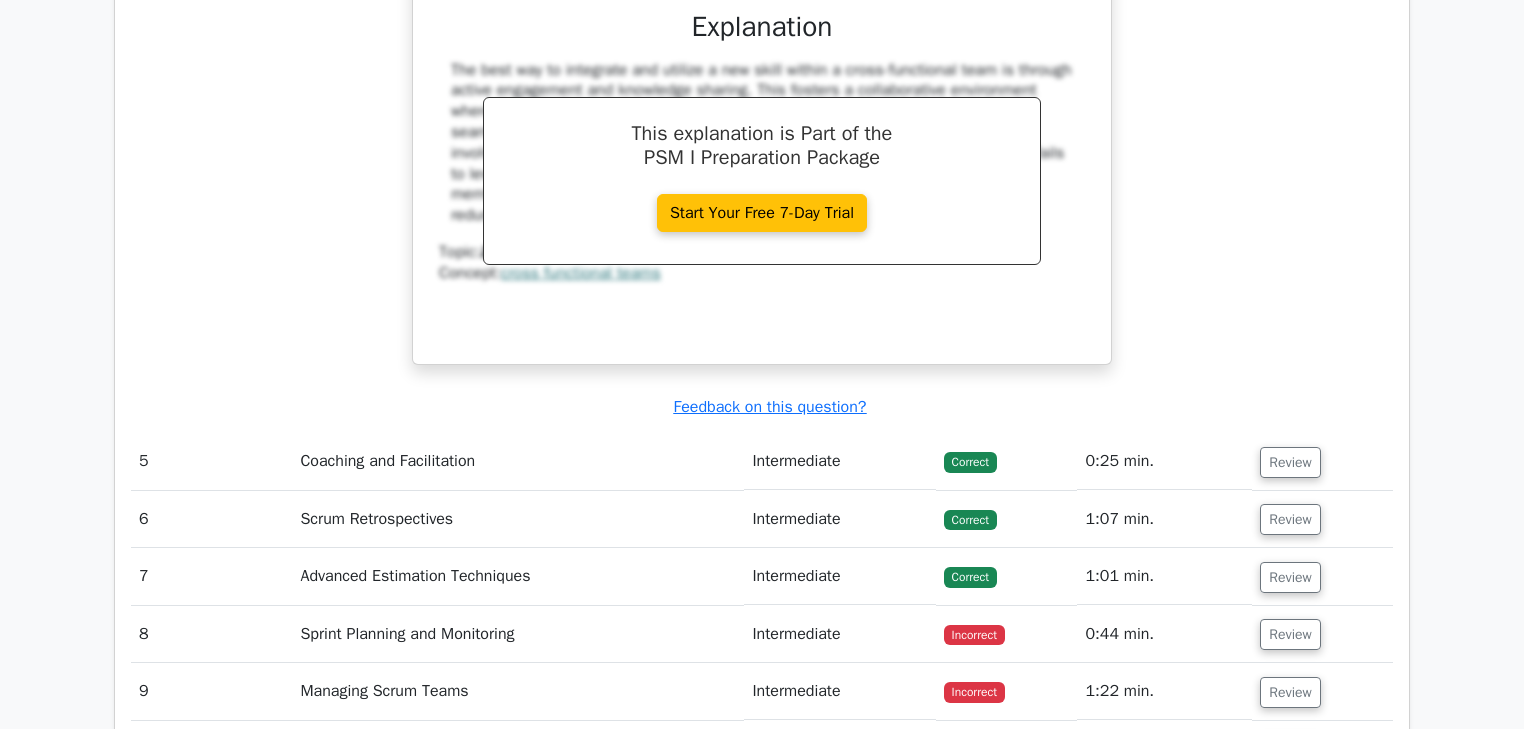 scroll, scrollTop: 4400, scrollLeft: 0, axis: vertical 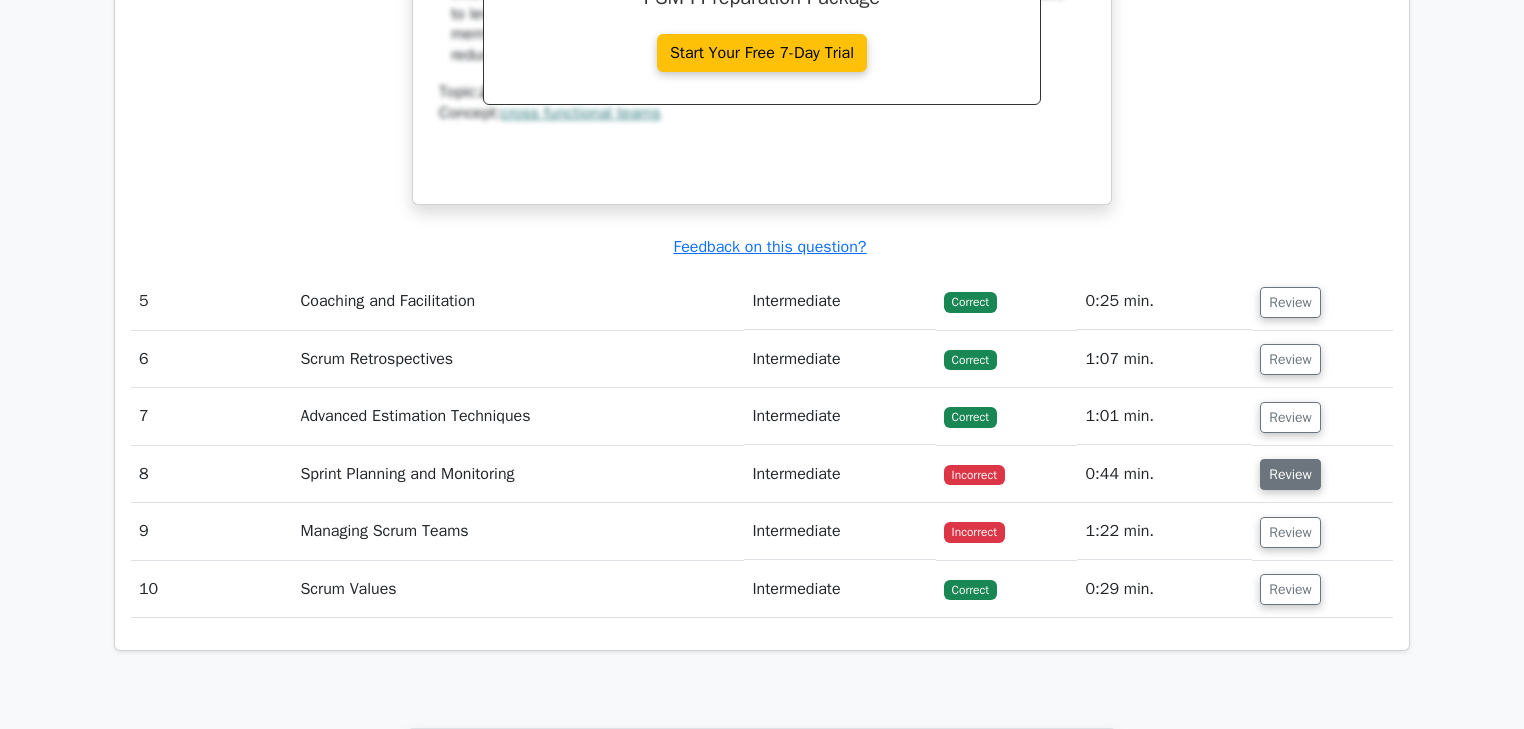 click on "Review" at bounding box center (1290, 474) 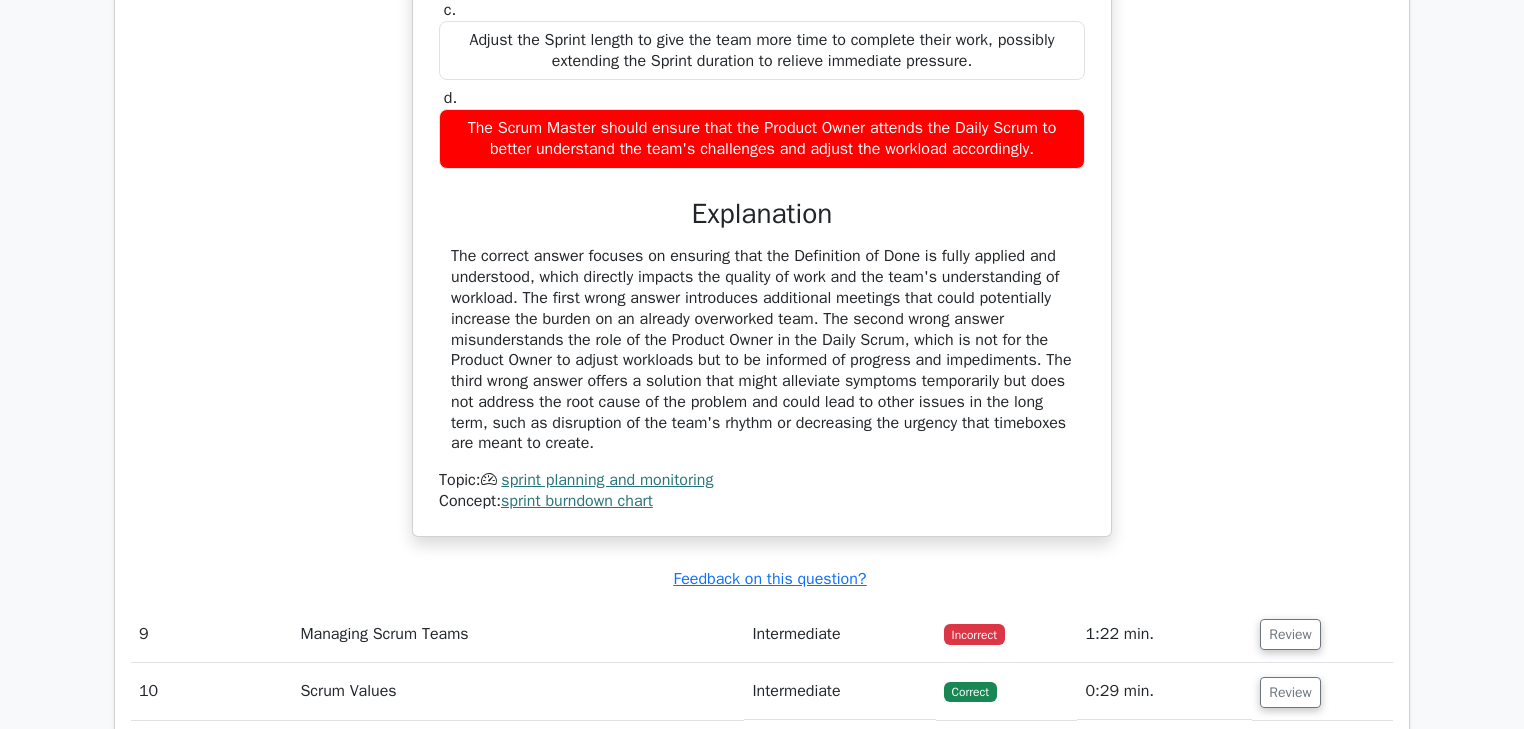 scroll, scrollTop: 5440, scrollLeft: 0, axis: vertical 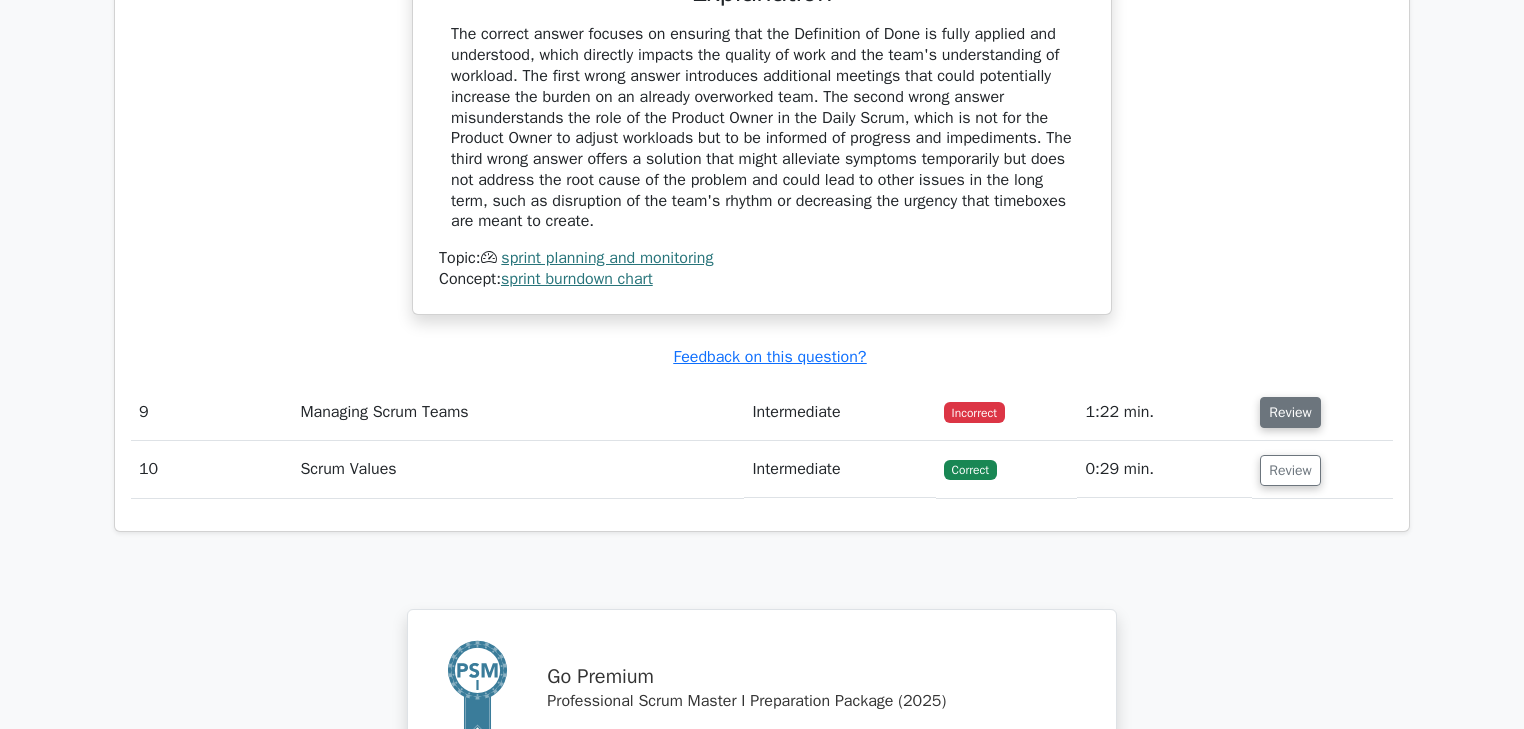 click on "Review" at bounding box center (1290, 412) 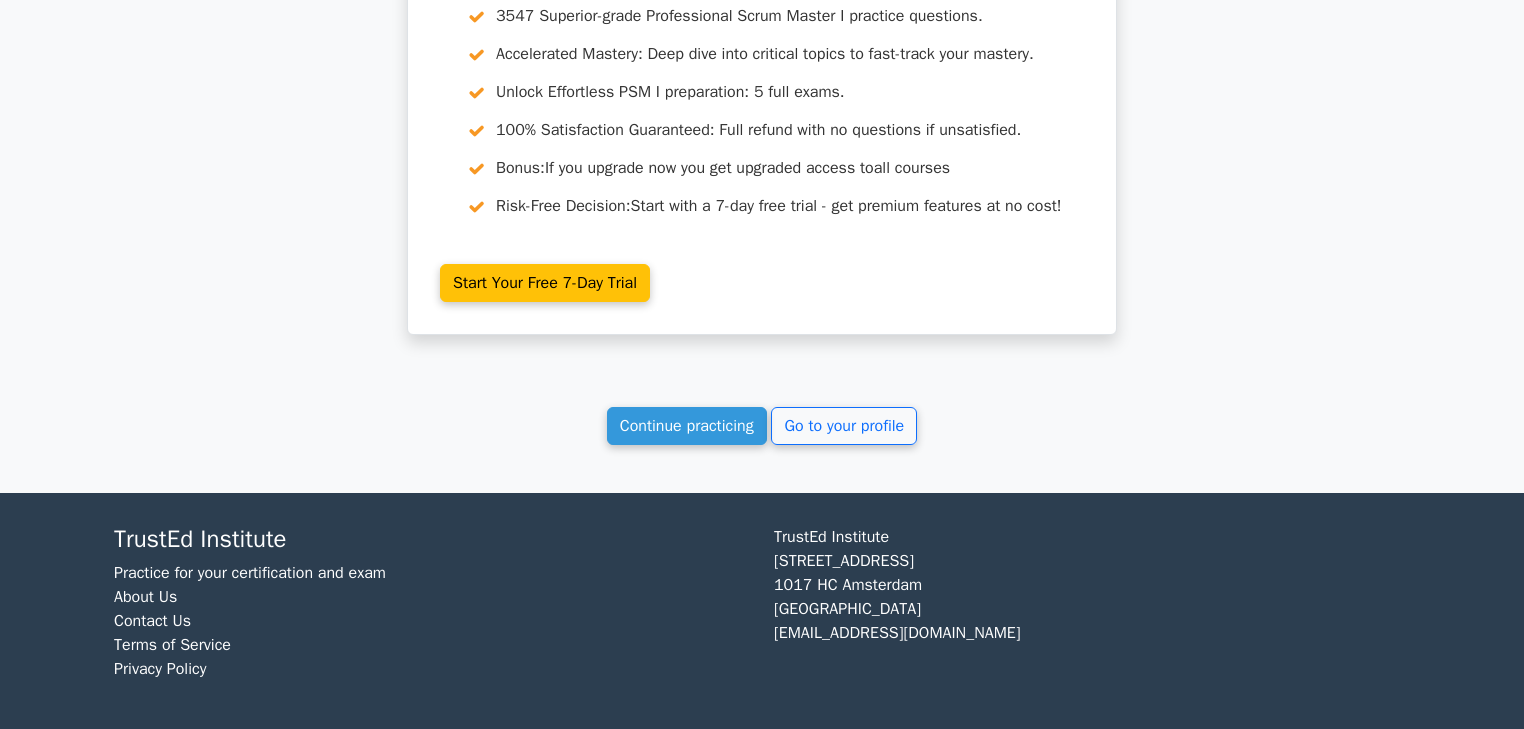 scroll, scrollTop: 7163, scrollLeft: 0, axis: vertical 